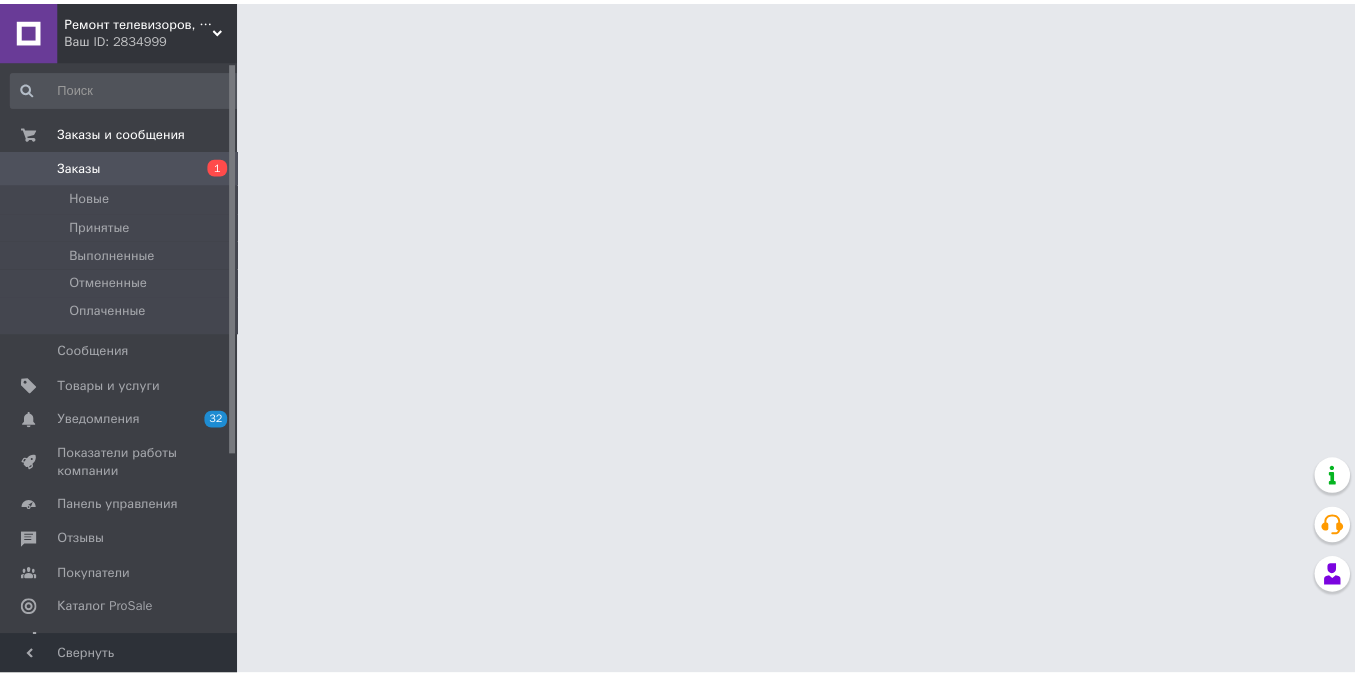 scroll, scrollTop: 0, scrollLeft: 0, axis: both 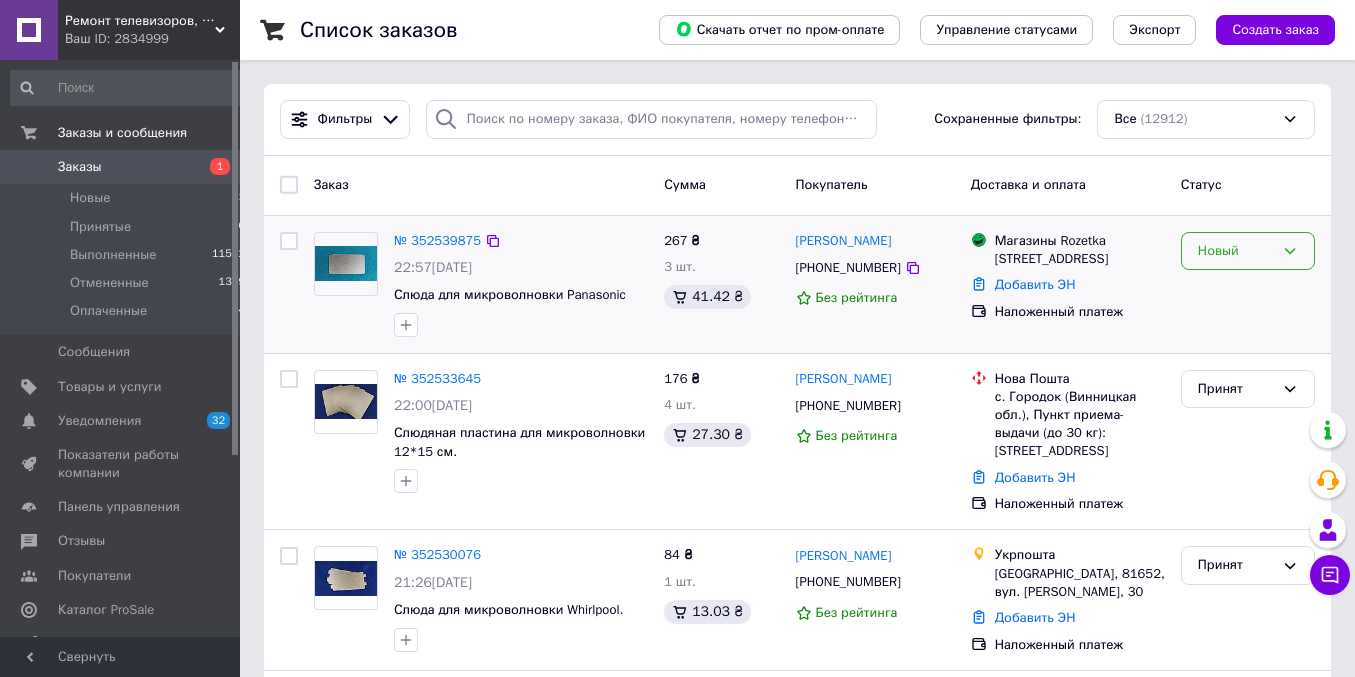 click on "Новый" at bounding box center (1236, 251) 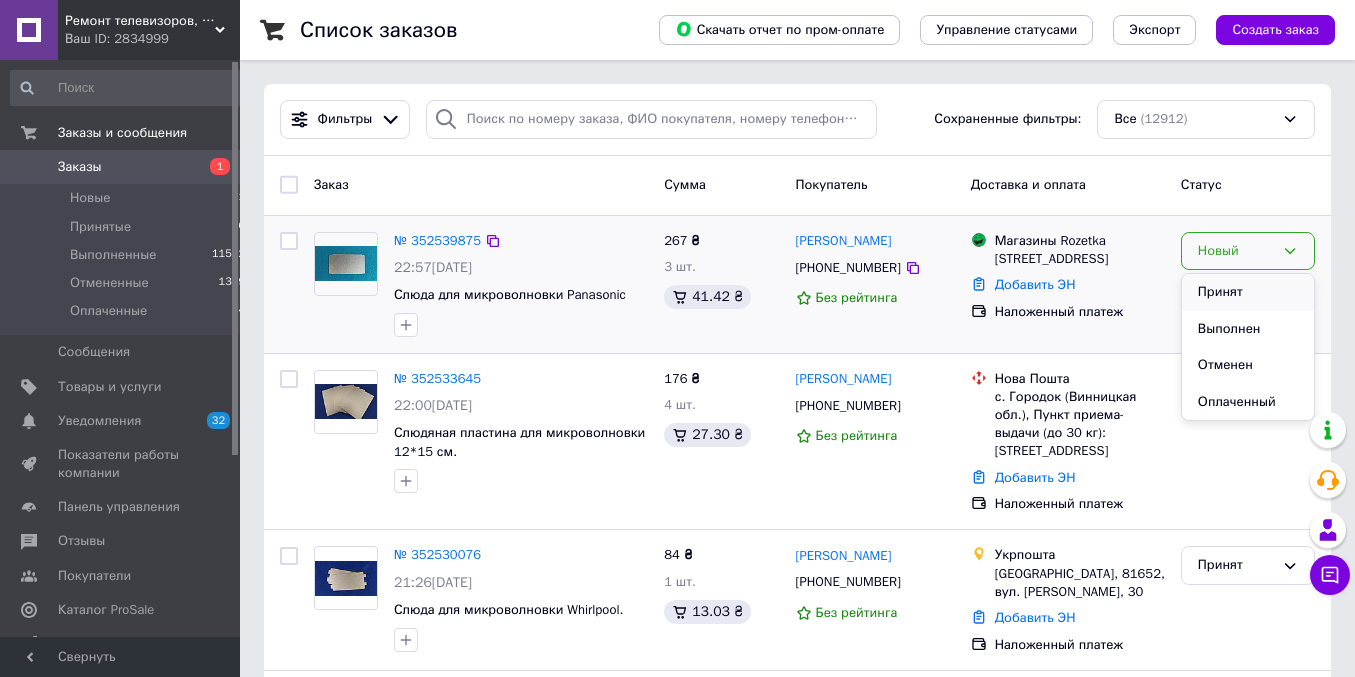 click on "Принят" at bounding box center (1248, 292) 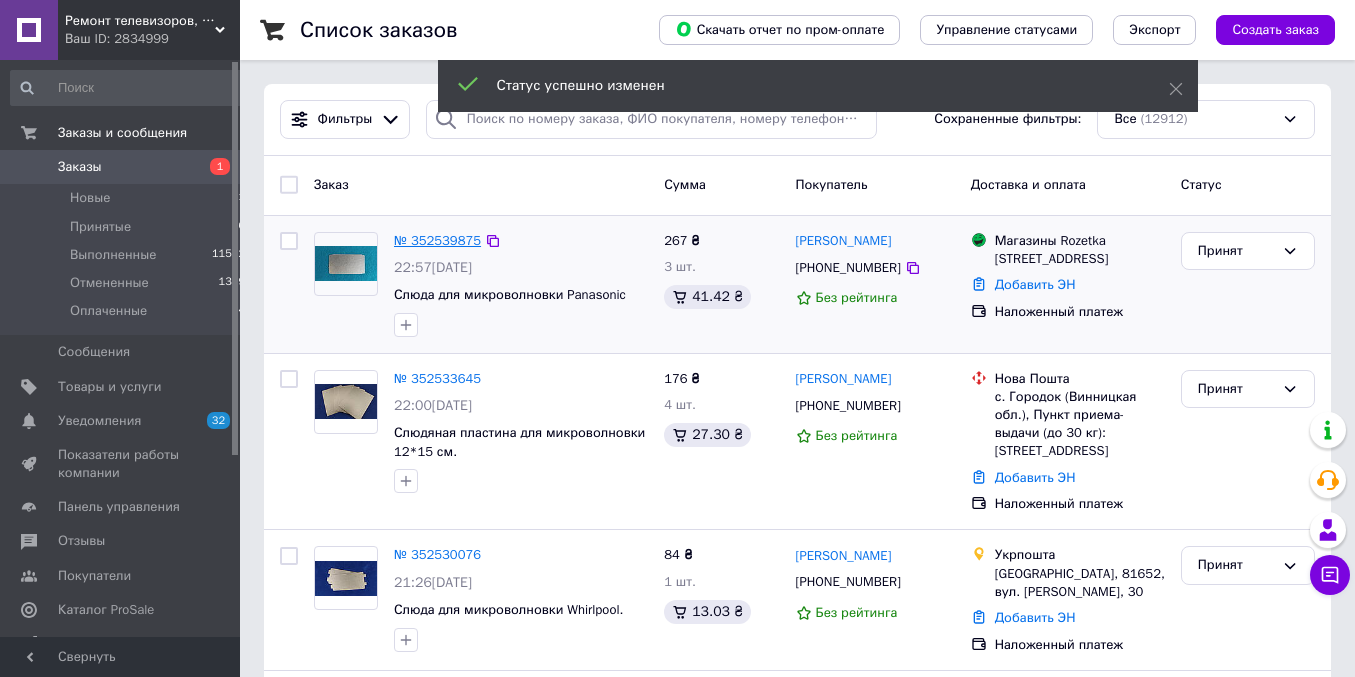 click on "№ 352539875" at bounding box center [437, 240] 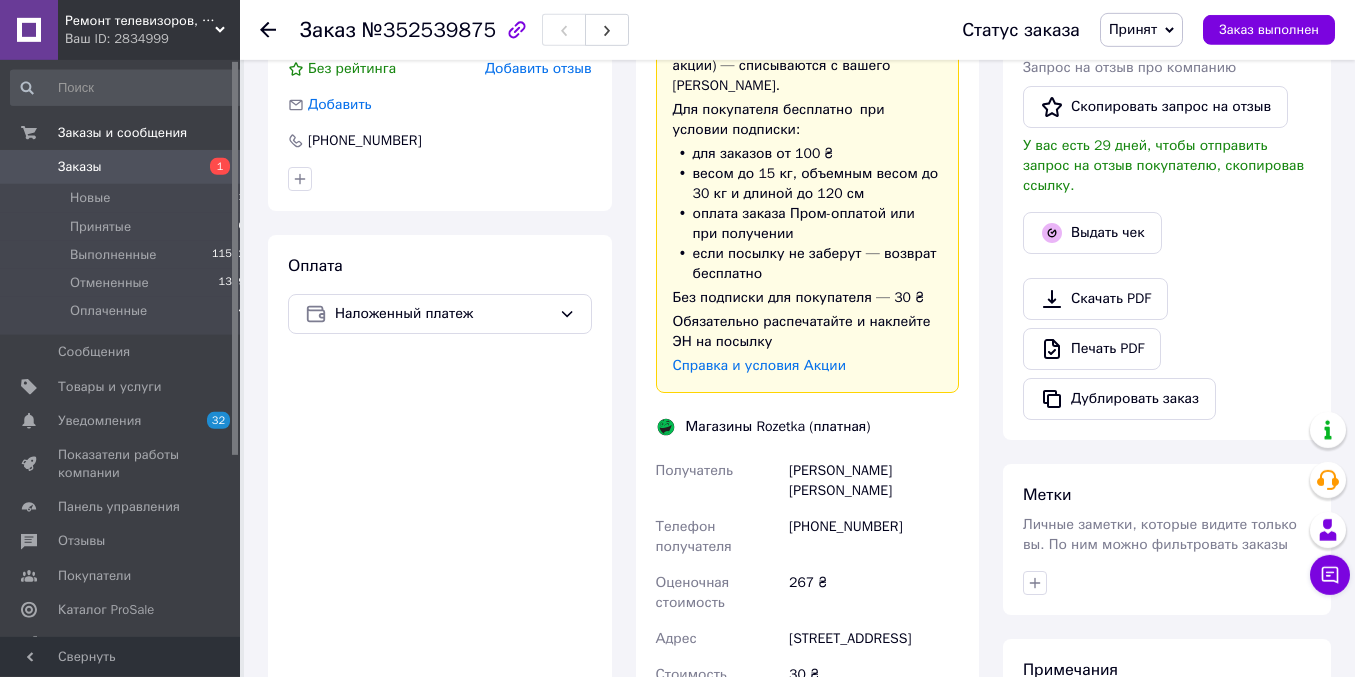 scroll, scrollTop: 583, scrollLeft: 0, axis: vertical 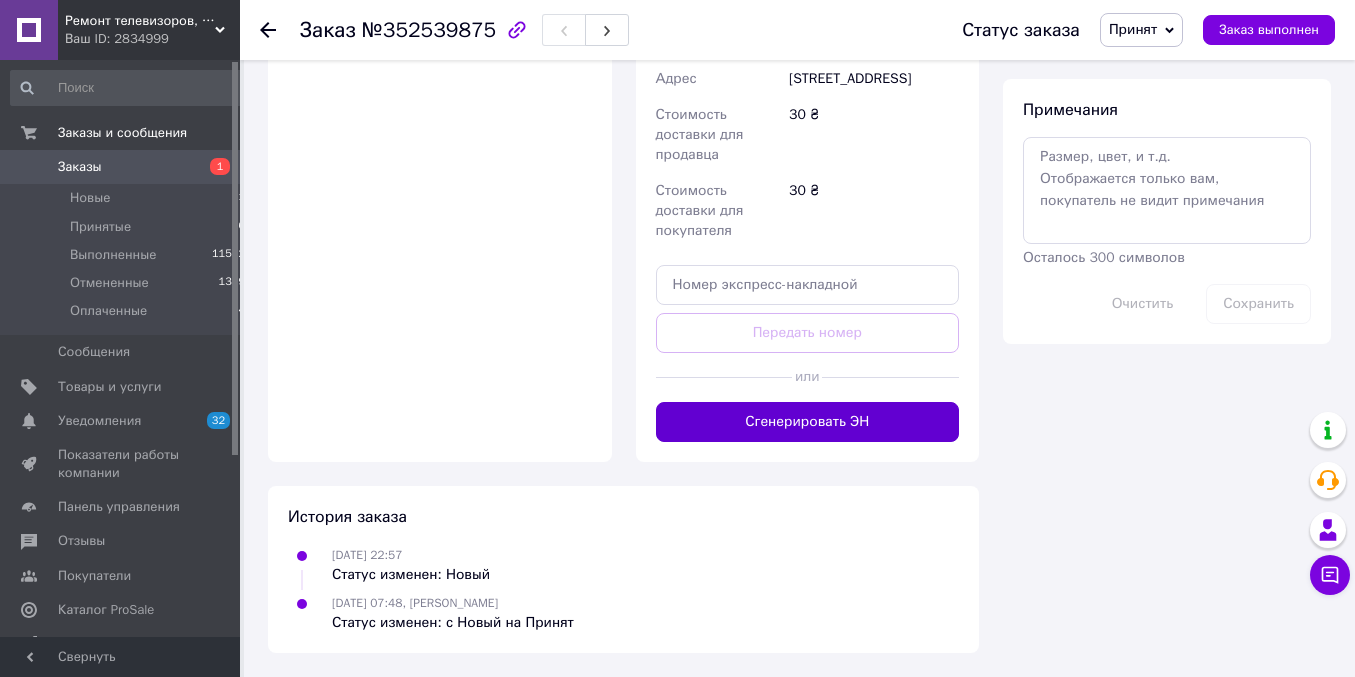click on "Сгенерировать ЭН" at bounding box center [808, 422] 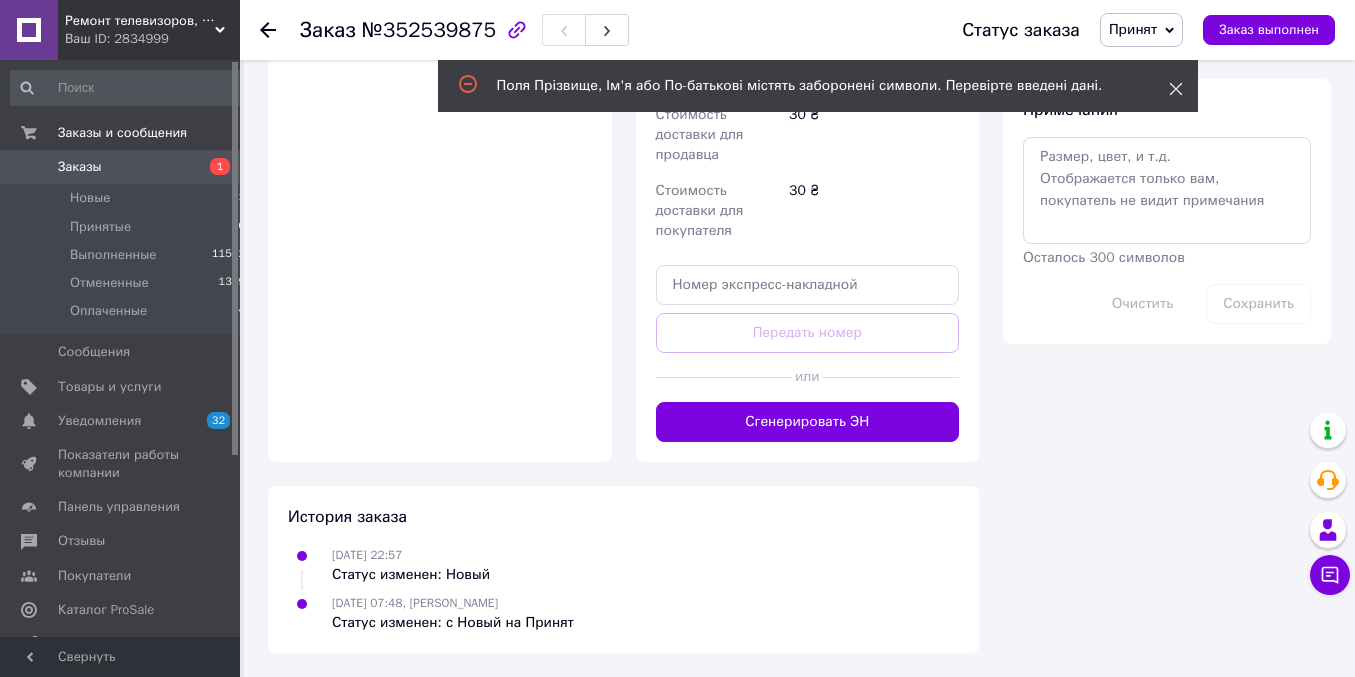 click 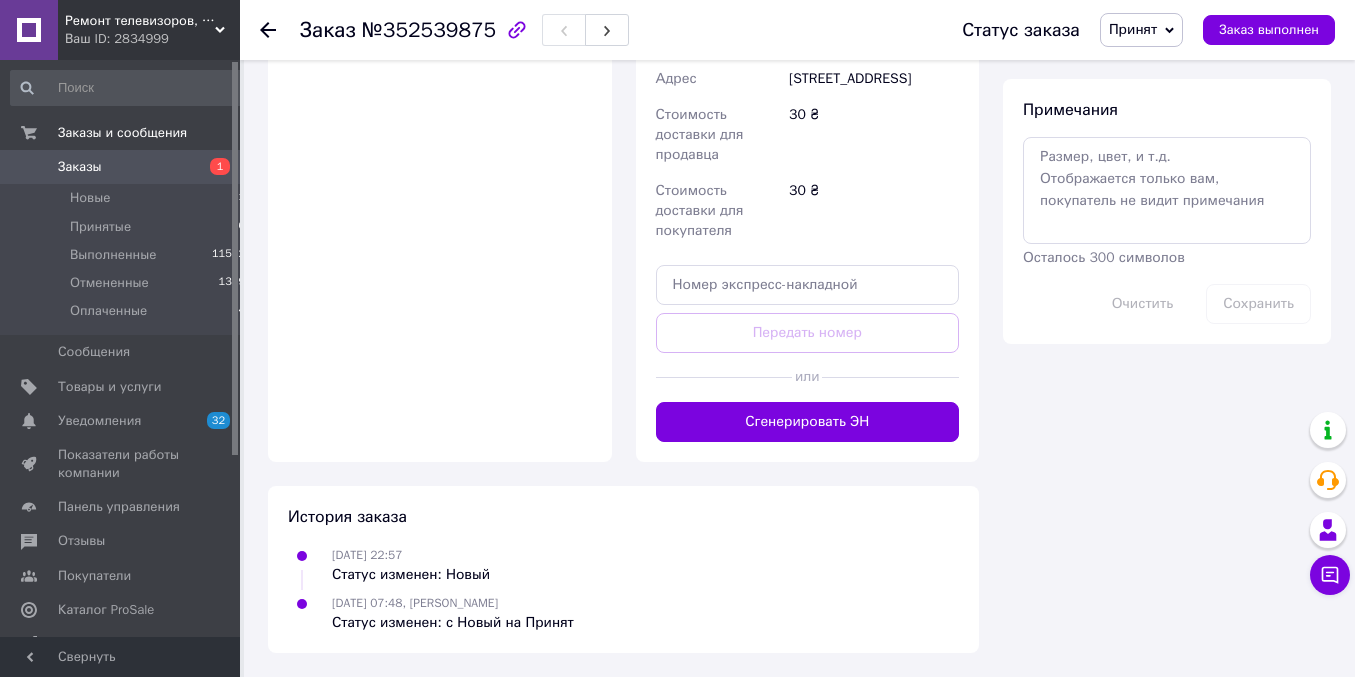 scroll, scrollTop: 484, scrollLeft: 0, axis: vertical 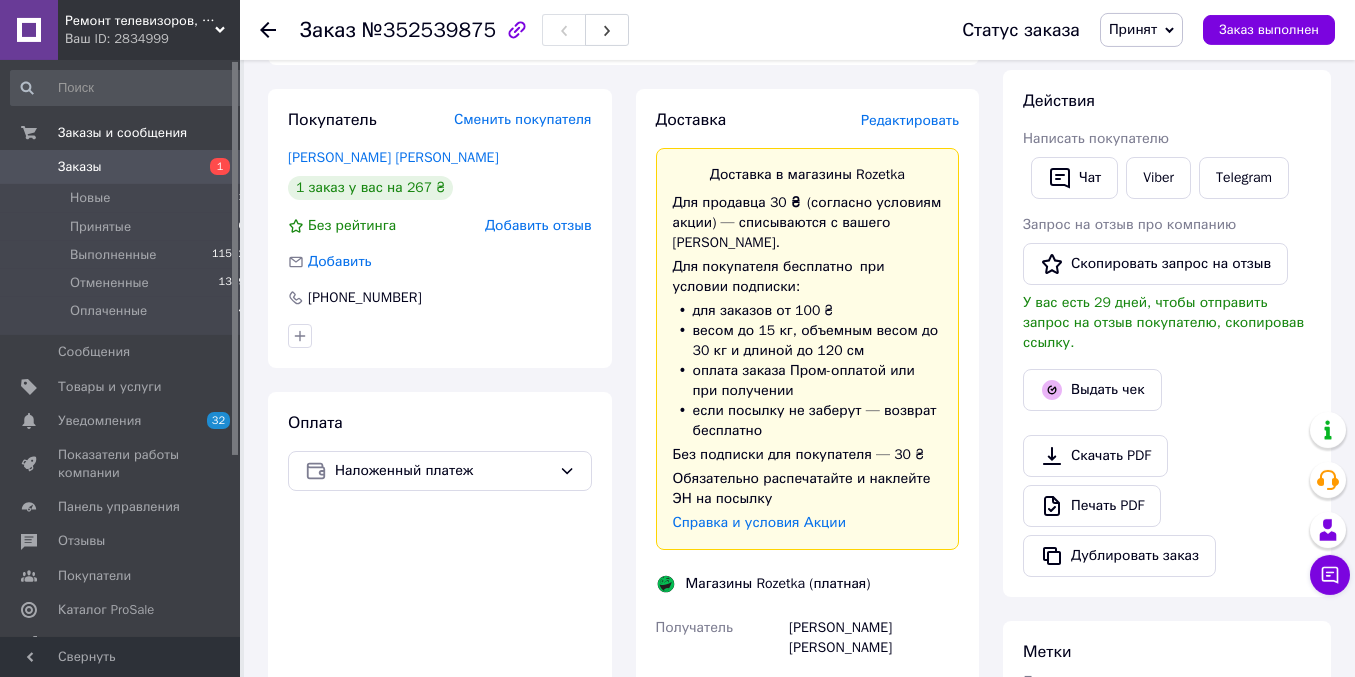click on "Редактировать" at bounding box center [910, 120] 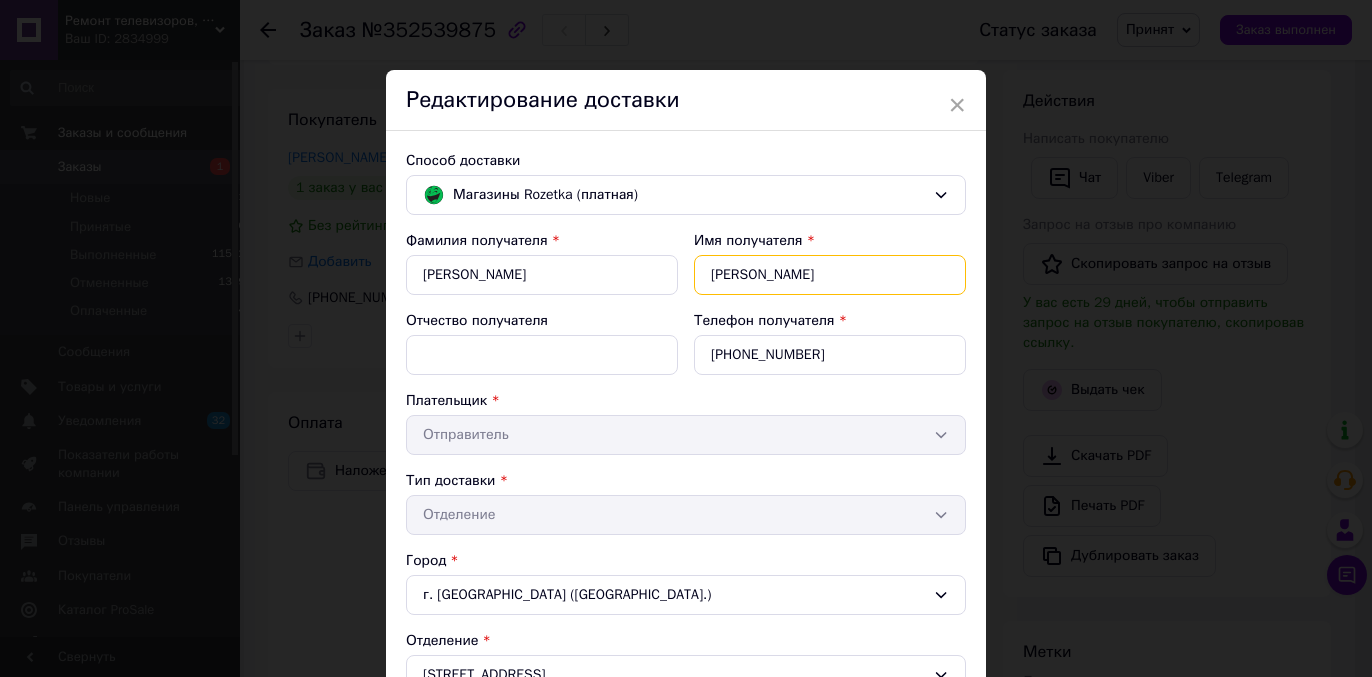 drag, startPoint x: 866, startPoint y: 269, endPoint x: 744, endPoint y: 272, distance: 122.03688 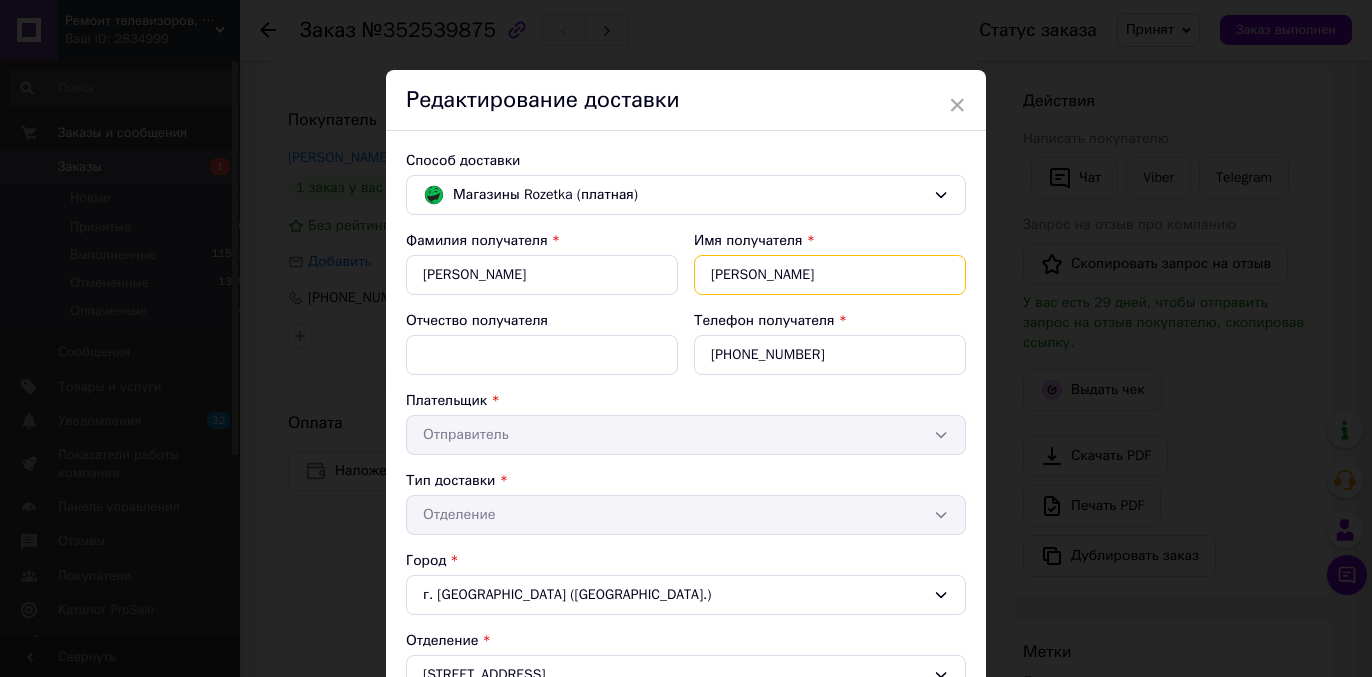 type on "[PERSON_NAME]" 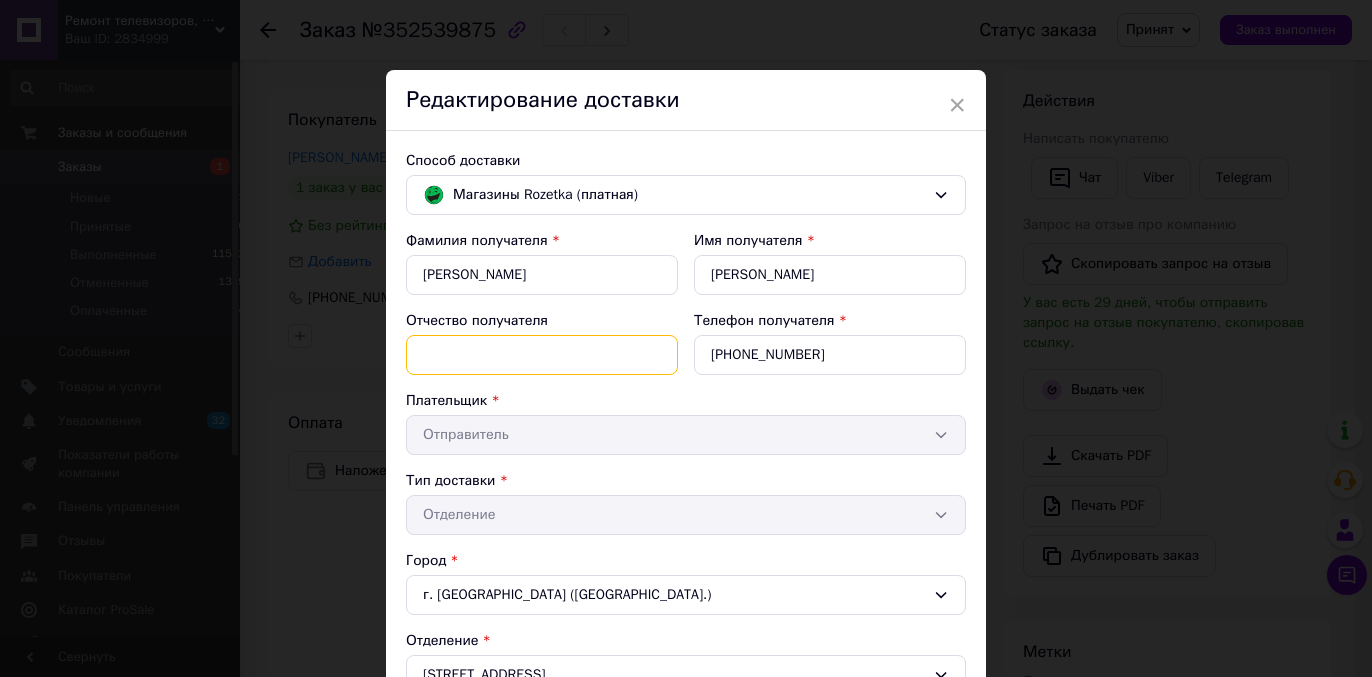 click on "Отчество получателя" at bounding box center (542, 355) 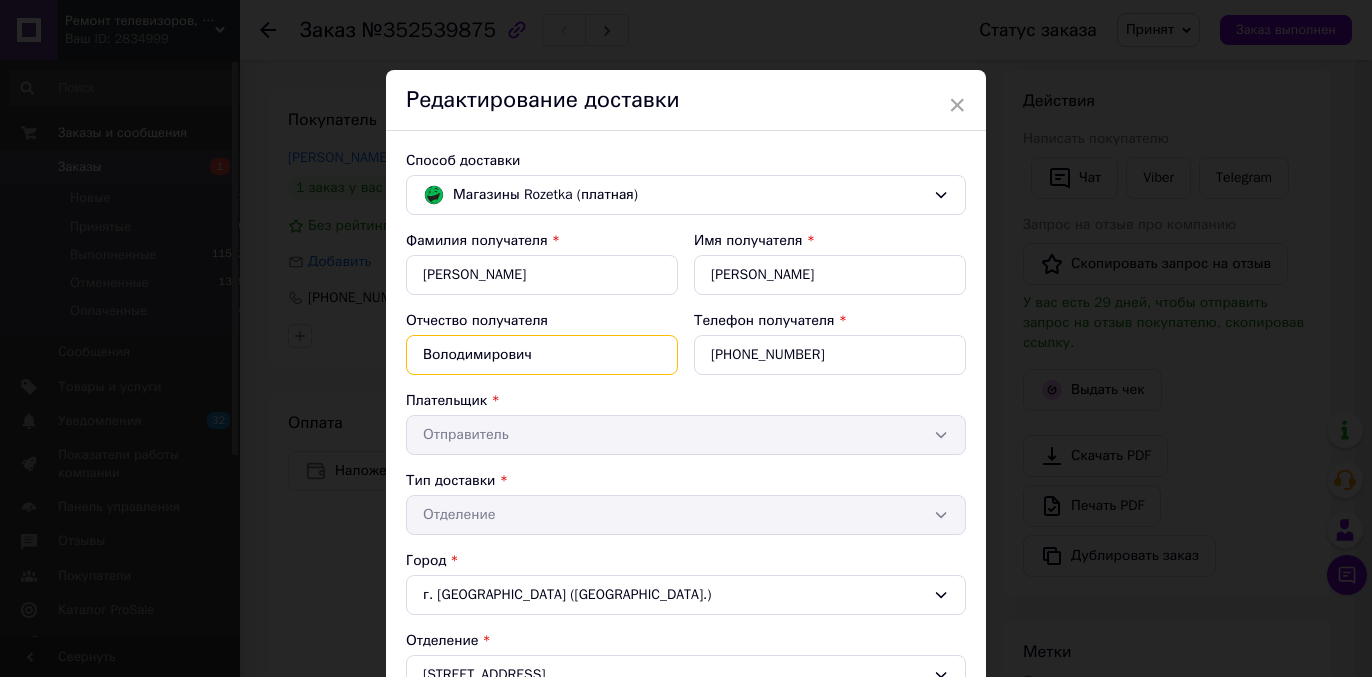 click on "Володимирович" at bounding box center [542, 355] 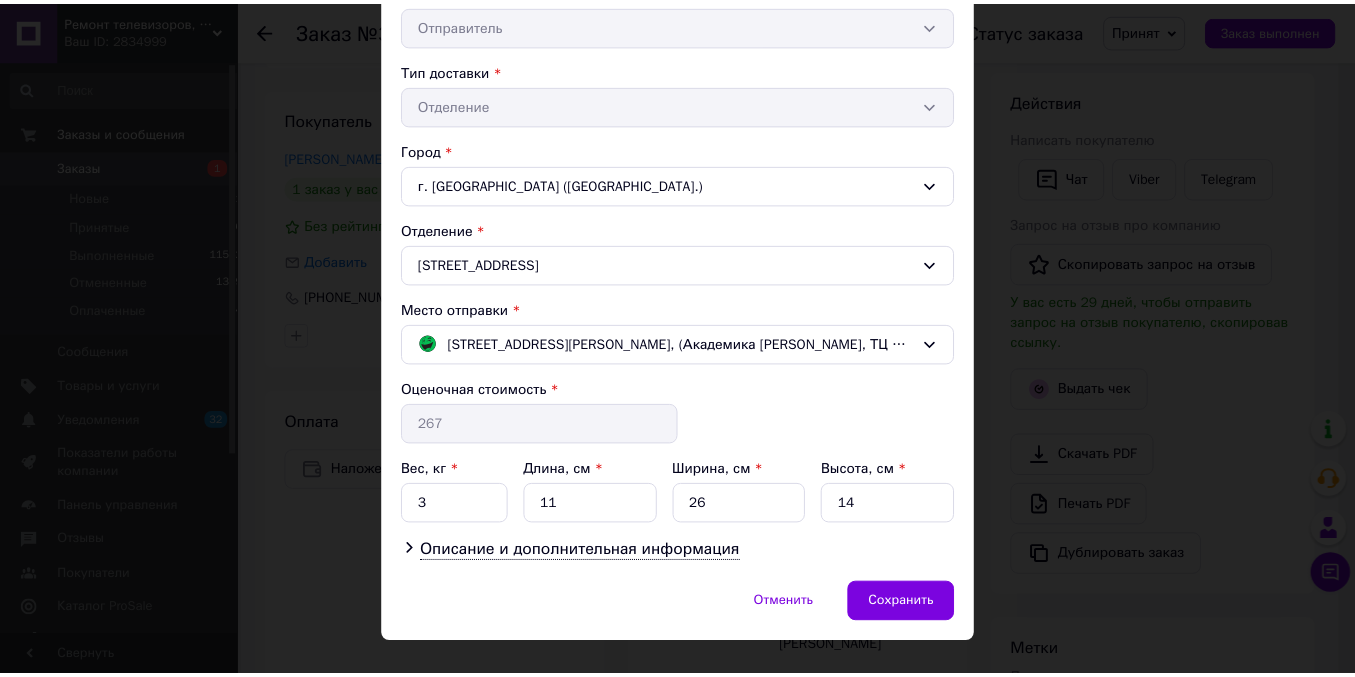 scroll, scrollTop: 447, scrollLeft: 0, axis: vertical 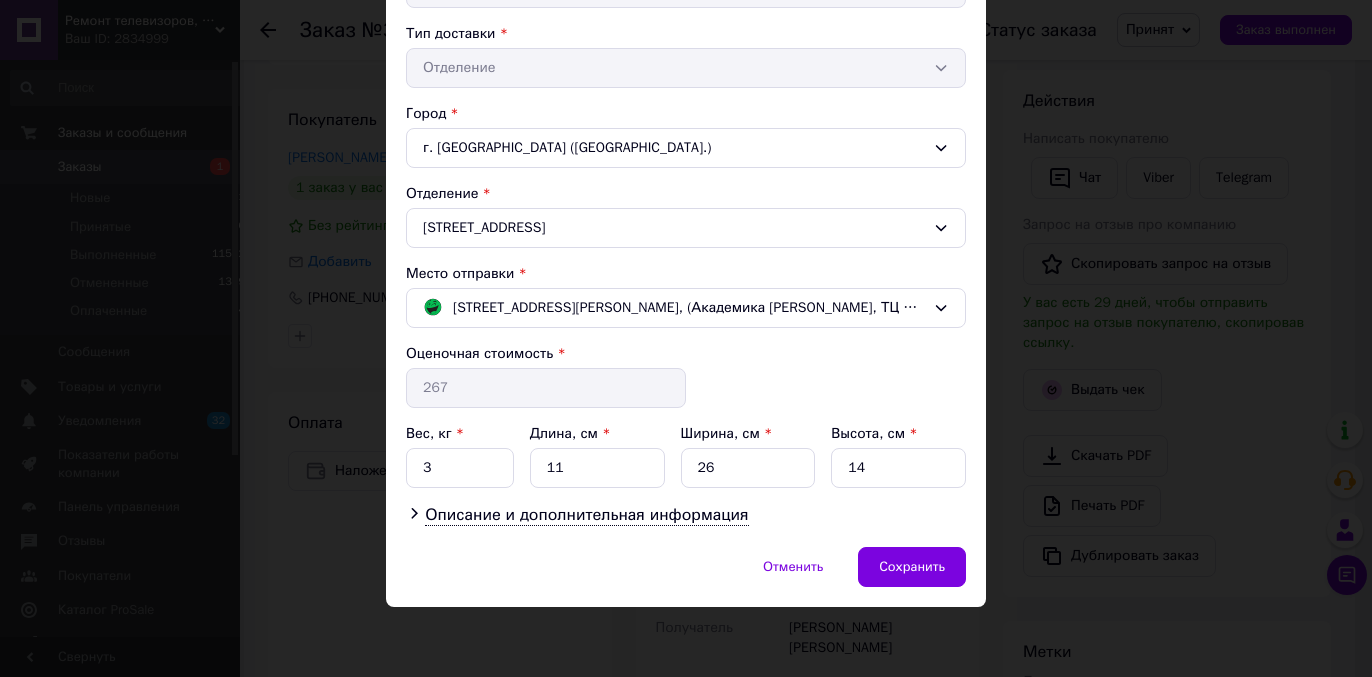 type on "Володимирович" 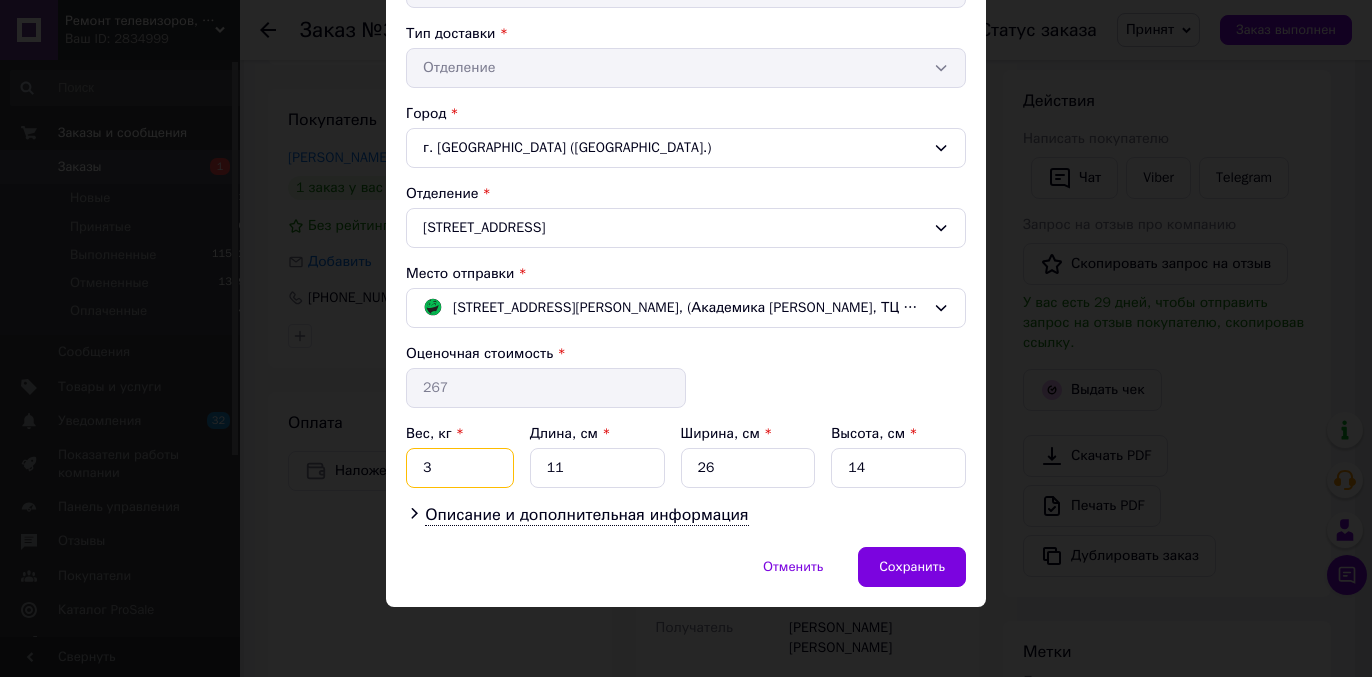 click on "3" at bounding box center [460, 468] 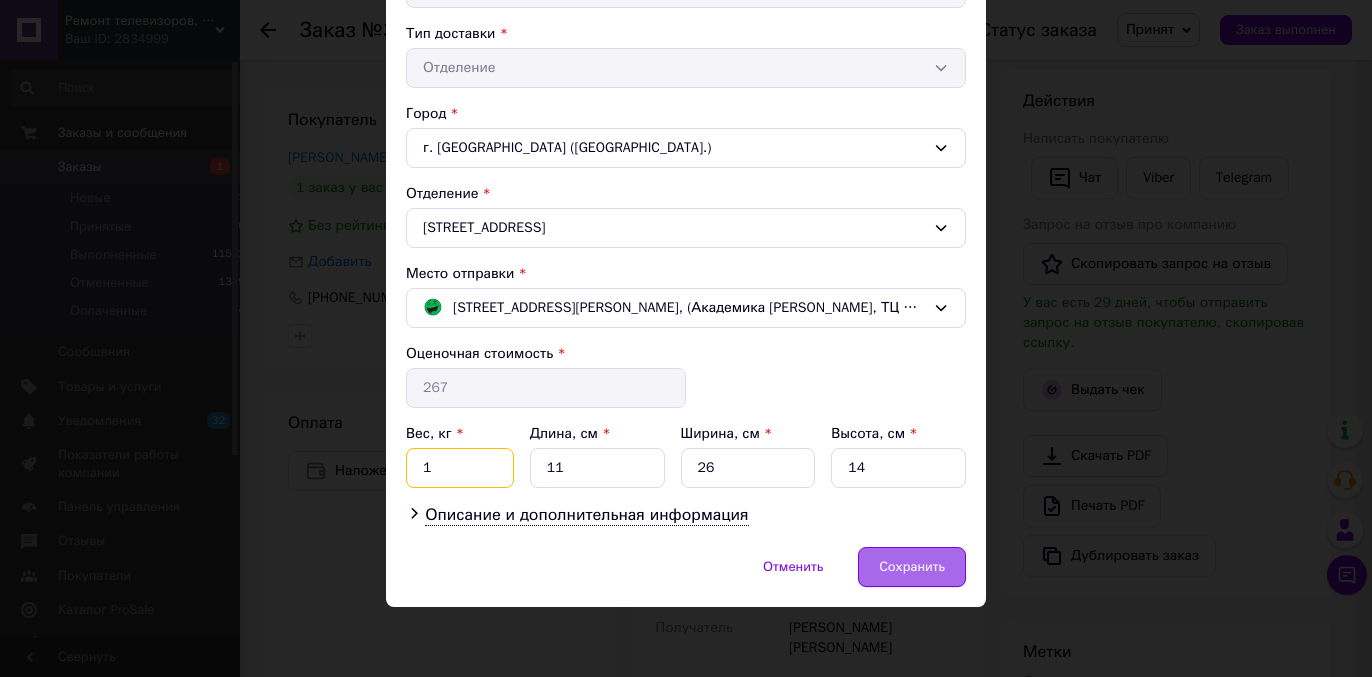 type on "1" 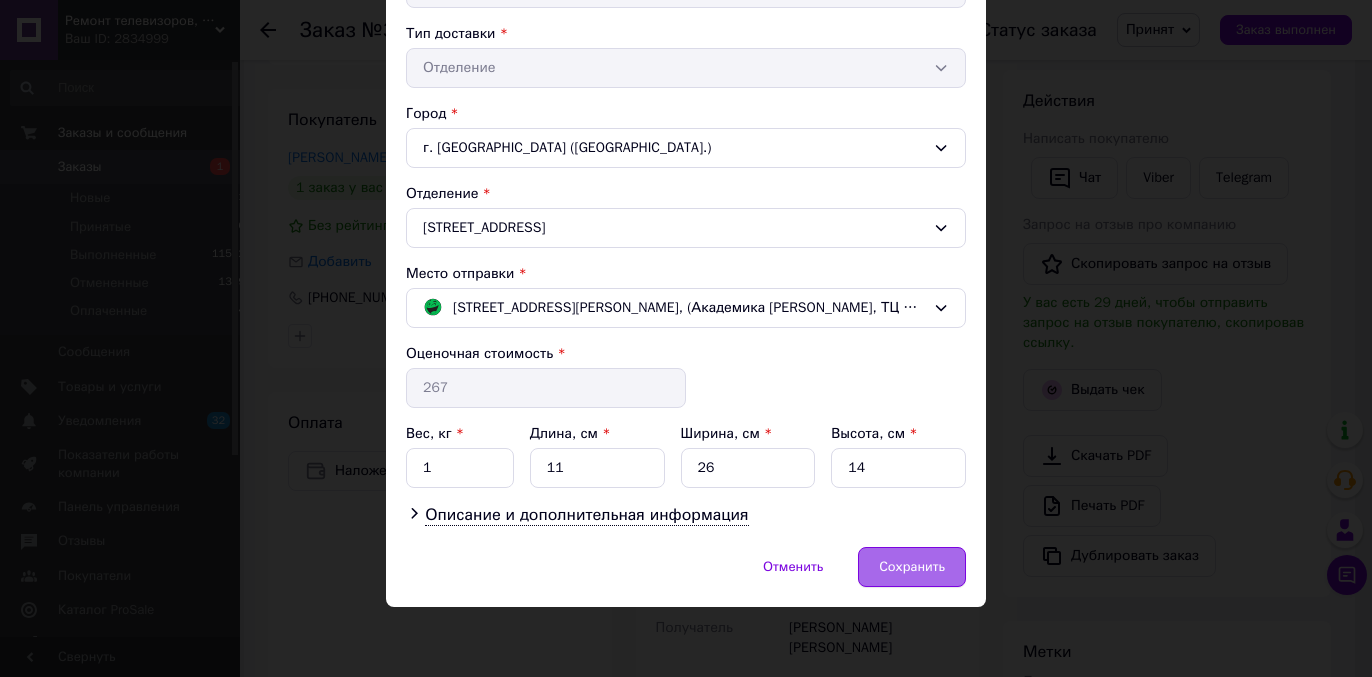 click on "Сохранить" at bounding box center (912, 567) 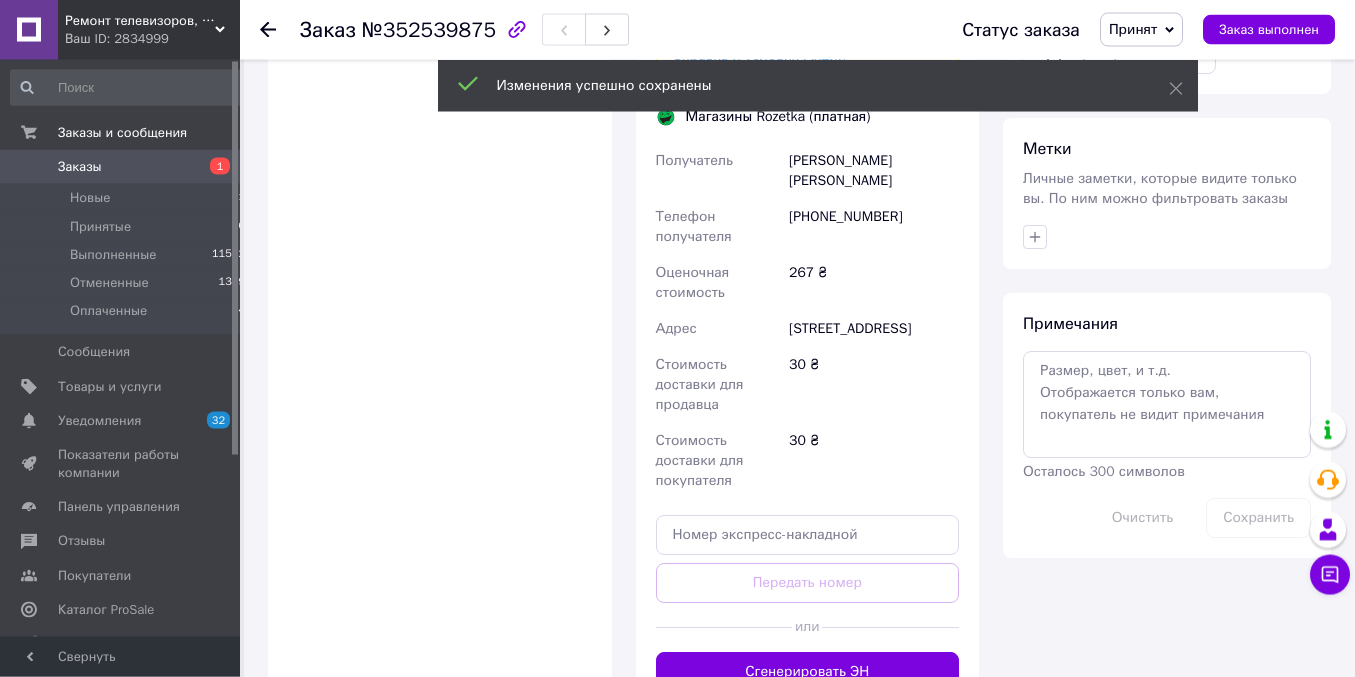 scroll, scrollTop: 856, scrollLeft: 0, axis: vertical 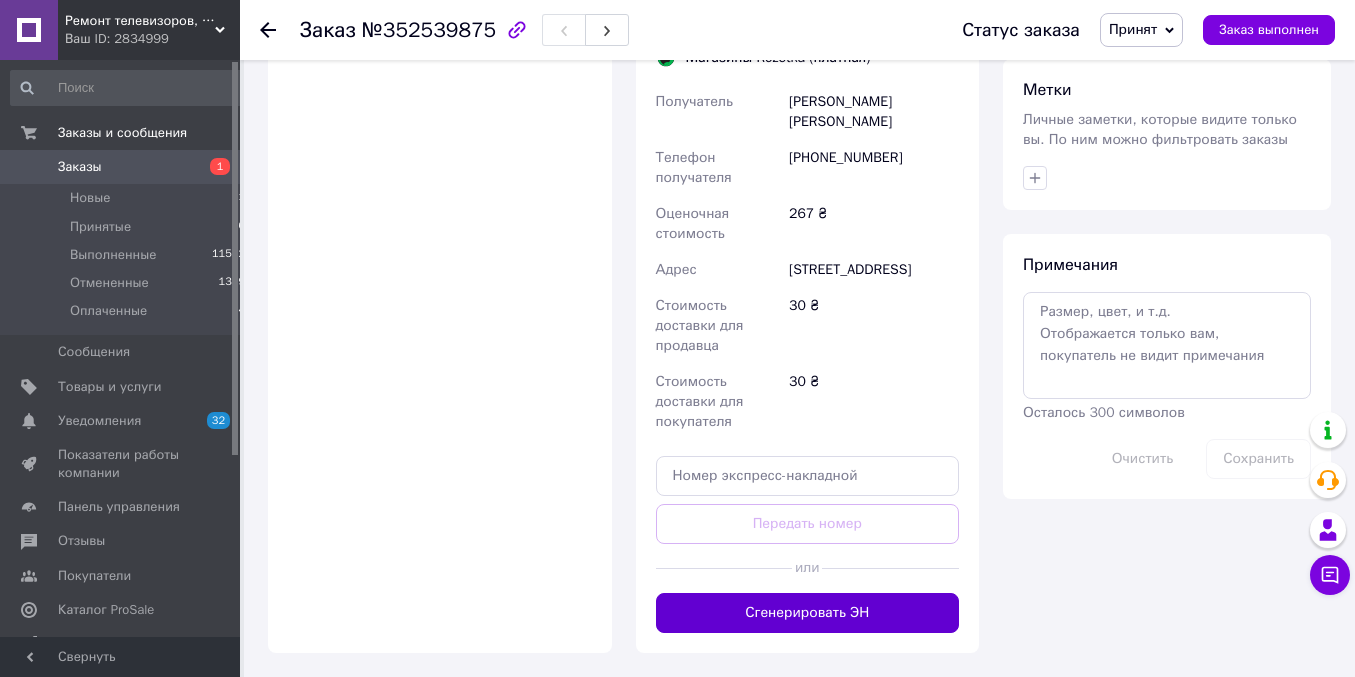 click on "Сгенерировать ЭН" at bounding box center [808, 613] 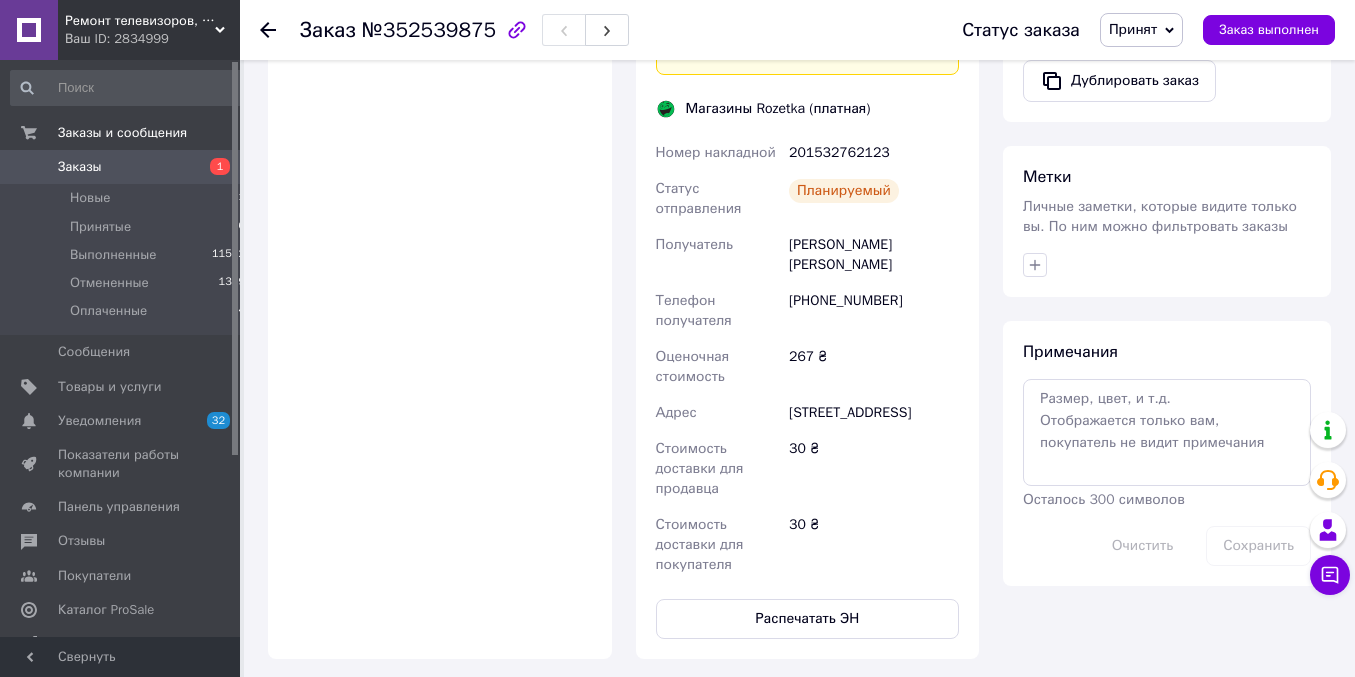 scroll, scrollTop: 754, scrollLeft: 0, axis: vertical 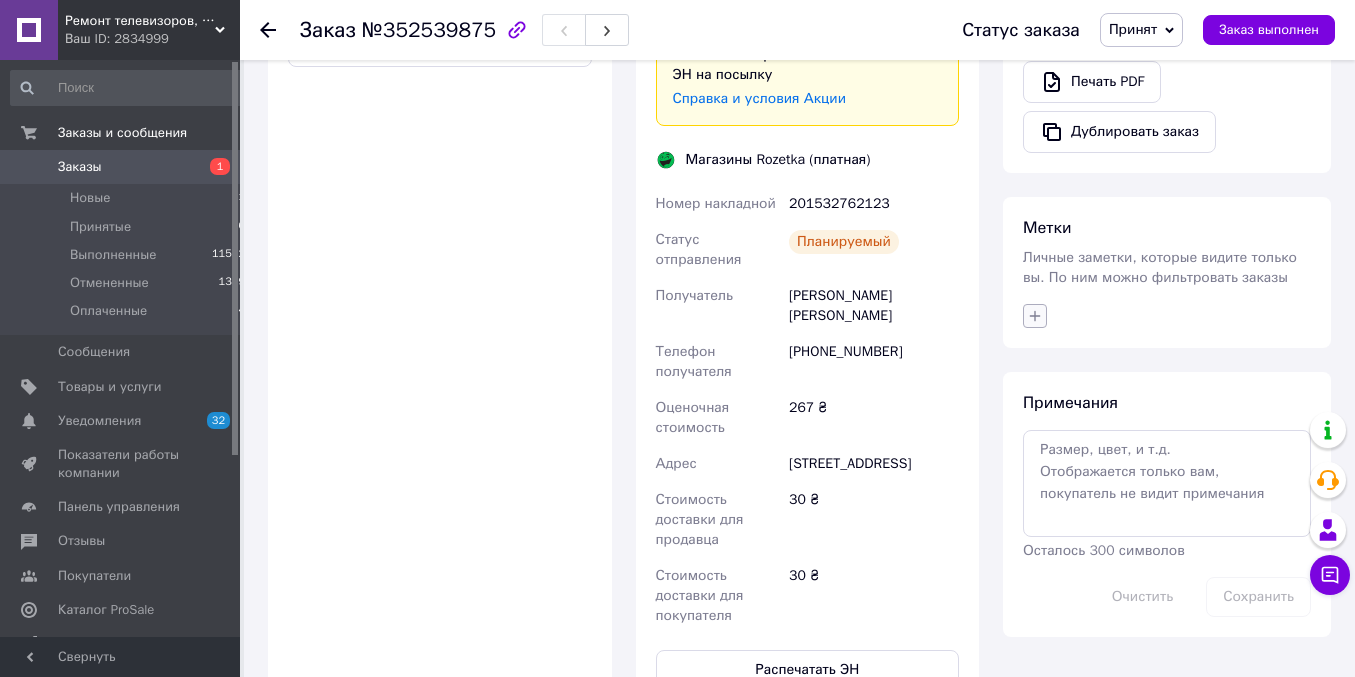 click 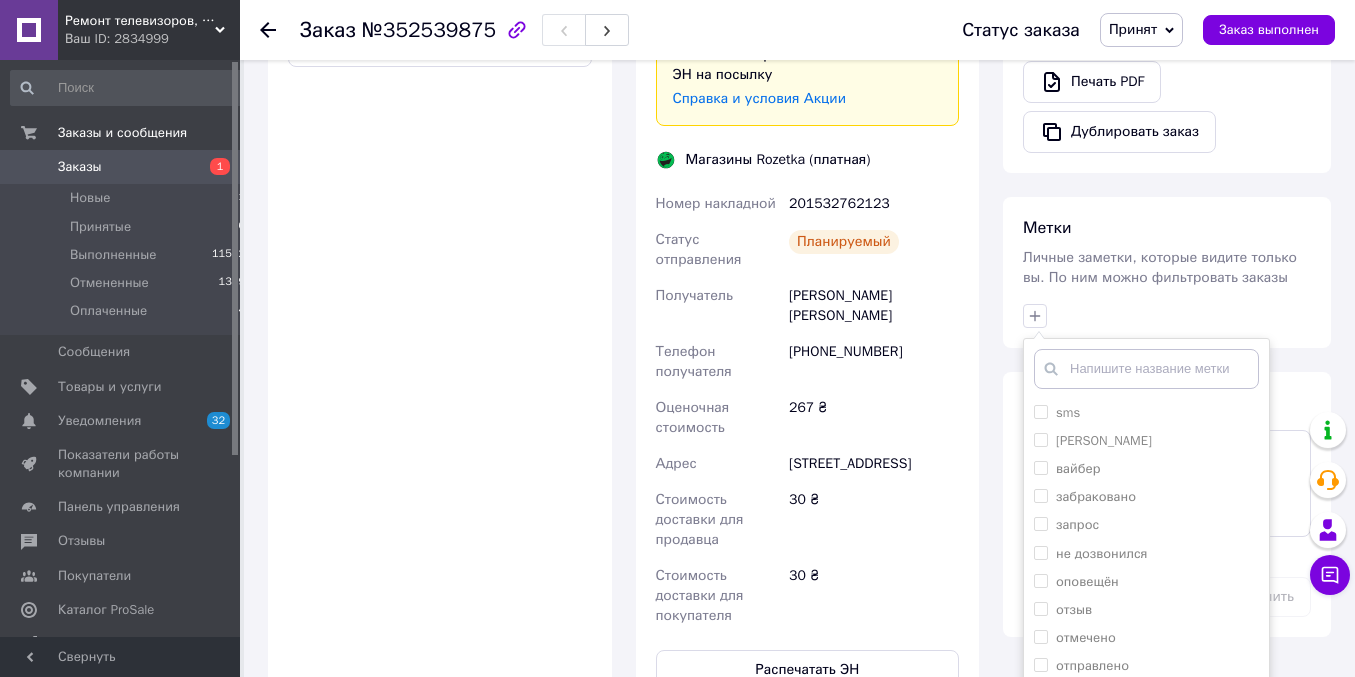 scroll, scrollTop: 1198, scrollLeft: 0, axis: vertical 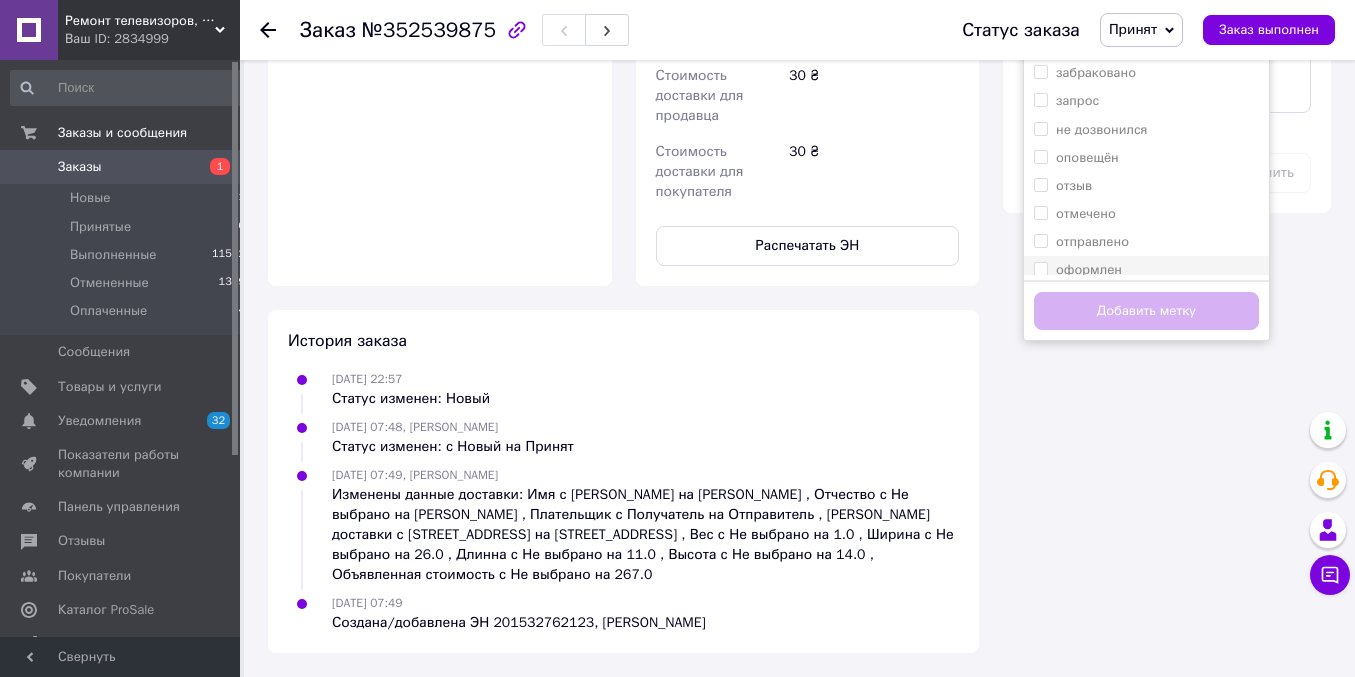click on "оформлен" at bounding box center [1040, 268] 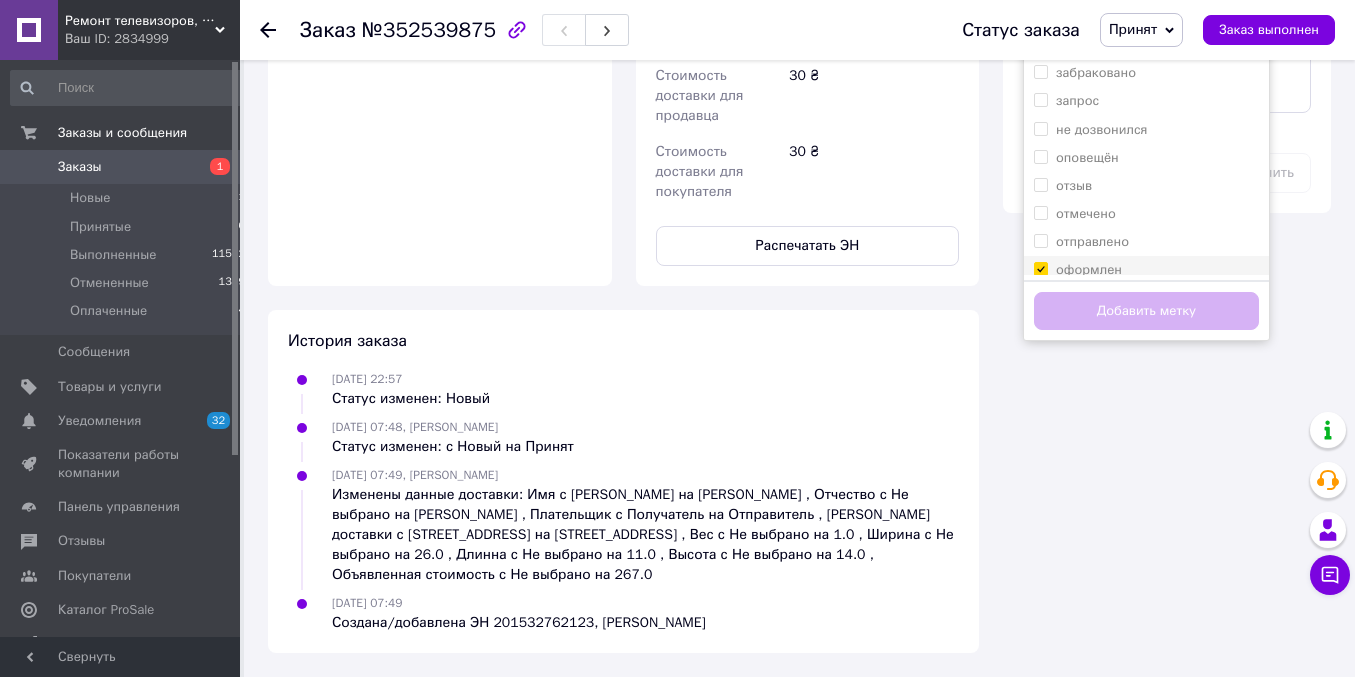 checkbox on "true" 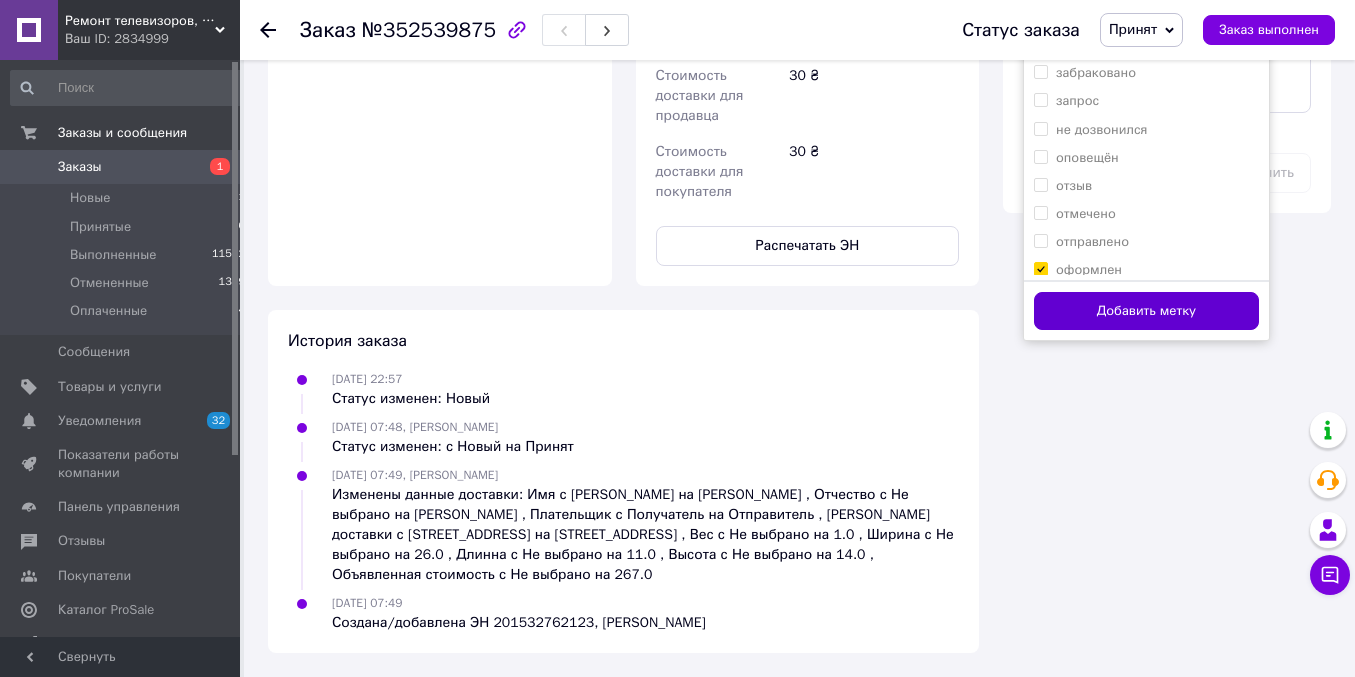 click on "Добавить метку" at bounding box center [1146, 311] 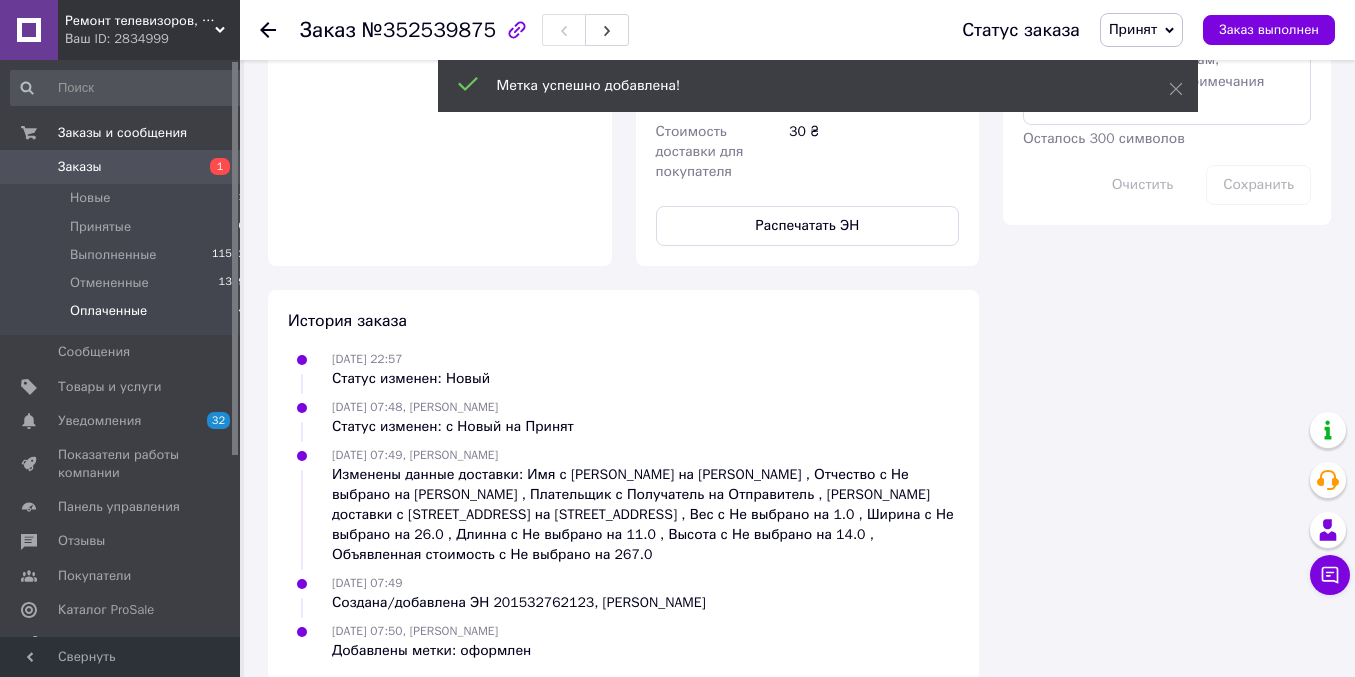 click on "Оплаченные" at bounding box center (108, 311) 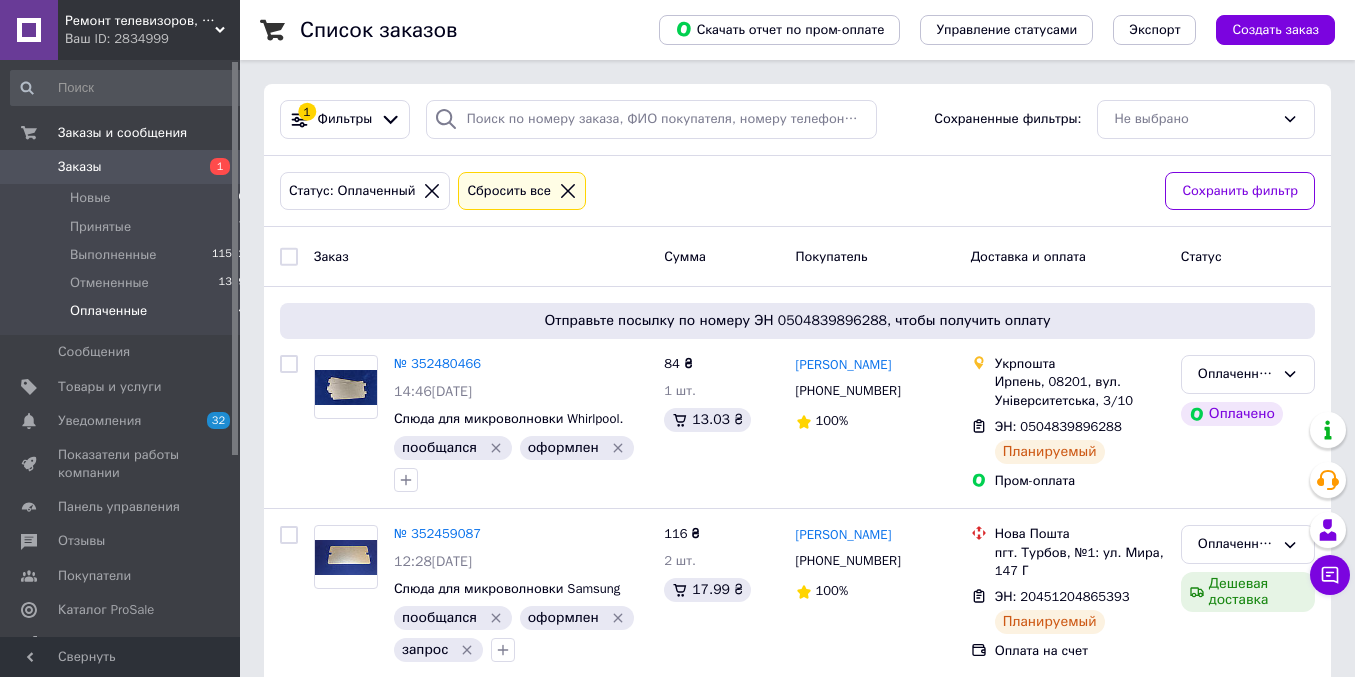 scroll, scrollTop: 571, scrollLeft: 0, axis: vertical 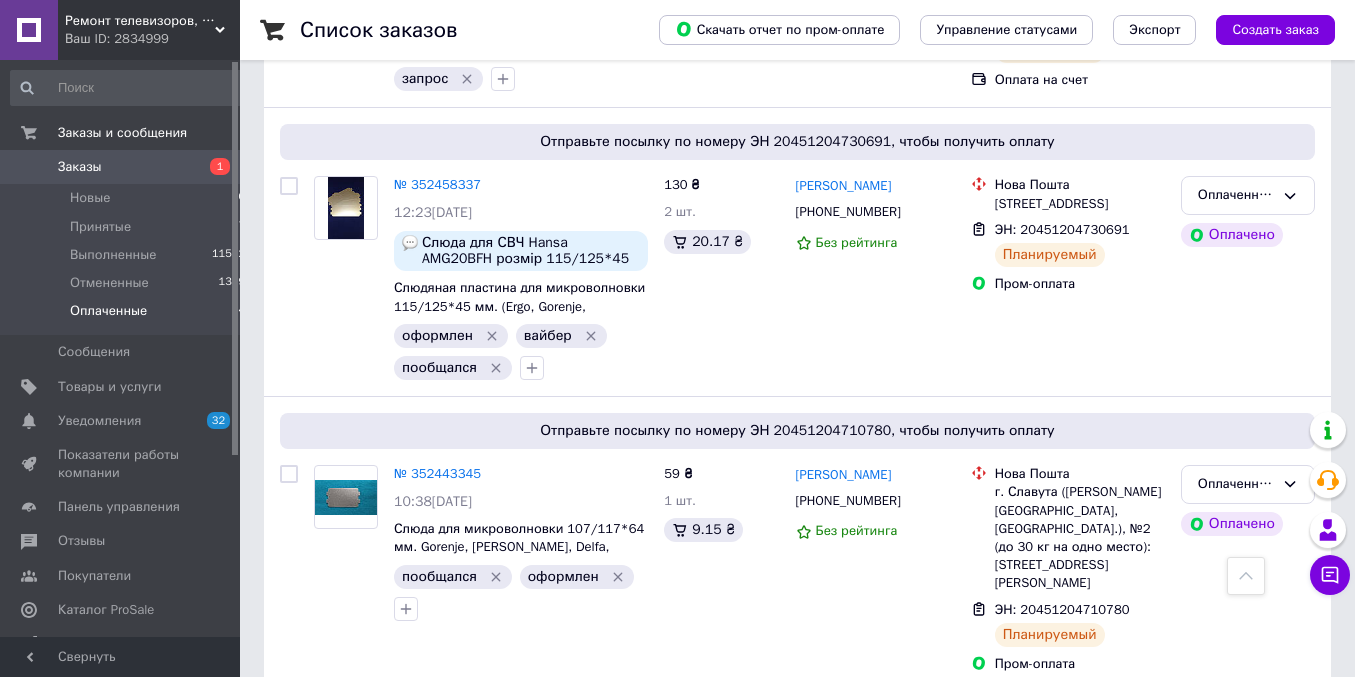 click on "Оплаченные" at bounding box center (108, 311) 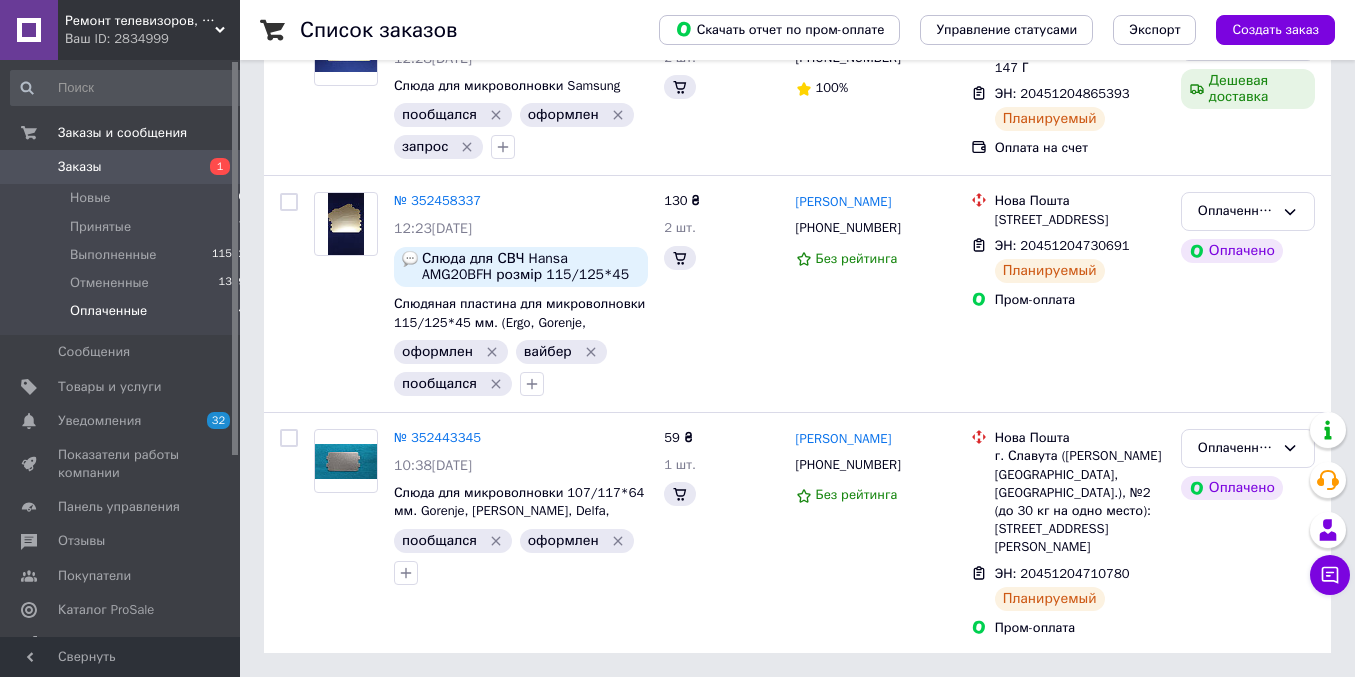 scroll, scrollTop: 0, scrollLeft: 0, axis: both 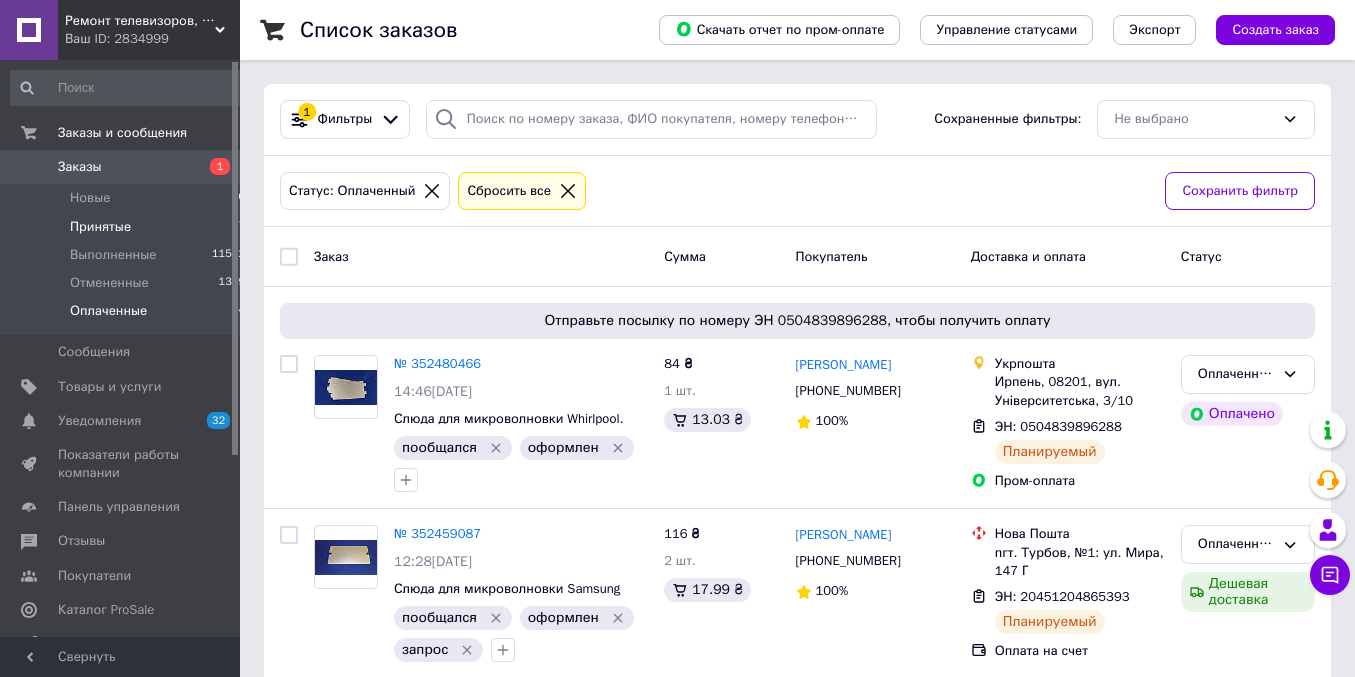 click on "Принятые" at bounding box center [100, 227] 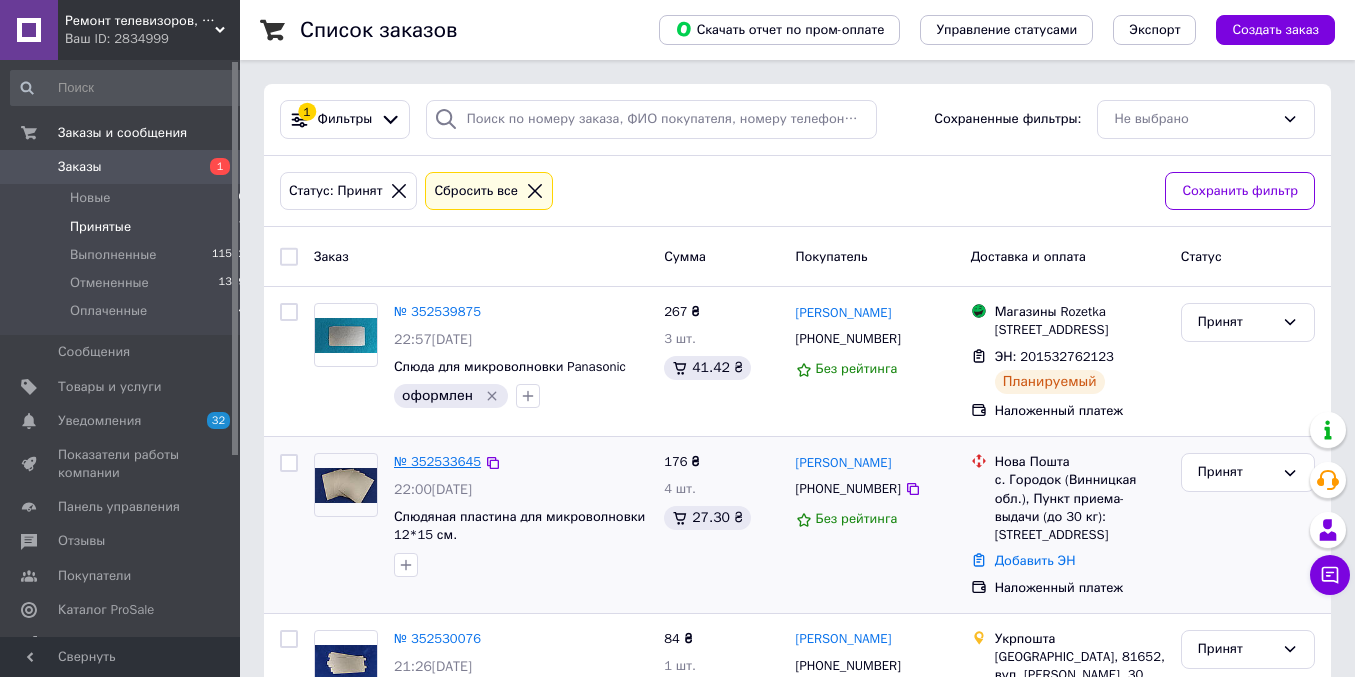 click on "№ 352533645" at bounding box center (437, 461) 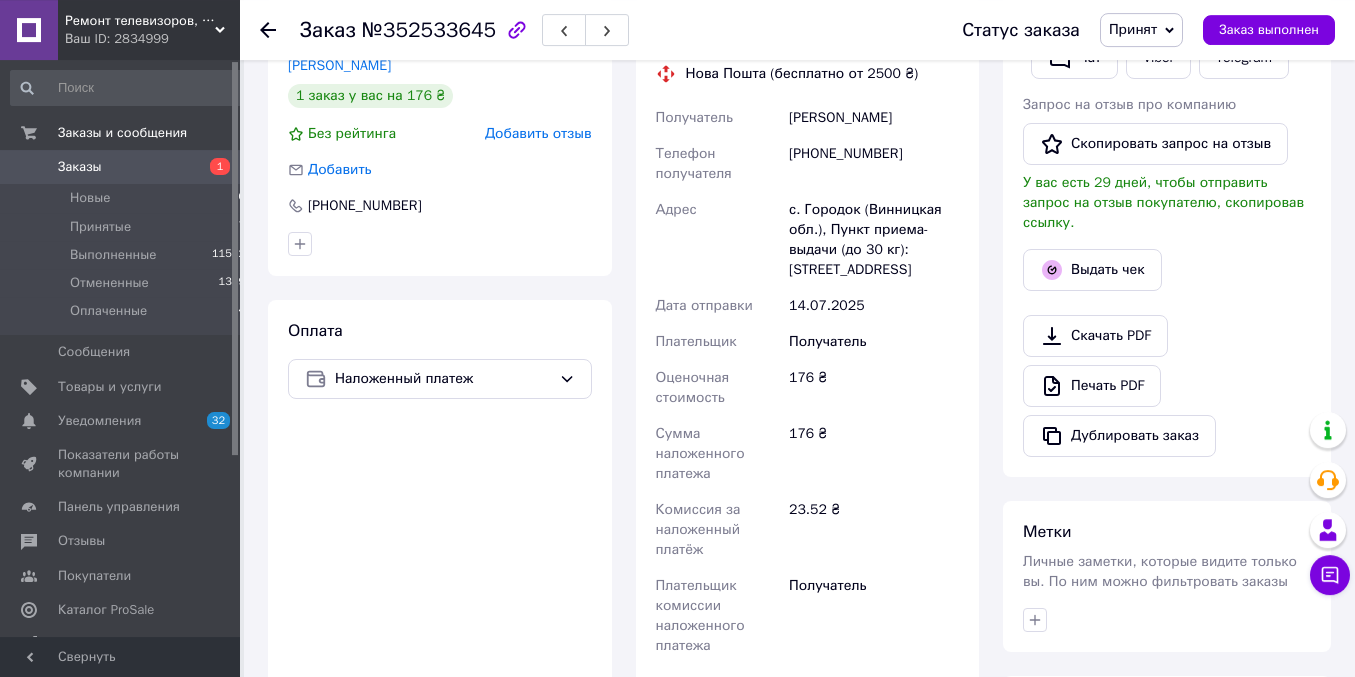 scroll, scrollTop: 452, scrollLeft: 0, axis: vertical 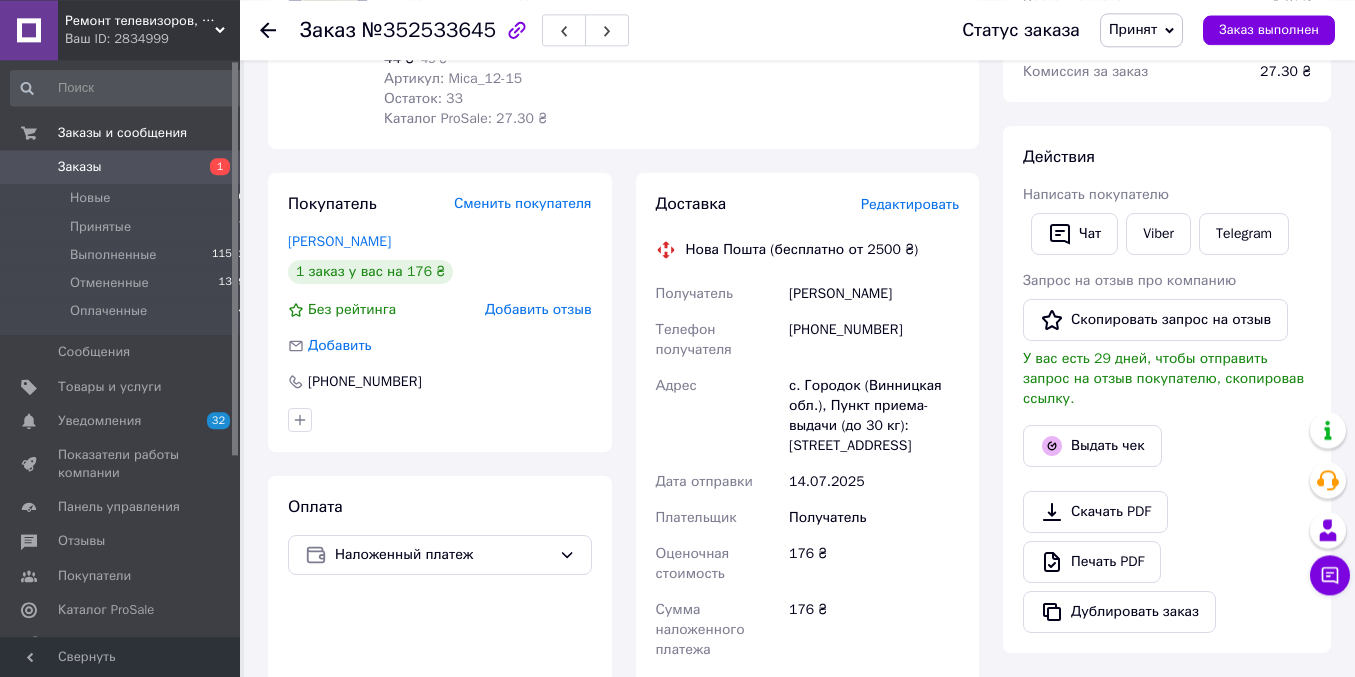 click on "Редактировать" at bounding box center [910, 204] 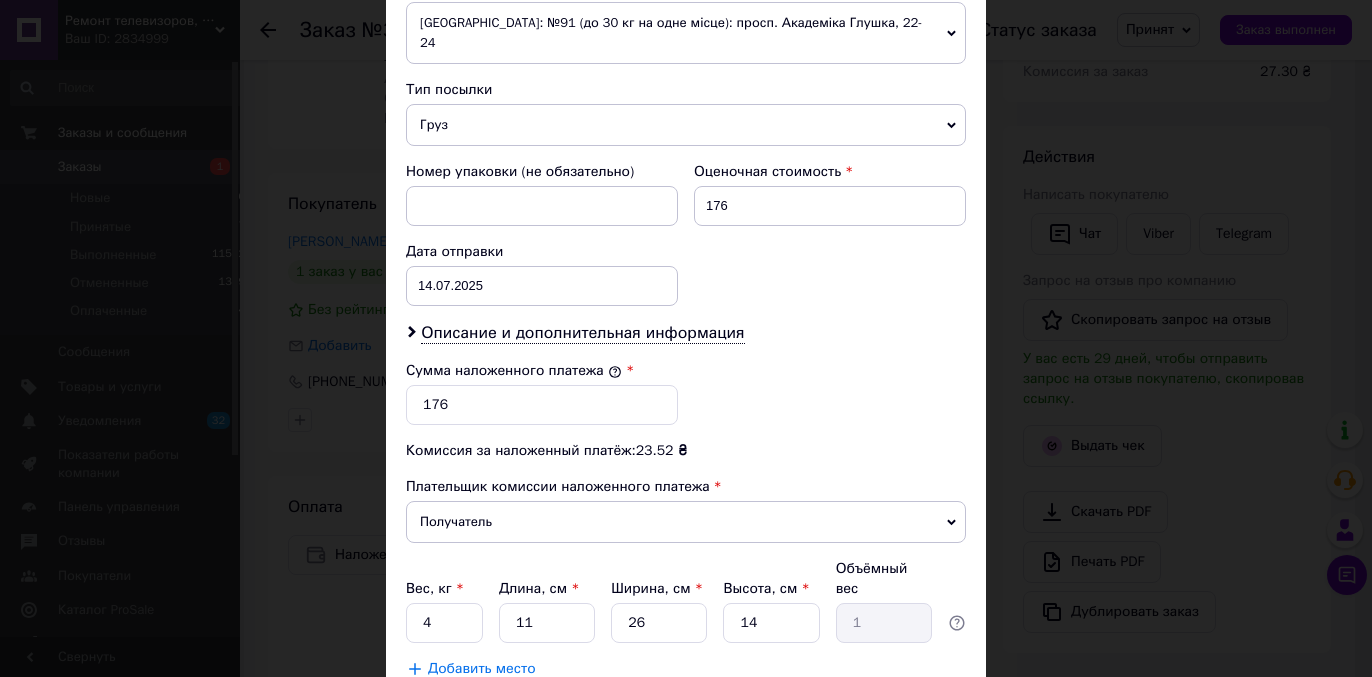 scroll, scrollTop: 692, scrollLeft: 0, axis: vertical 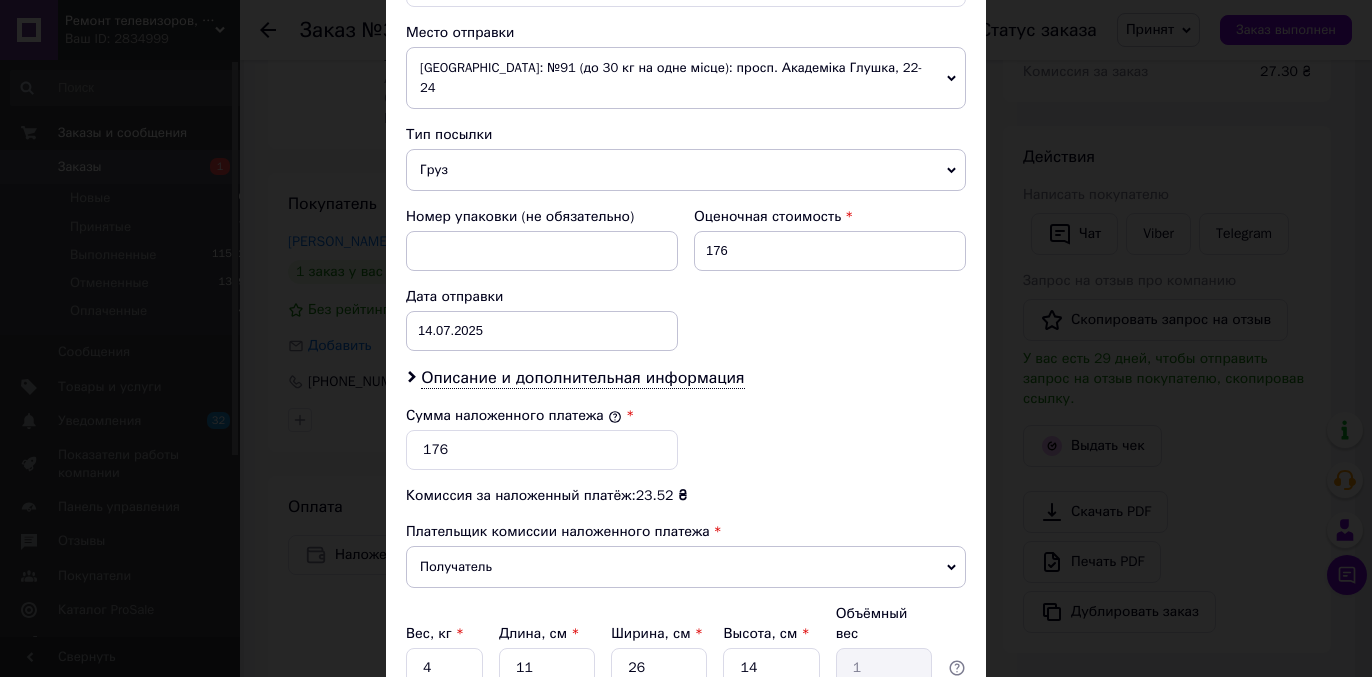 click on "Груз" at bounding box center [686, 170] 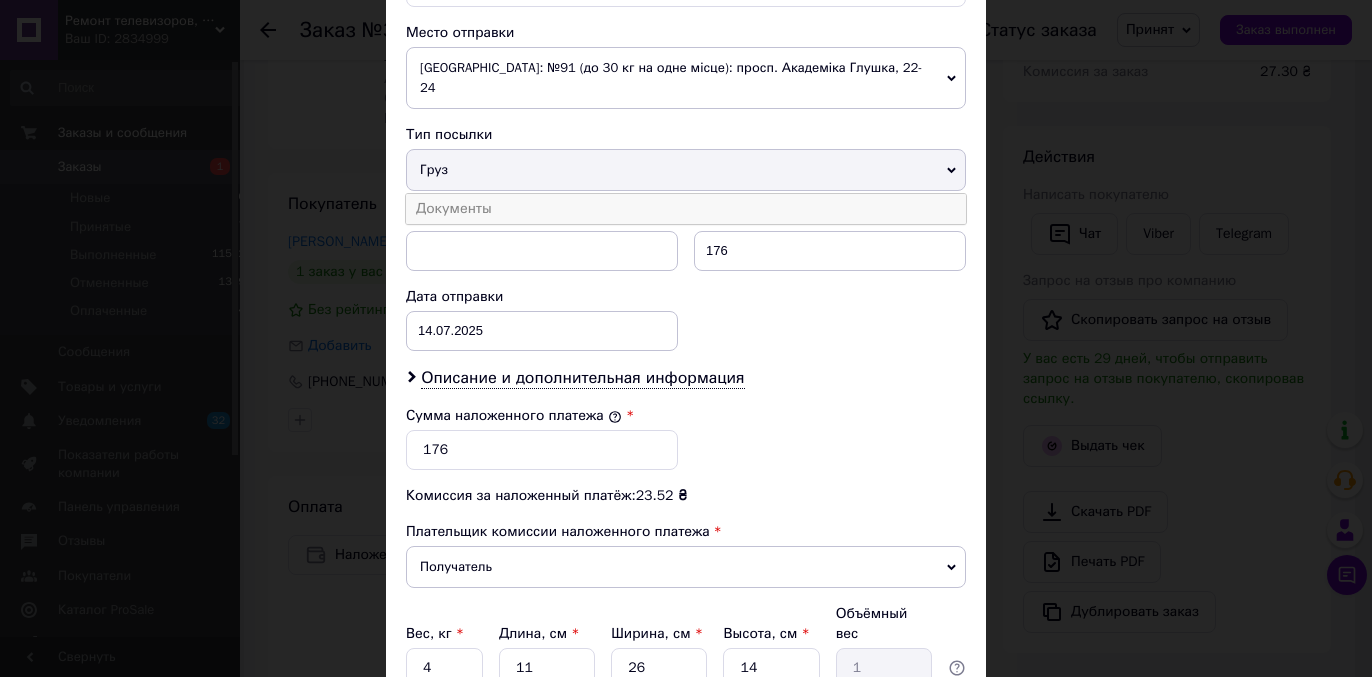 click on "Документы" at bounding box center [686, 209] 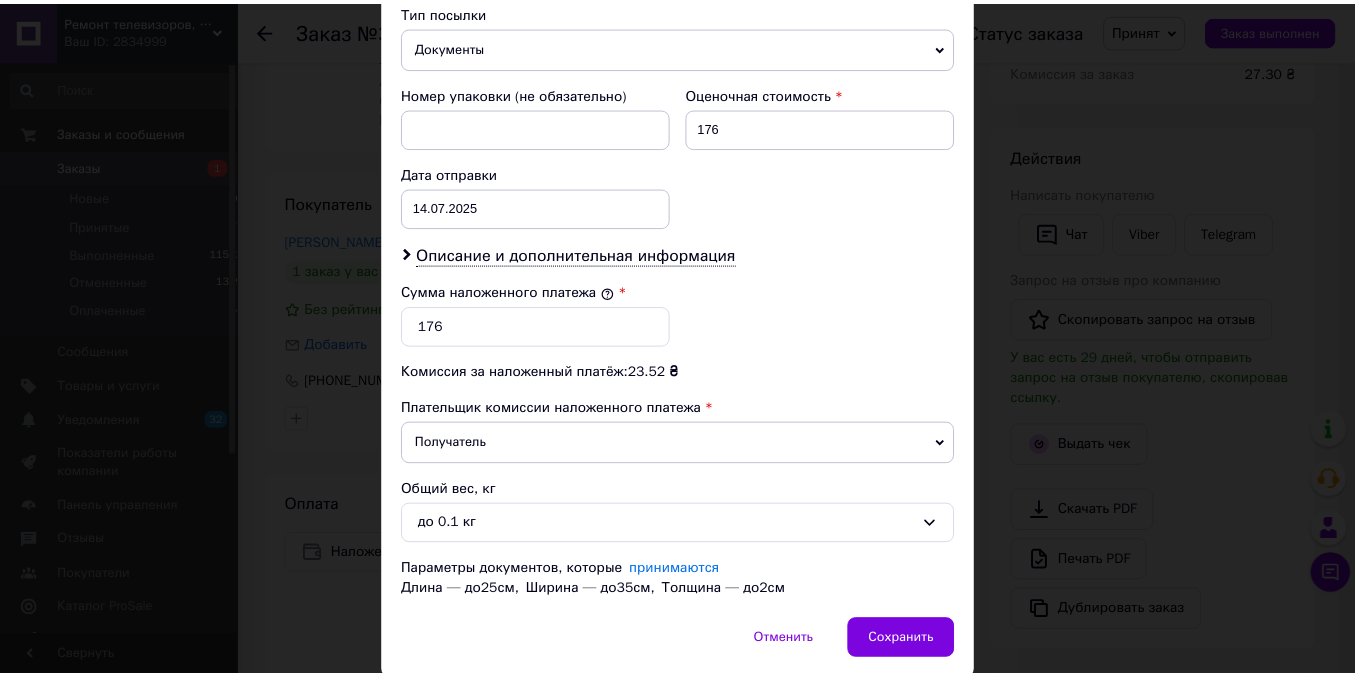 scroll, scrollTop: 869, scrollLeft: 0, axis: vertical 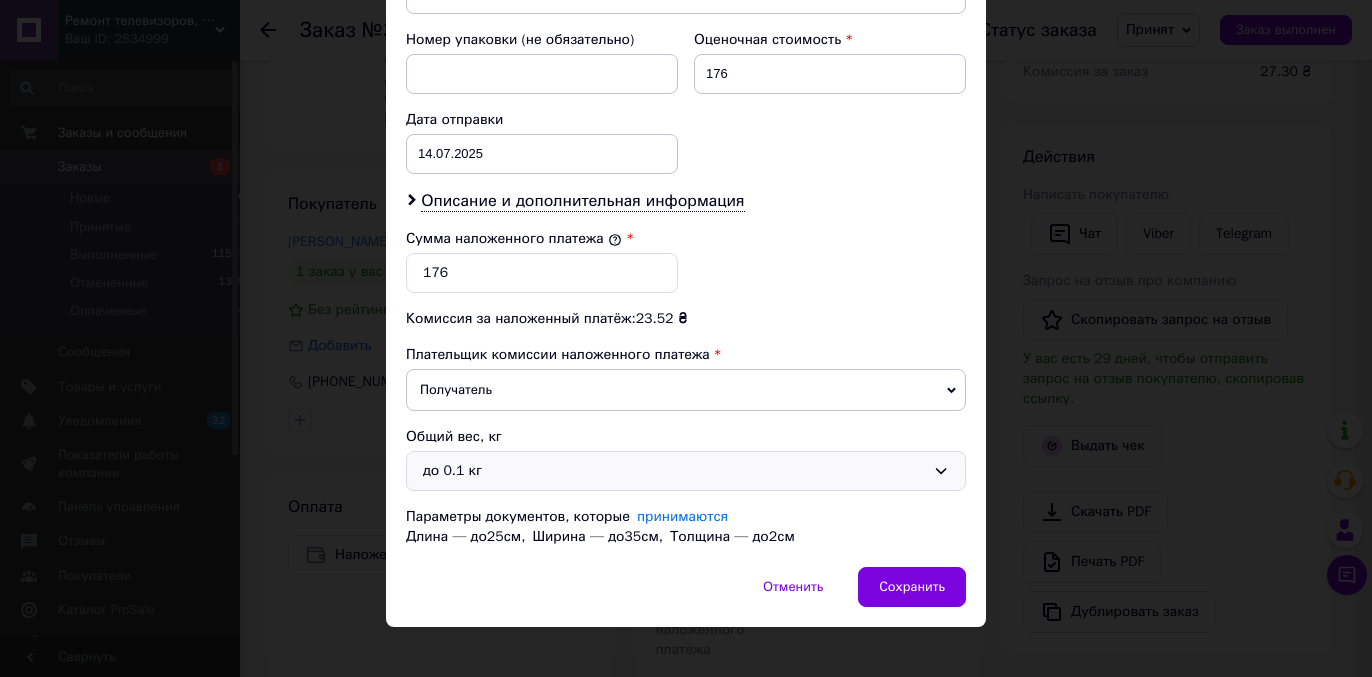 click on "до 0.1 кг" at bounding box center (674, 471) 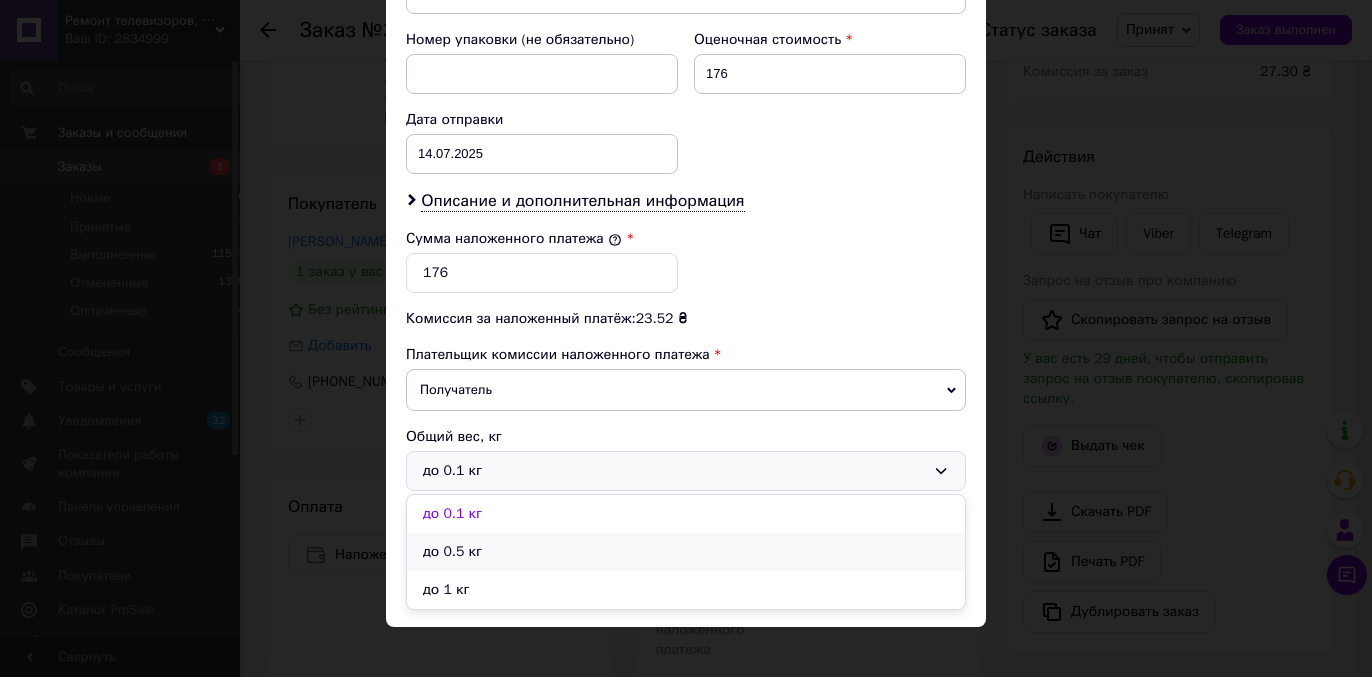 click on "до 0.5 кг" at bounding box center (686, 552) 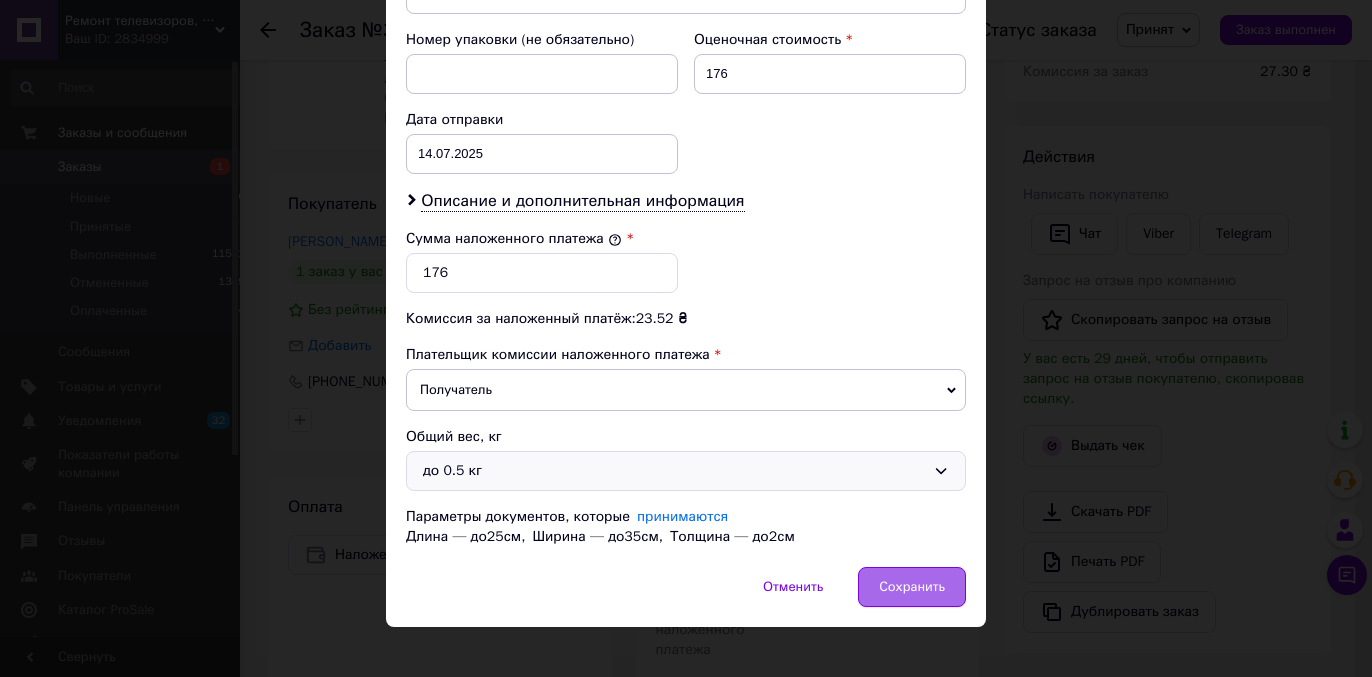 click on "Сохранить" at bounding box center [912, 587] 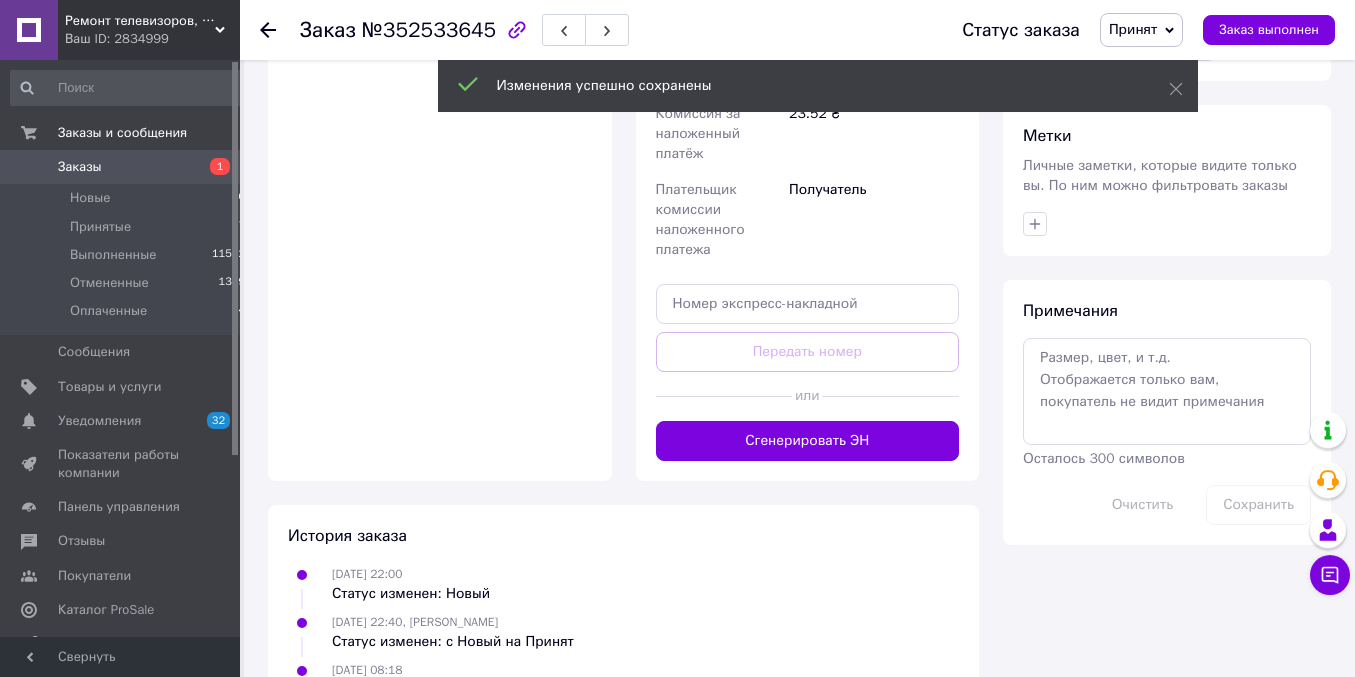 scroll, scrollTop: 849, scrollLeft: 0, axis: vertical 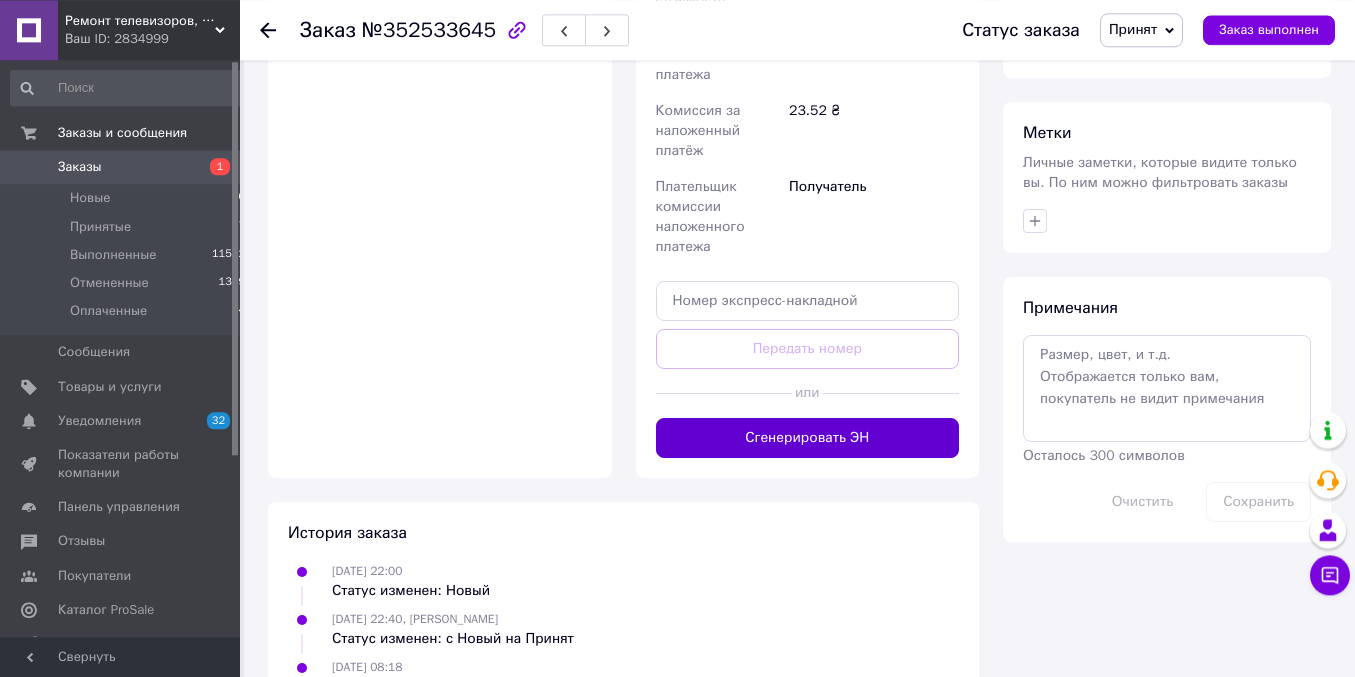 click on "Сгенерировать ЭН" at bounding box center (808, 438) 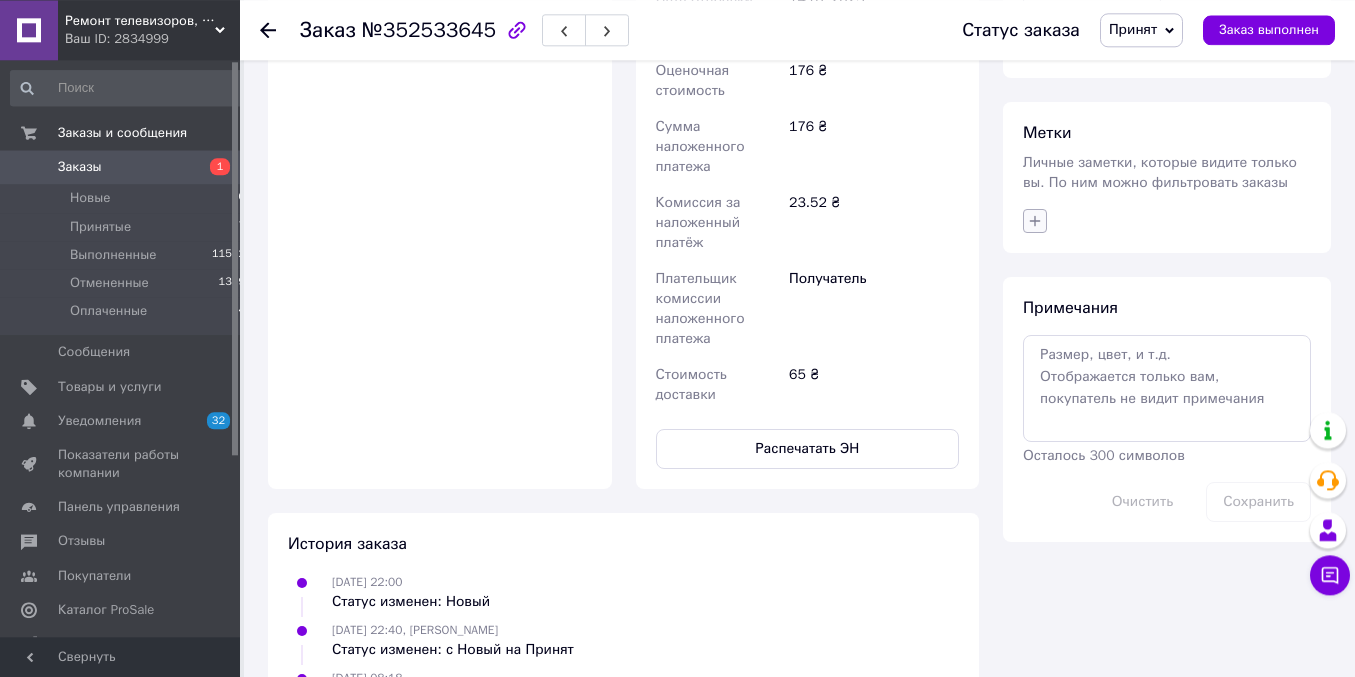 click 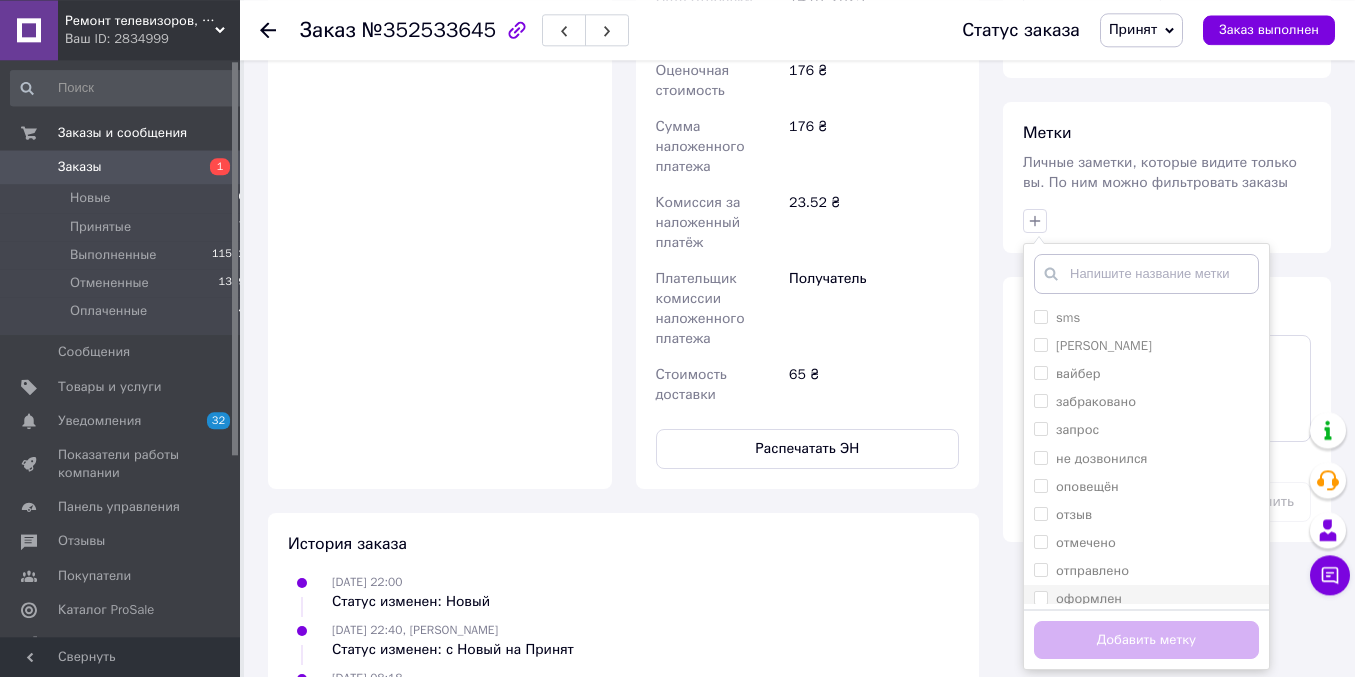 click on "оформлен" at bounding box center [1040, 597] 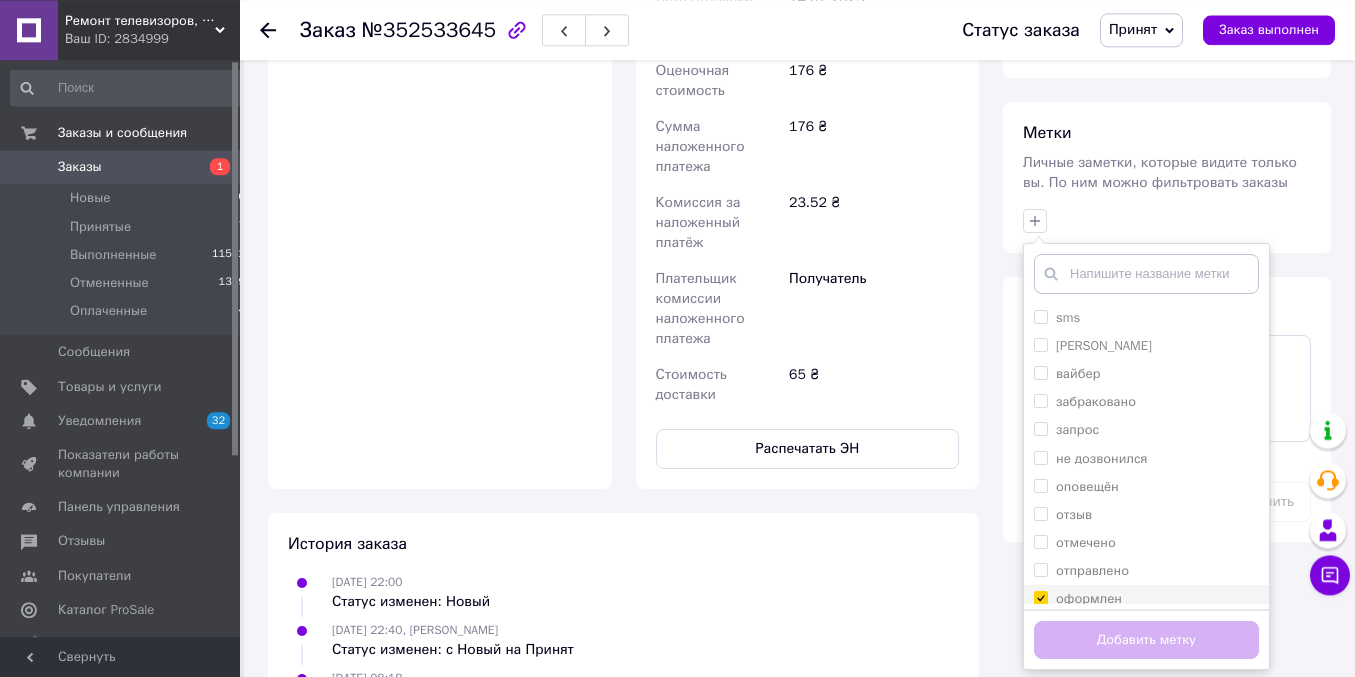 checkbox on "true" 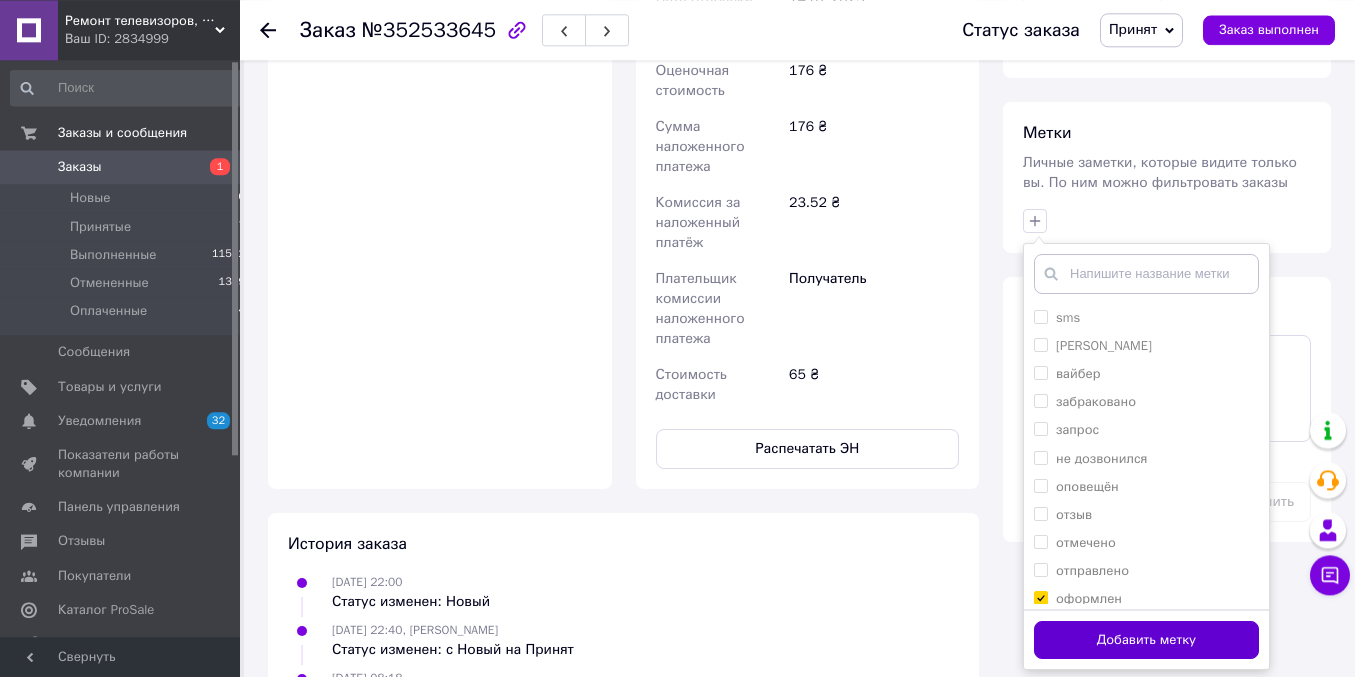 click on "Добавить метку" at bounding box center [1146, 640] 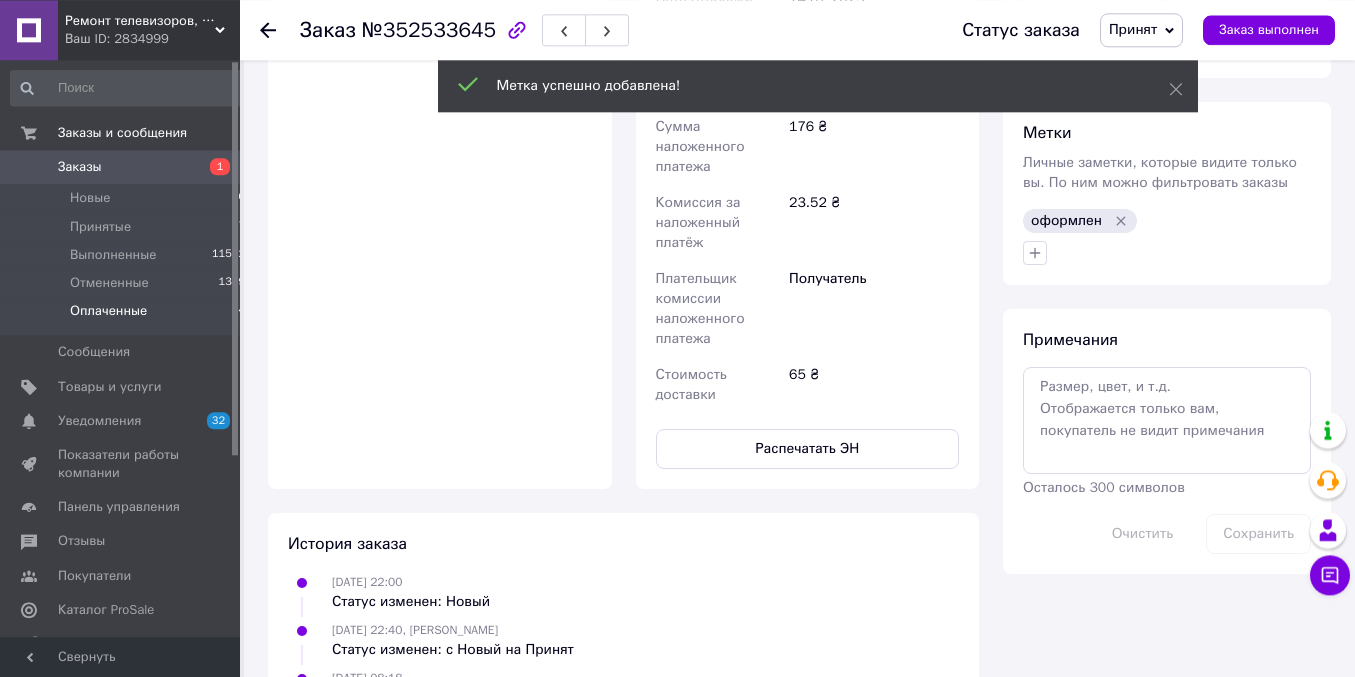 click on "Оплаченные" at bounding box center (108, 311) 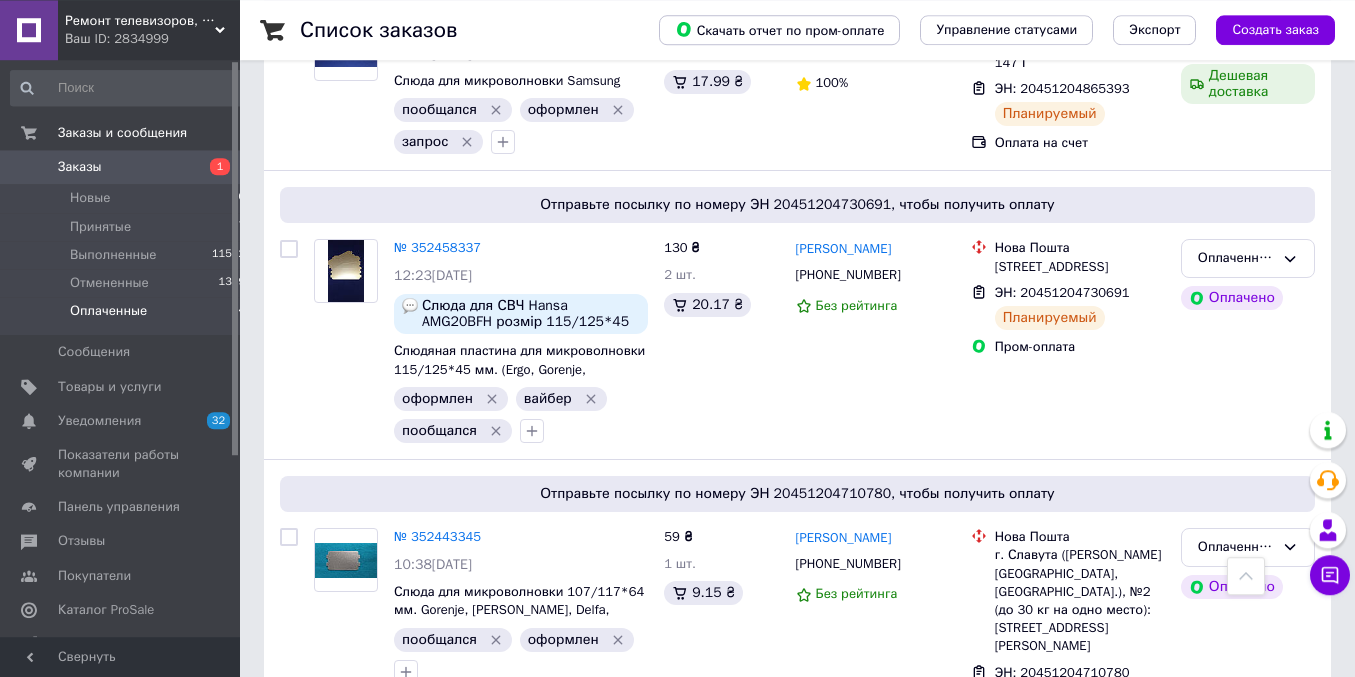 scroll, scrollTop: 511, scrollLeft: 0, axis: vertical 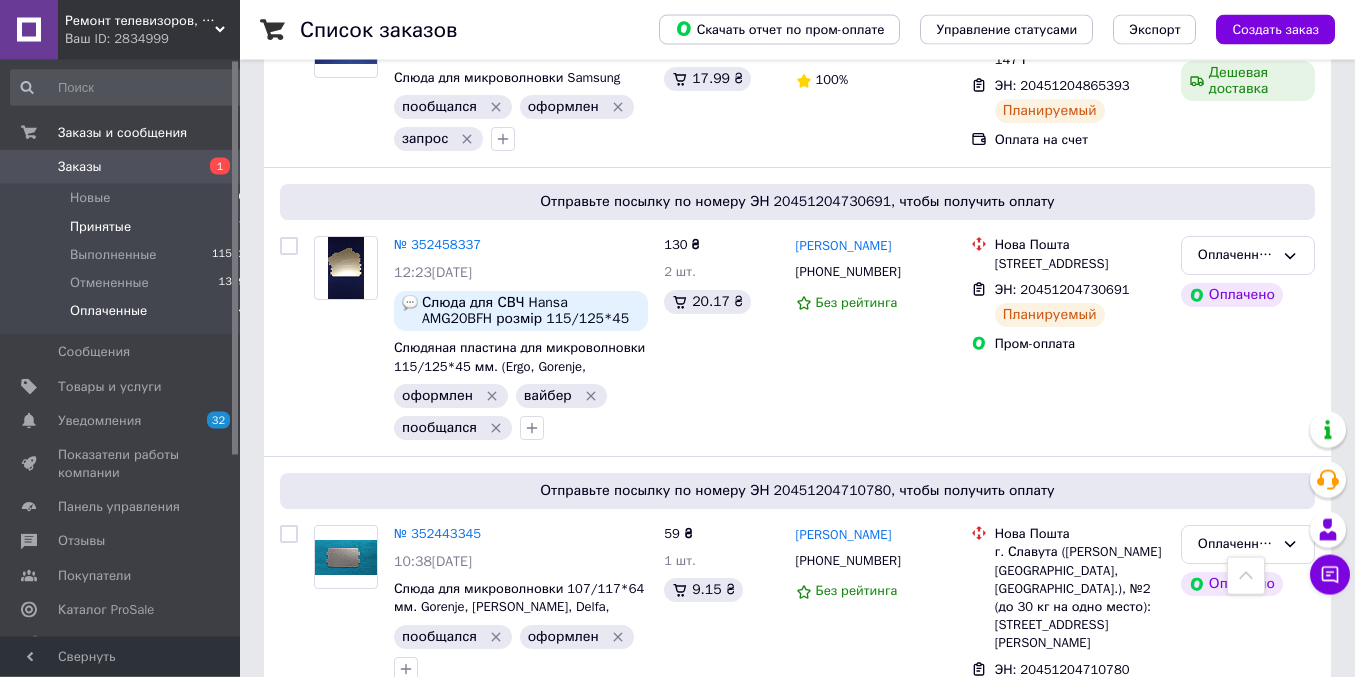click on "Принятые" at bounding box center [100, 227] 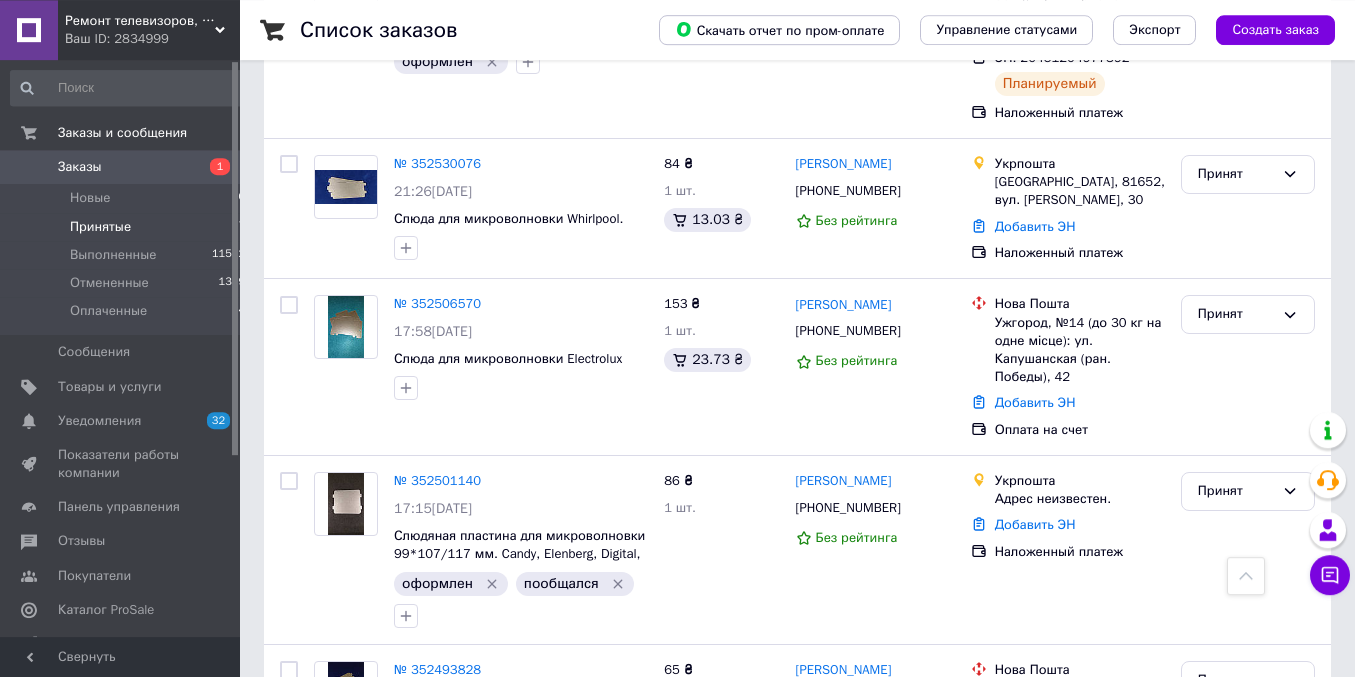 scroll, scrollTop: 519, scrollLeft: 0, axis: vertical 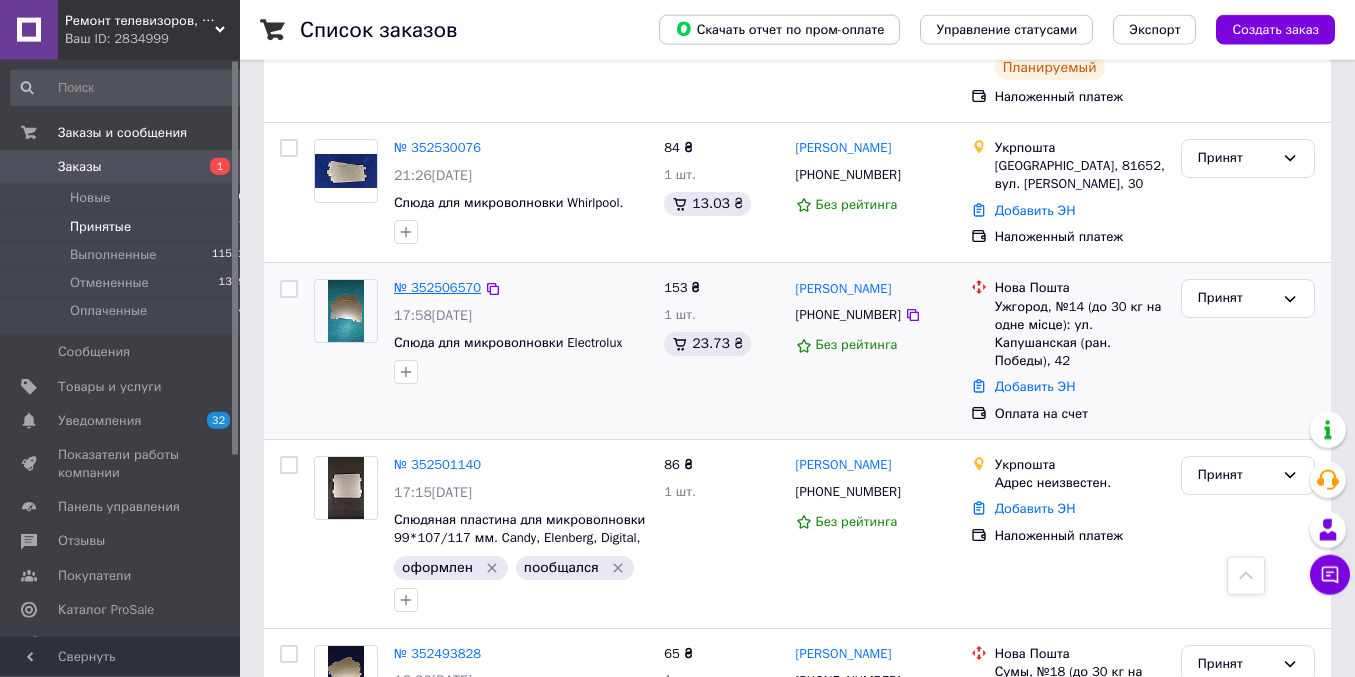 click on "№ 352506570" at bounding box center [437, 287] 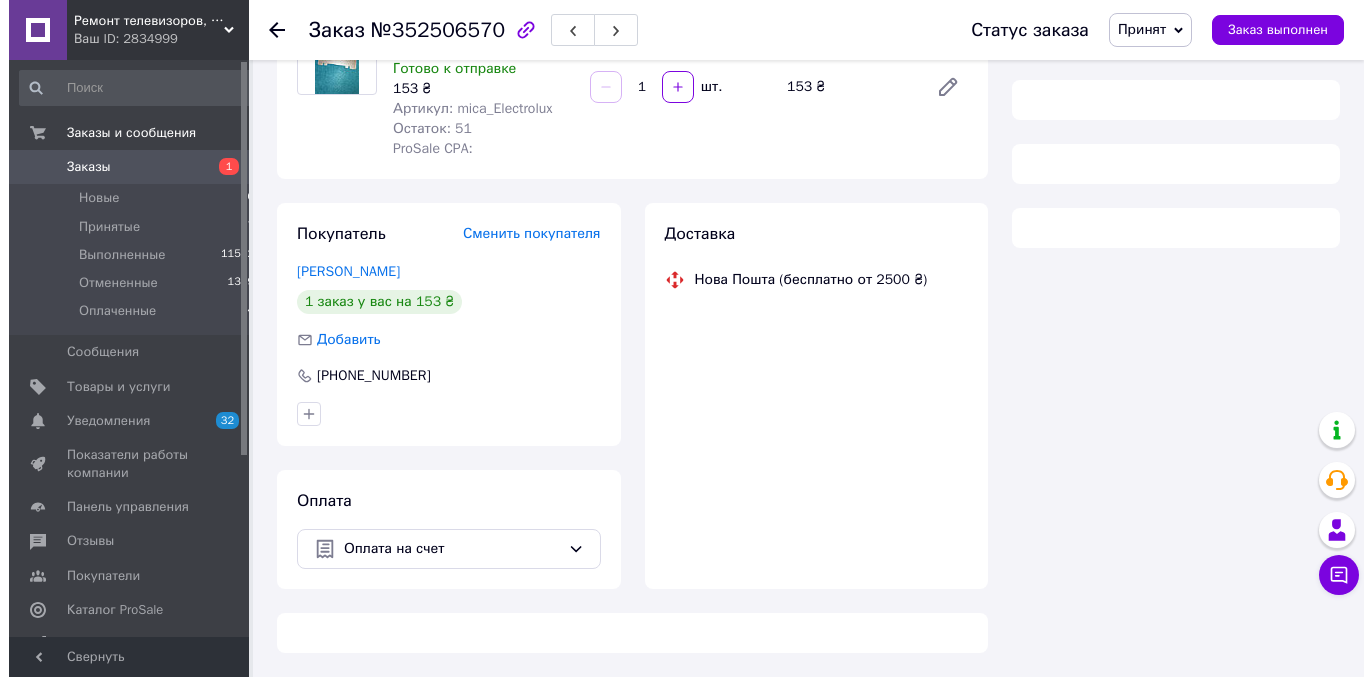 scroll, scrollTop: 216, scrollLeft: 0, axis: vertical 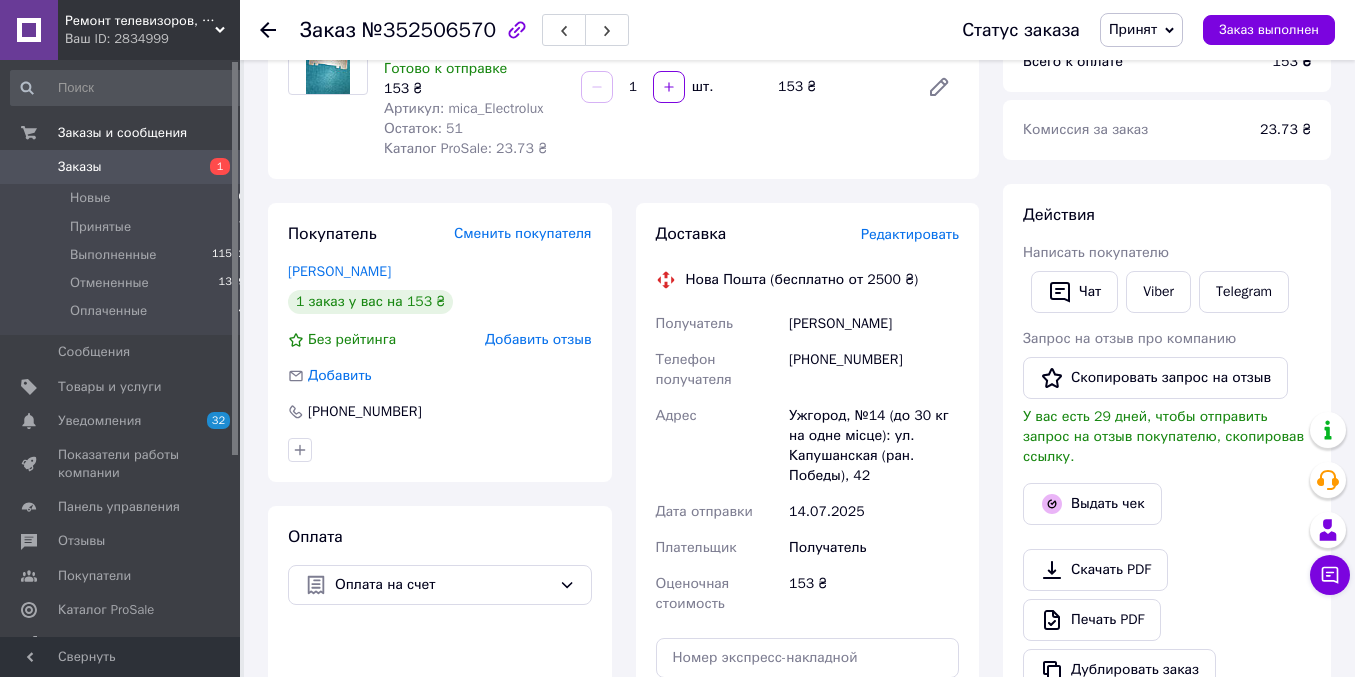 click on "Редактировать" at bounding box center [910, 234] 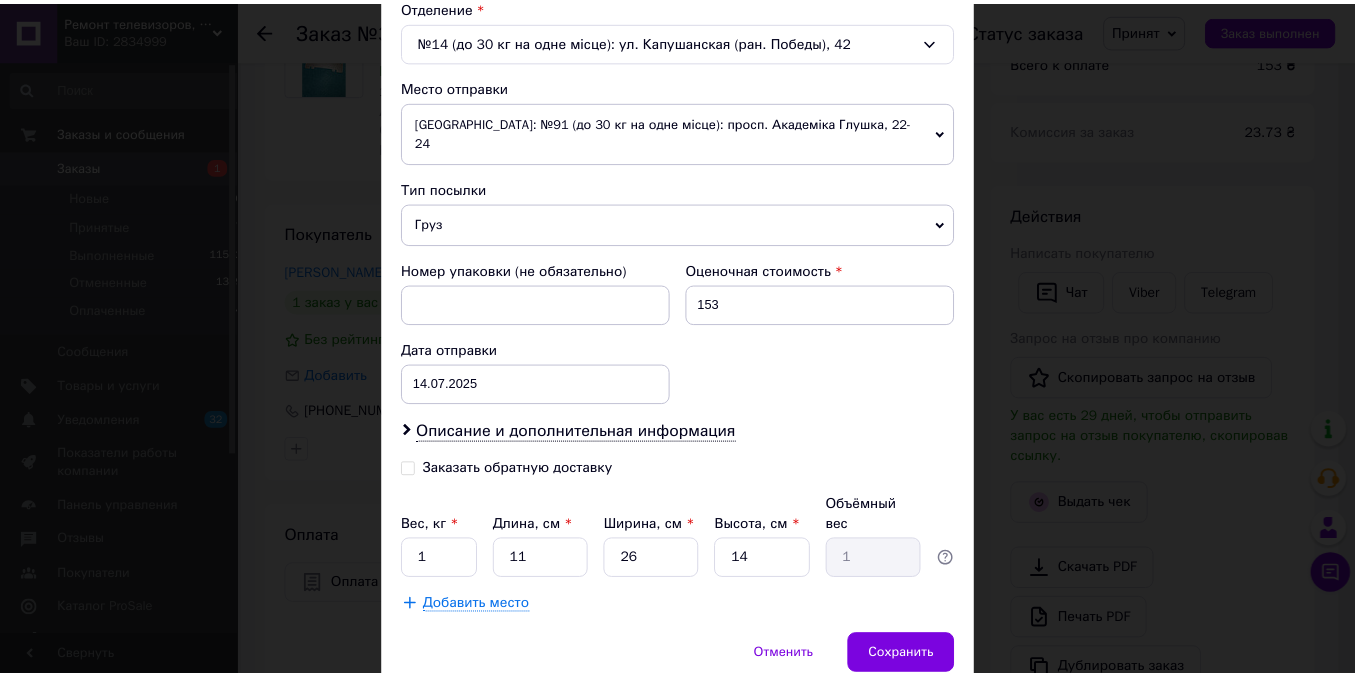 scroll, scrollTop: 634, scrollLeft: 0, axis: vertical 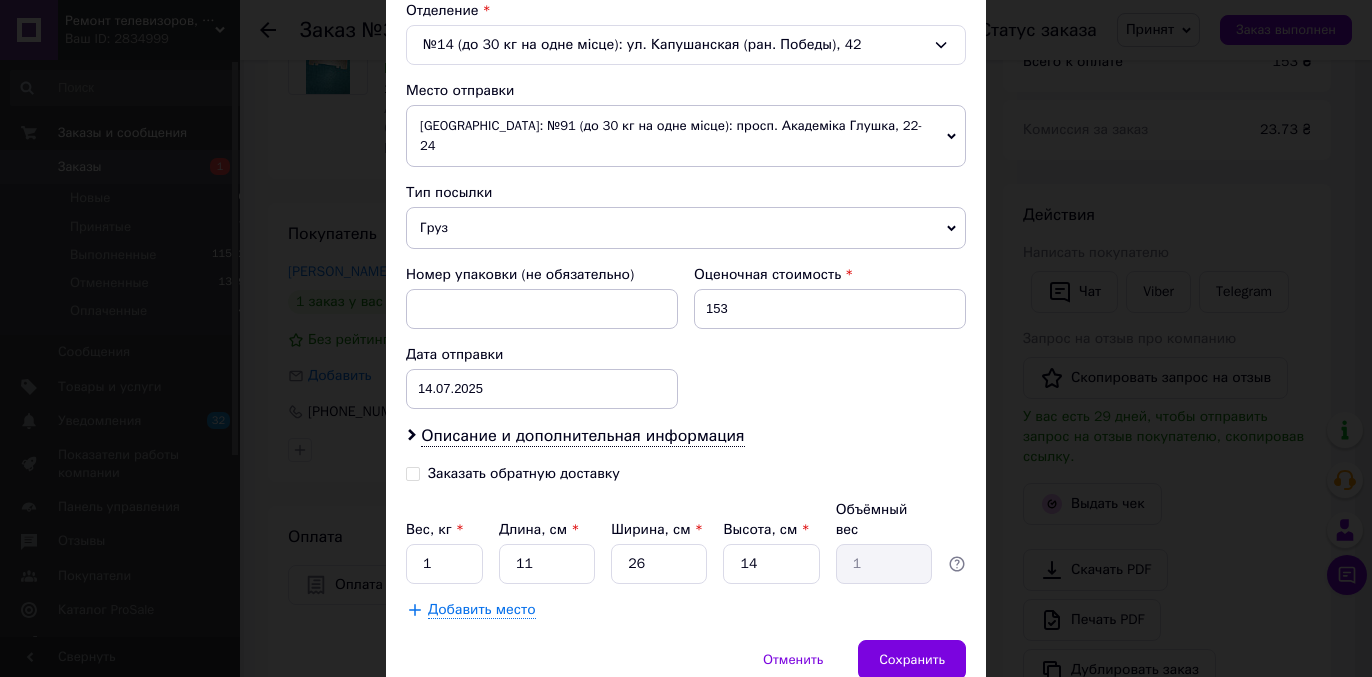 click on "Груз" at bounding box center [686, 228] 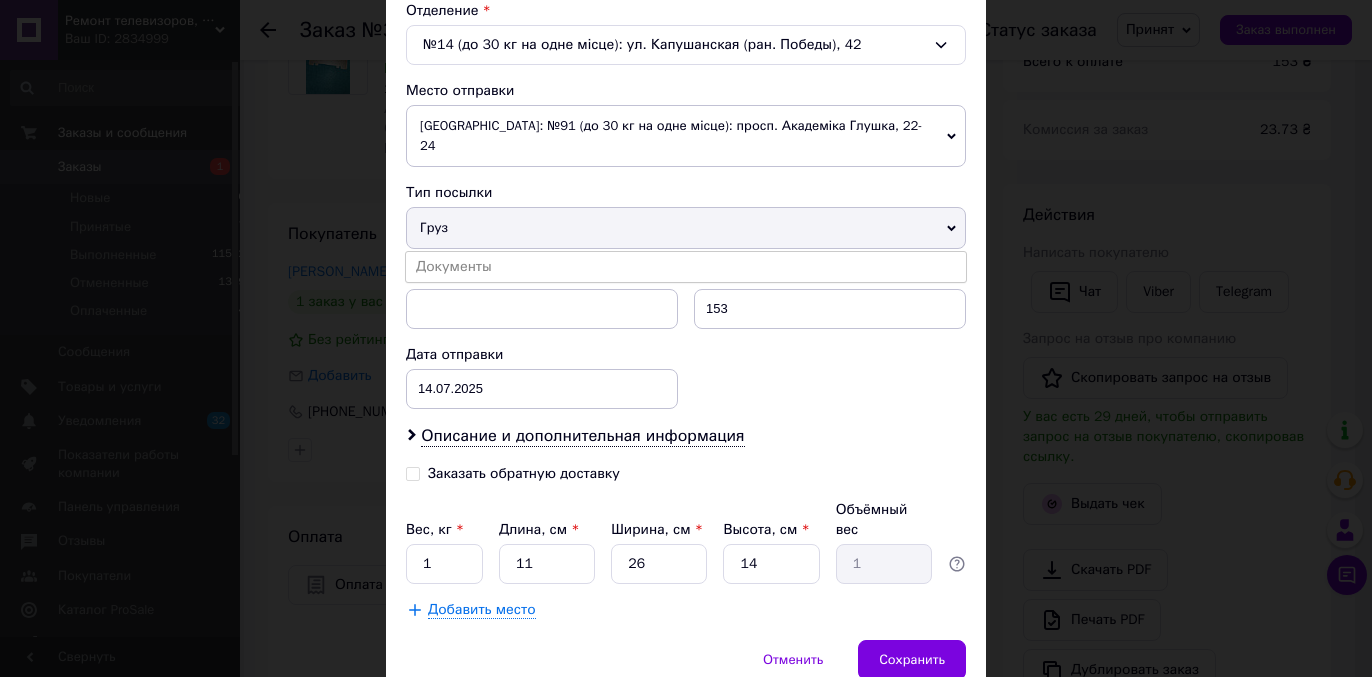 click on "Груз" at bounding box center [686, 228] 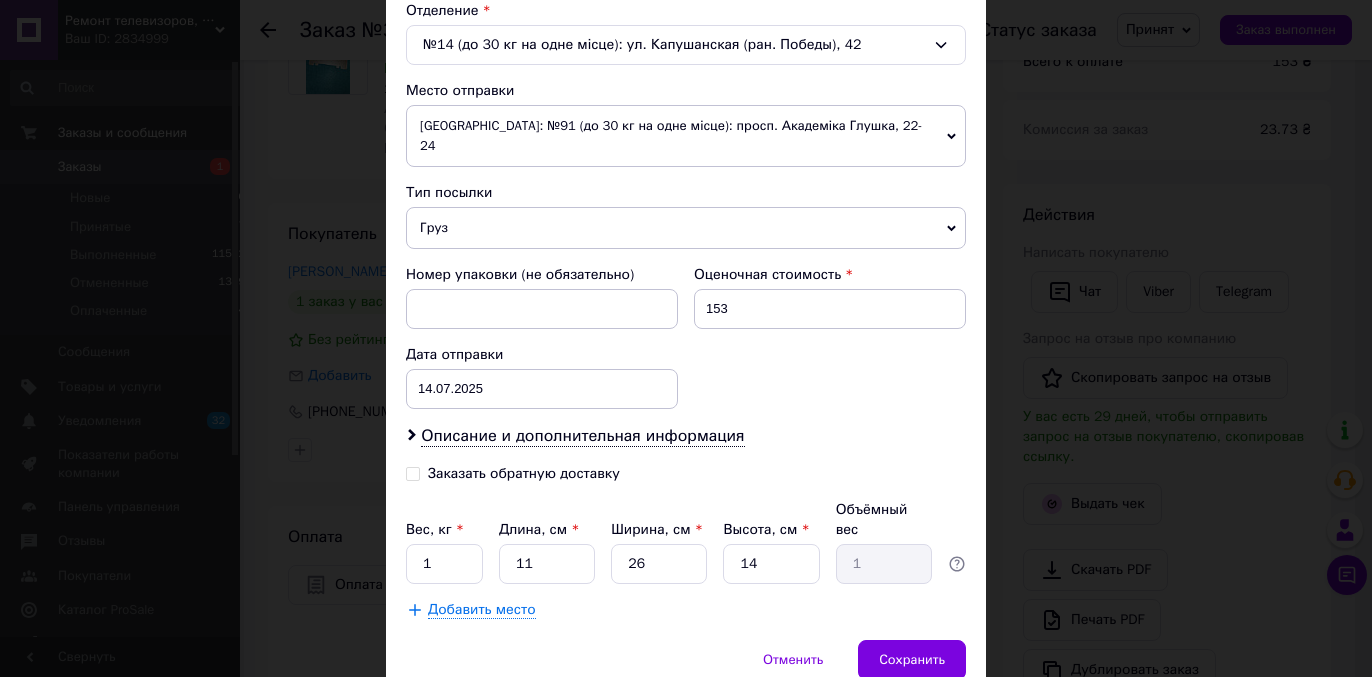 click on "Груз" at bounding box center [686, 228] 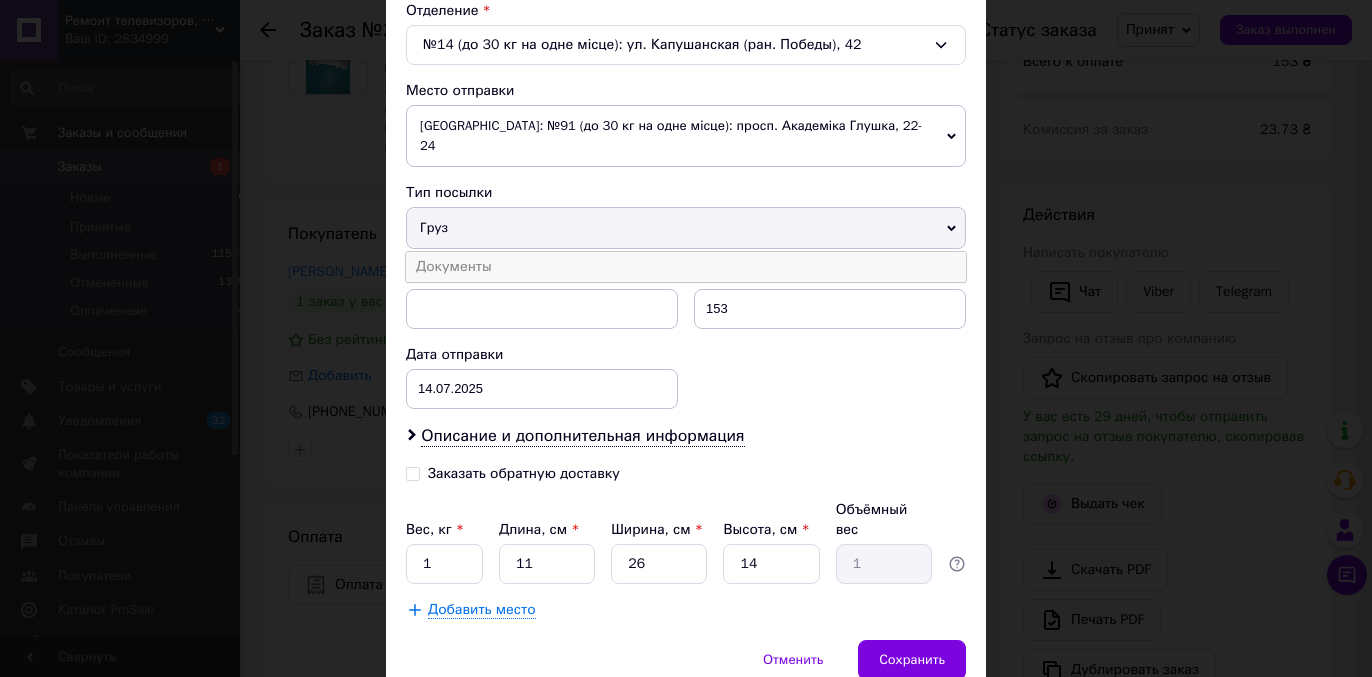 click on "Документы" at bounding box center [686, 267] 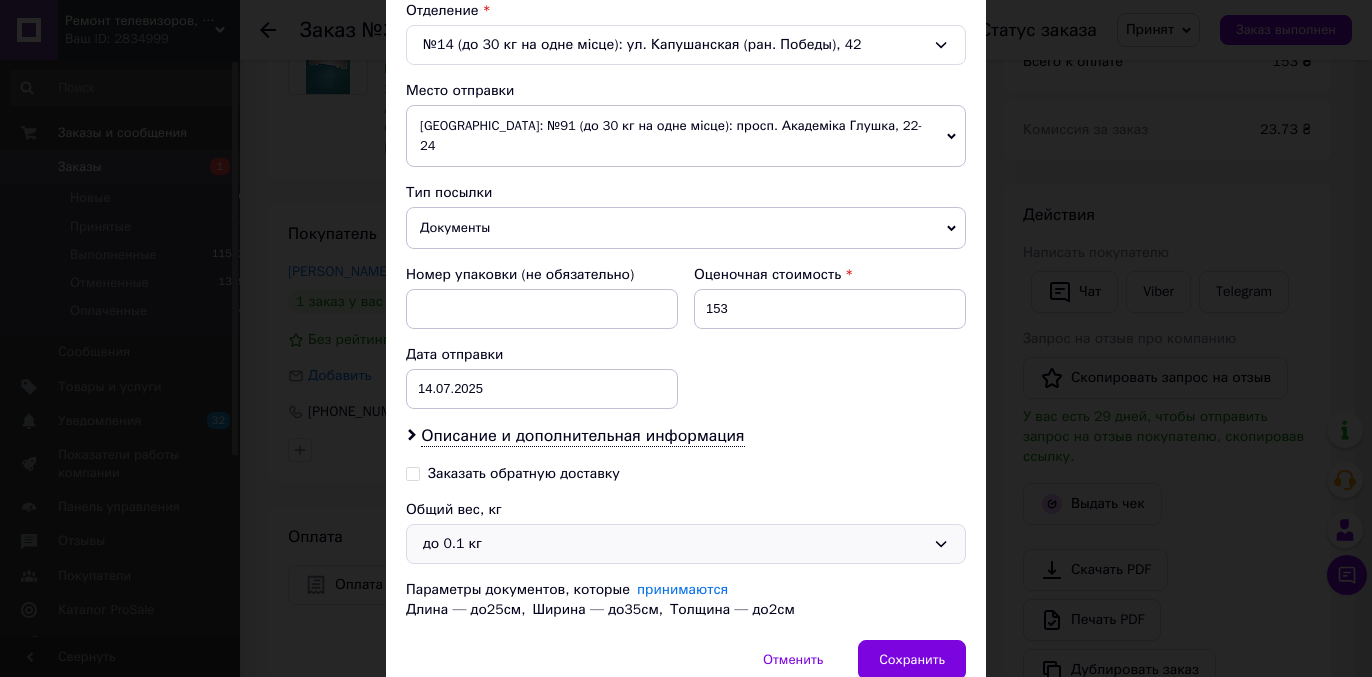 click on "до 0.1 кг" at bounding box center [674, 544] 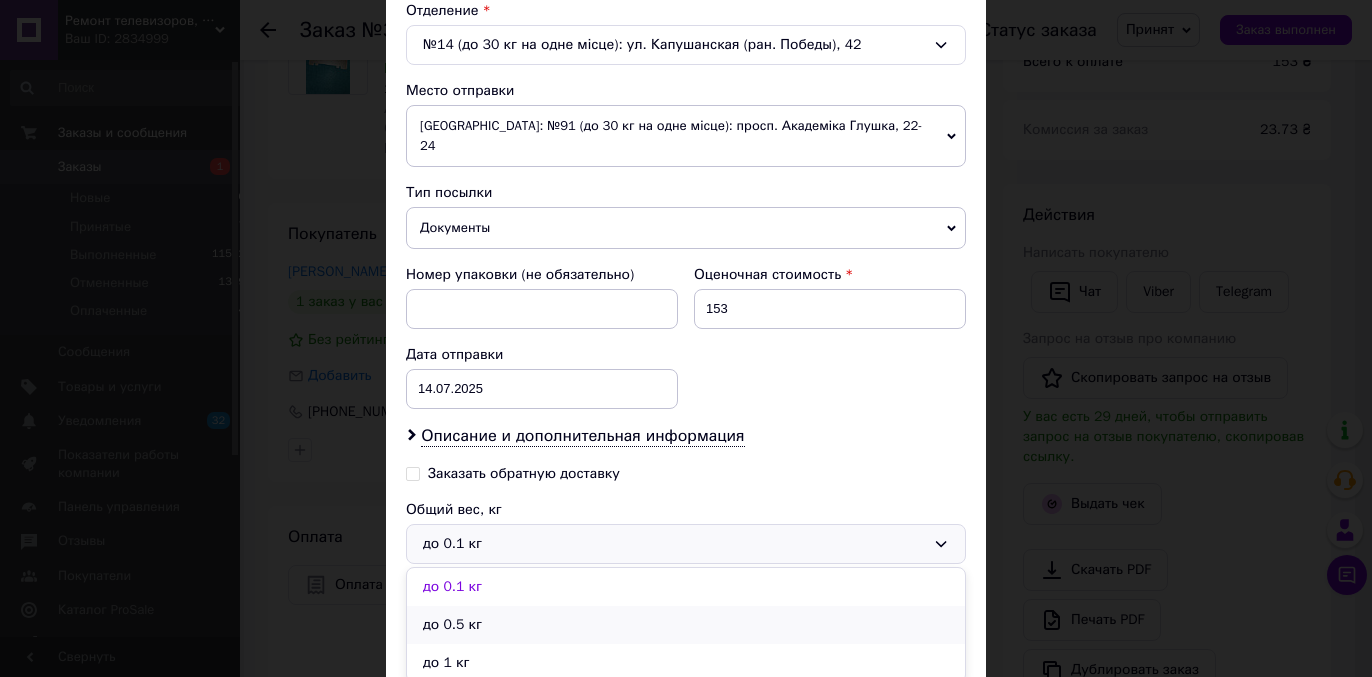 click on "до 0.5 кг" at bounding box center [686, 625] 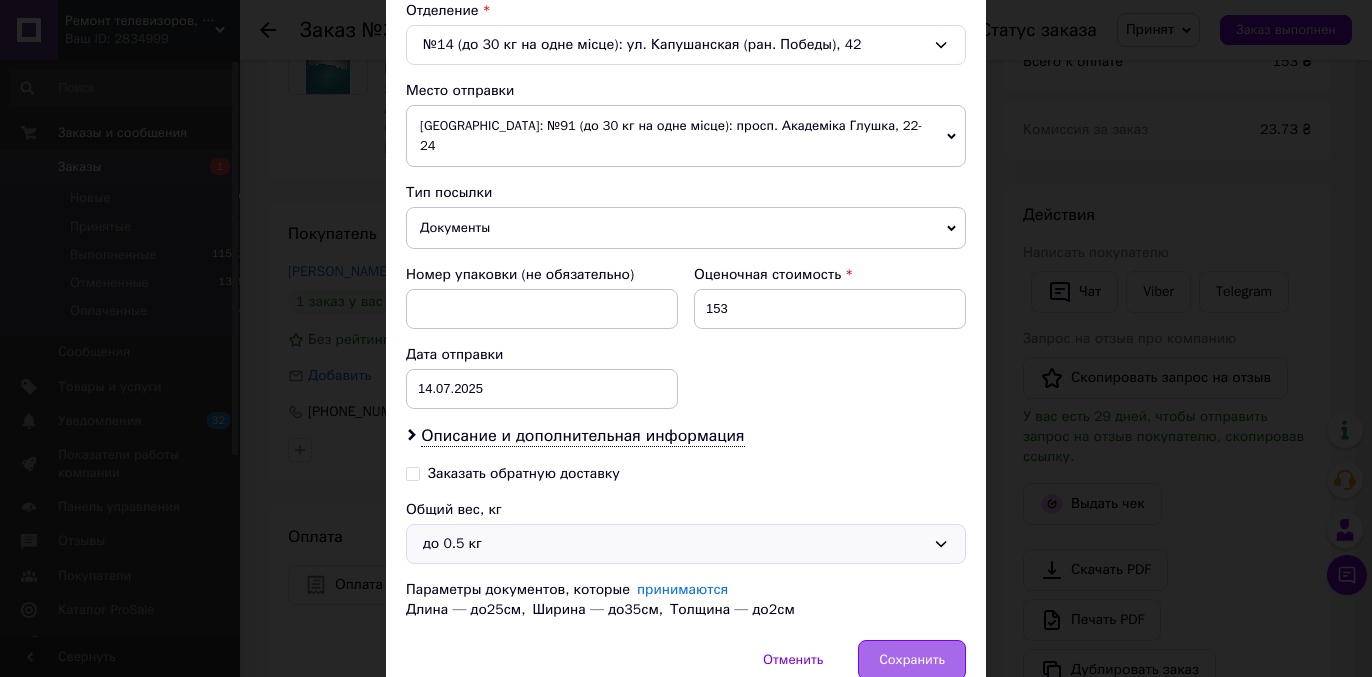 click on "Сохранить" at bounding box center (912, 660) 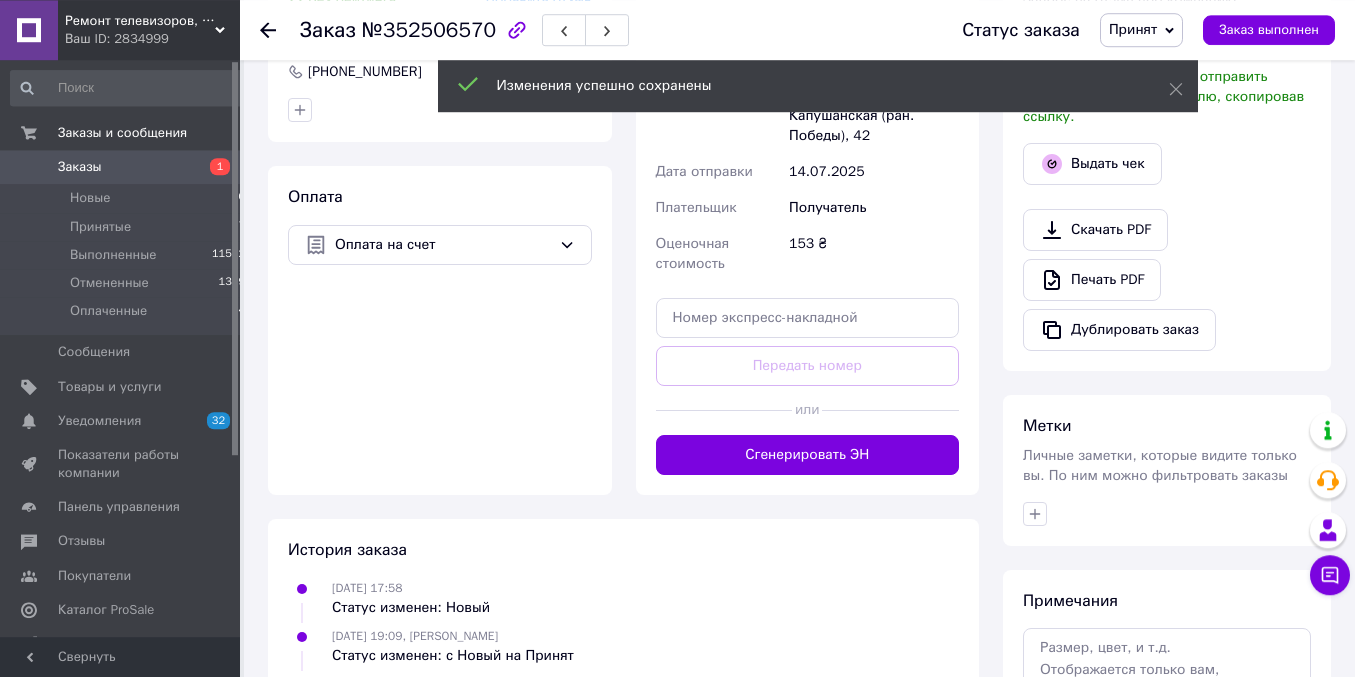 scroll, scrollTop: 610, scrollLeft: 0, axis: vertical 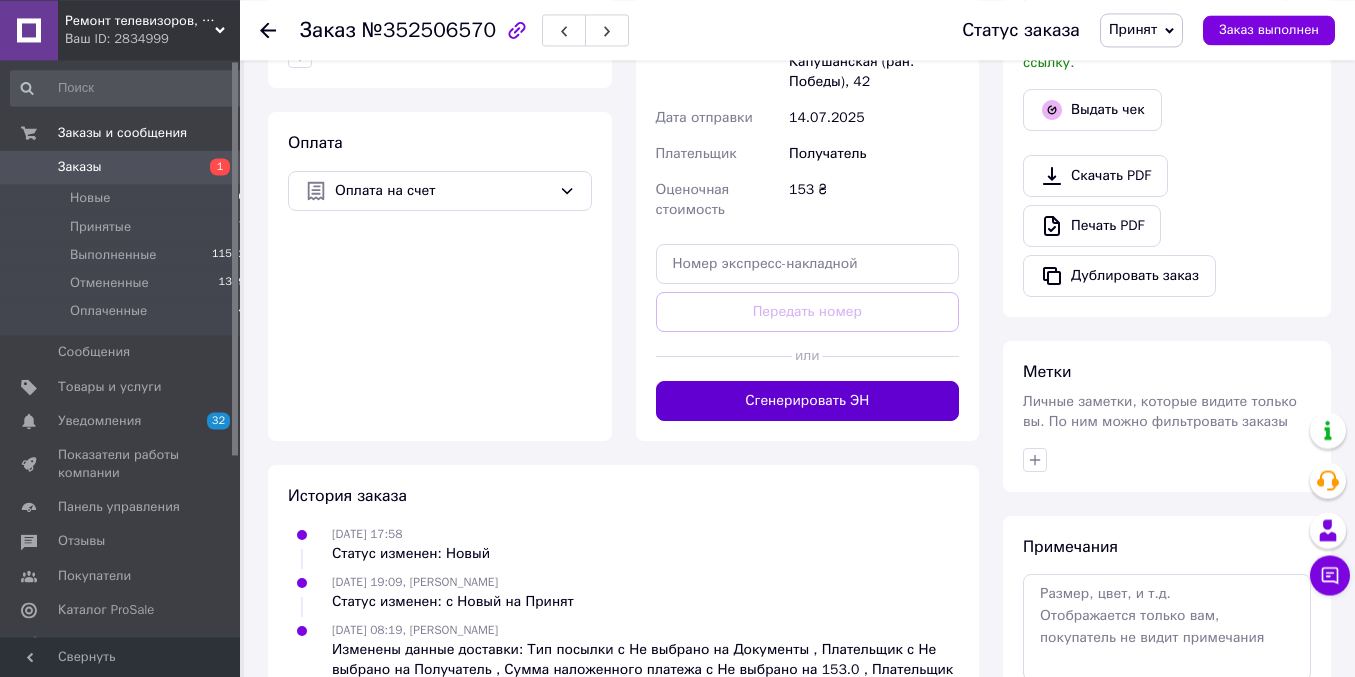 click on "Сгенерировать ЭН" at bounding box center [808, 401] 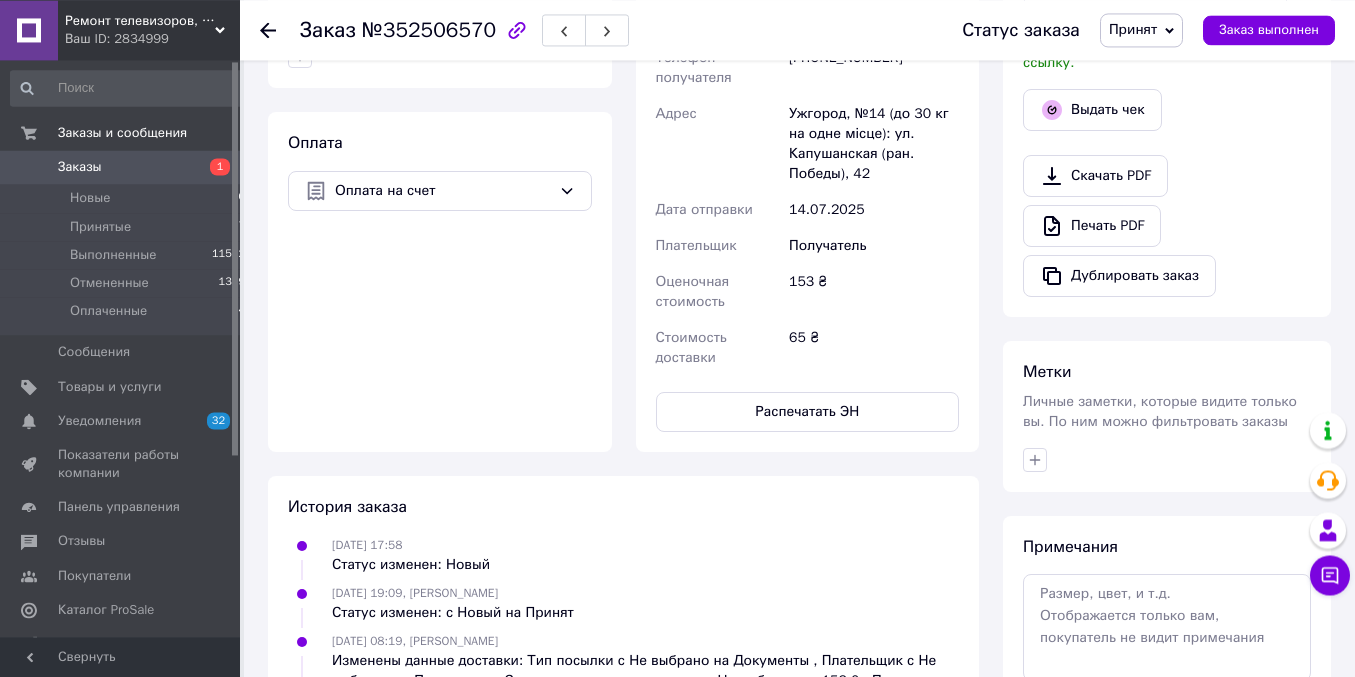 click 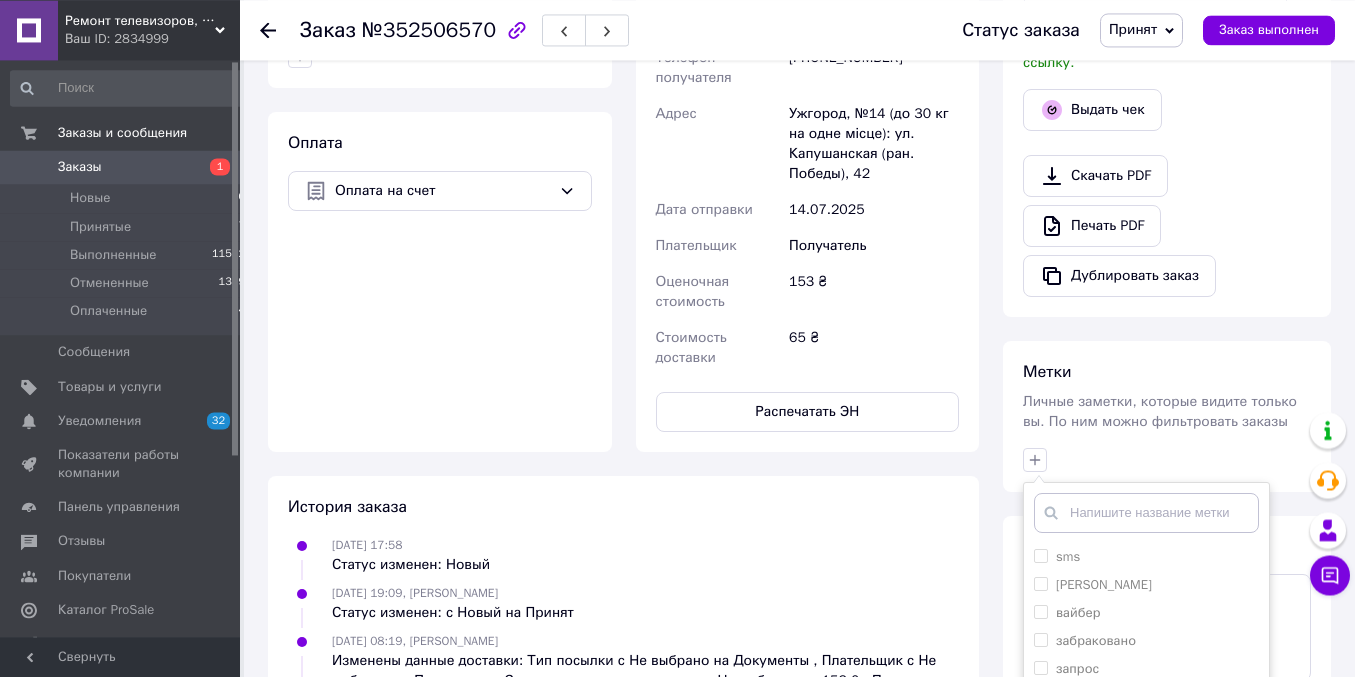 scroll, scrollTop: 822, scrollLeft: 0, axis: vertical 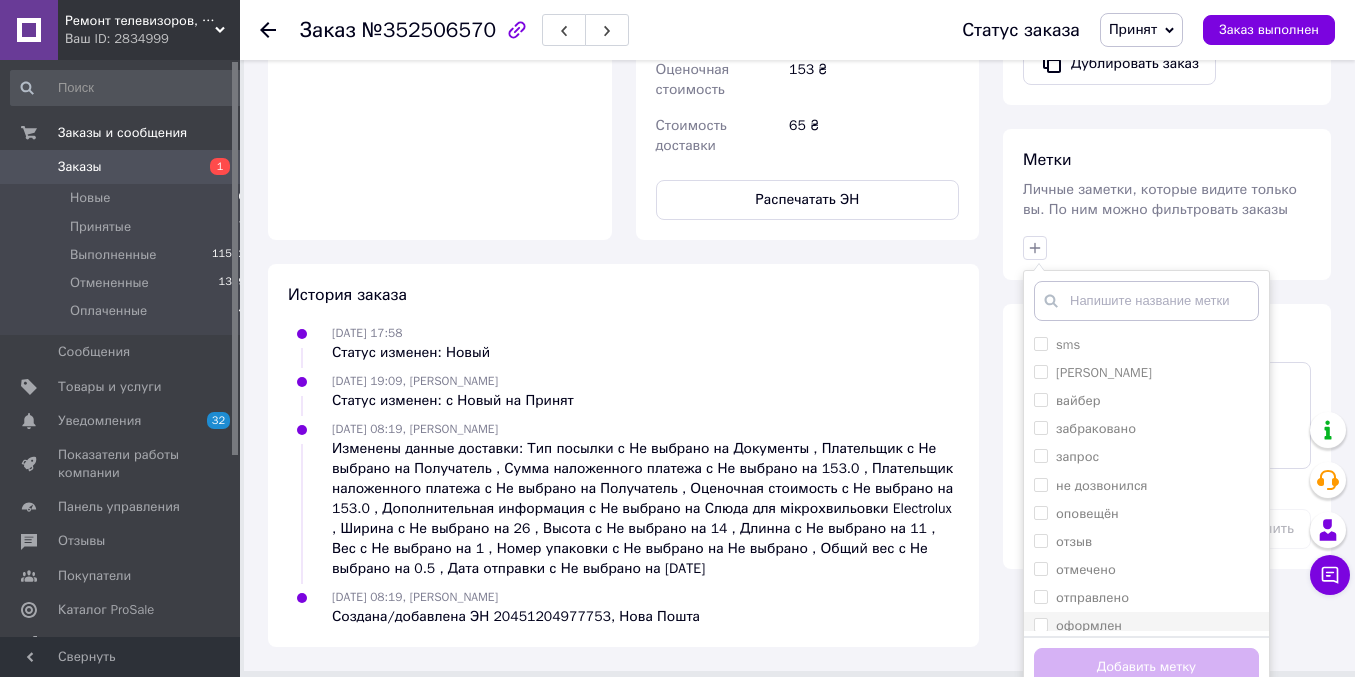 click on "оформлен" at bounding box center (1040, 624) 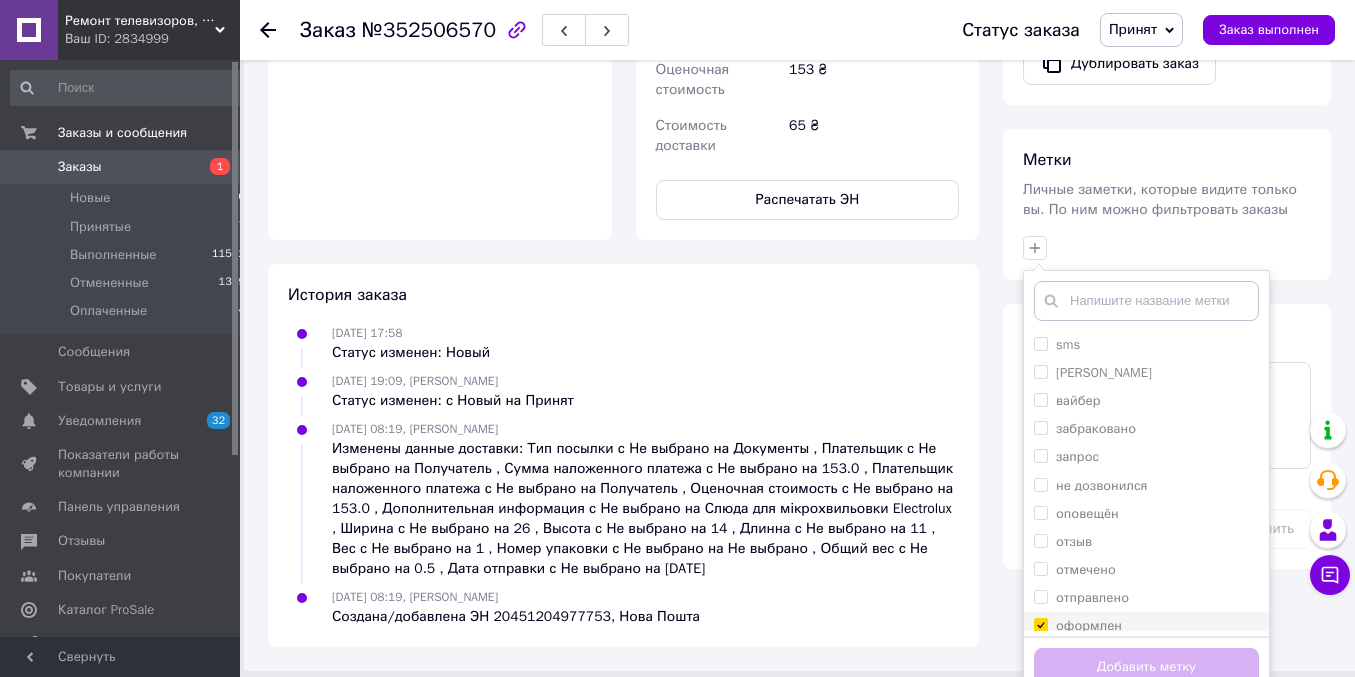 checkbox on "true" 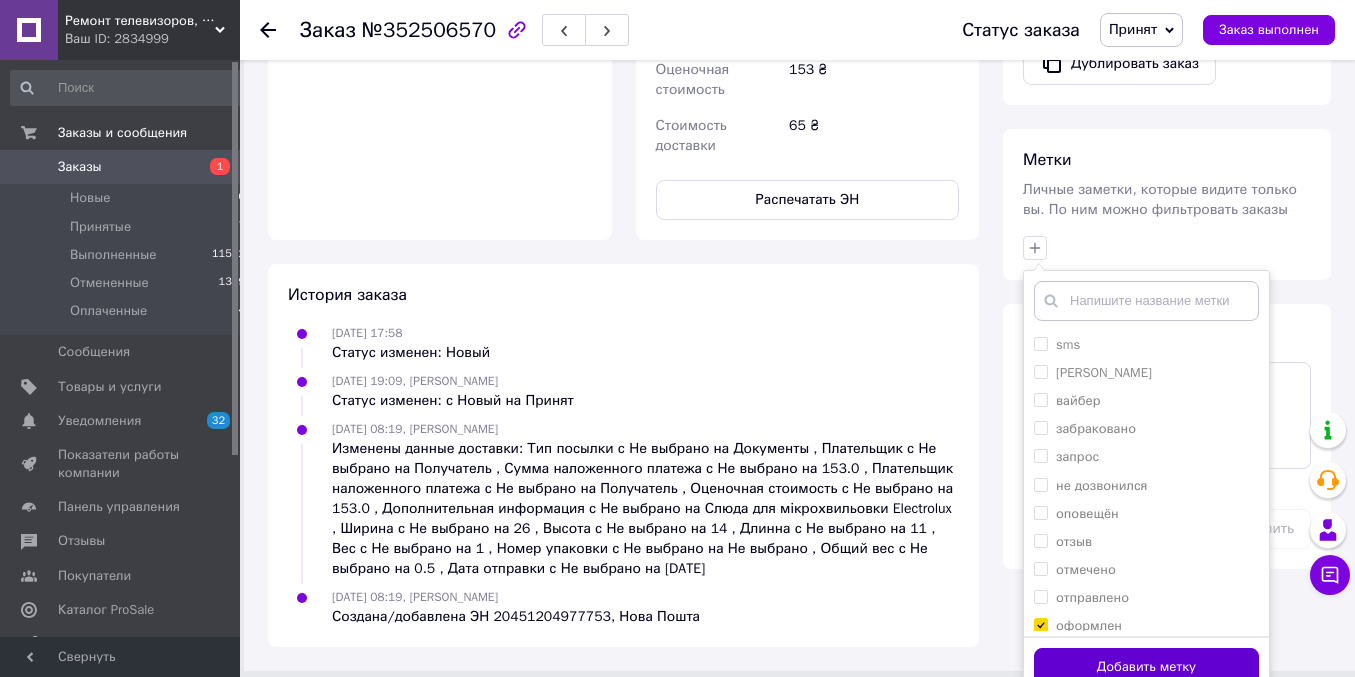 drag, startPoint x: 1072, startPoint y: 639, endPoint x: 1239, endPoint y: 646, distance: 167.14664 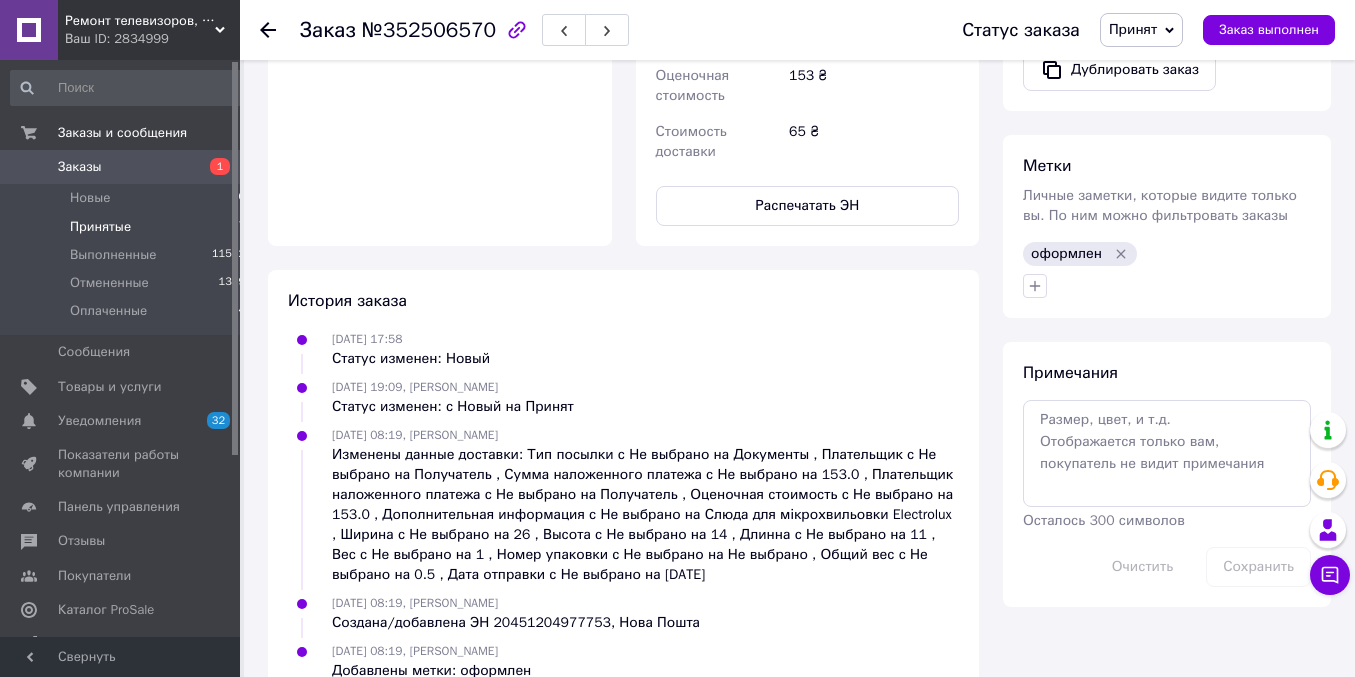 click on "Принятые" at bounding box center (100, 227) 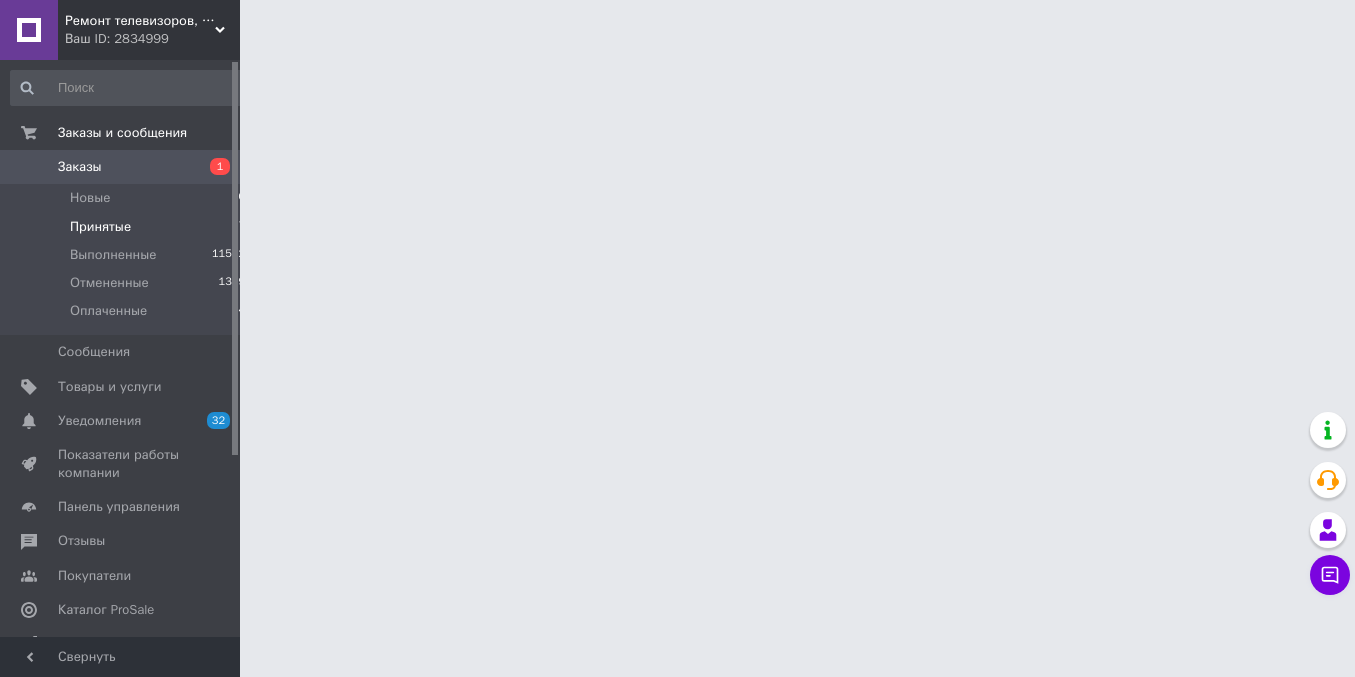 scroll, scrollTop: 0, scrollLeft: 0, axis: both 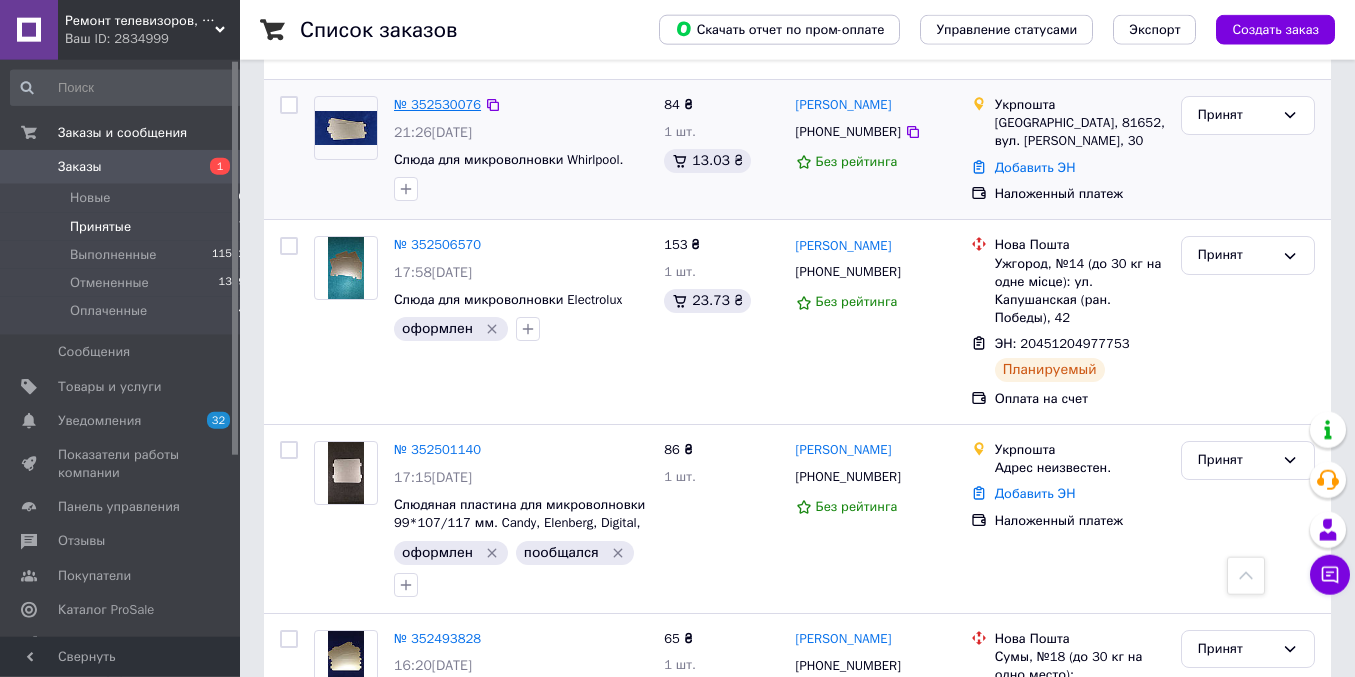 click on "№ 352530076" at bounding box center (437, 104) 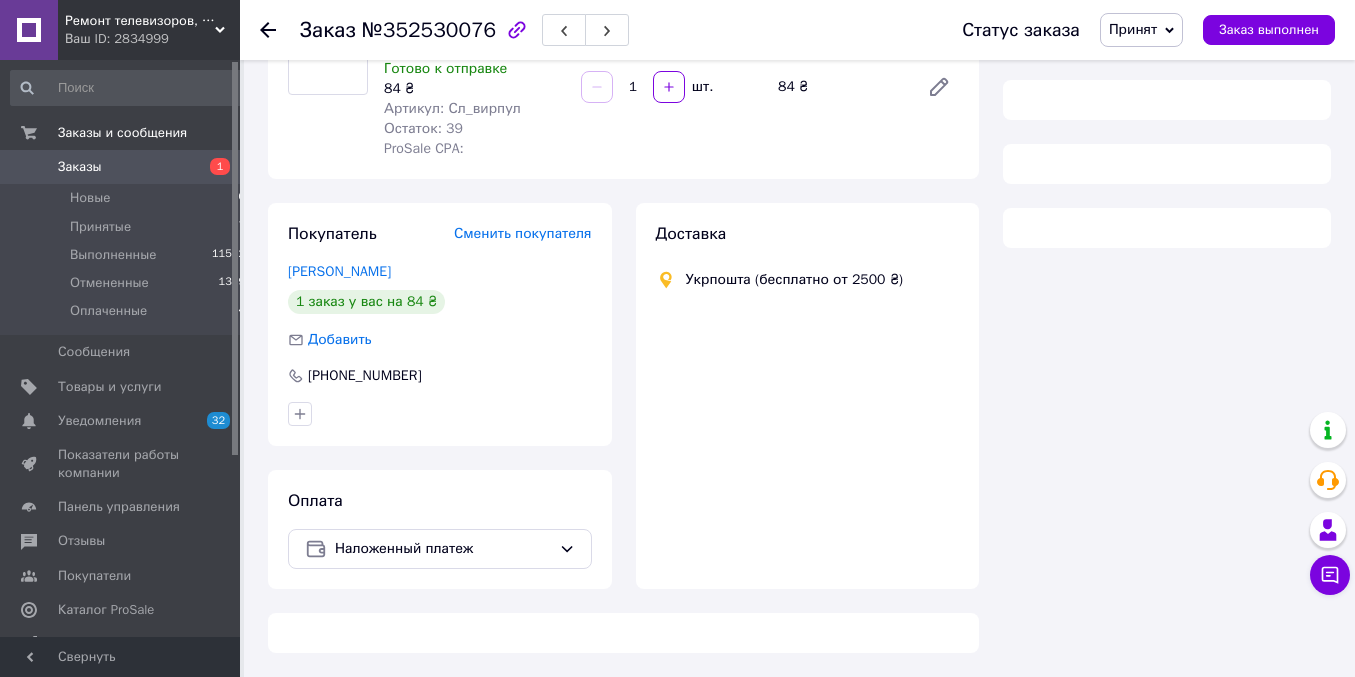 scroll, scrollTop: 216, scrollLeft: 0, axis: vertical 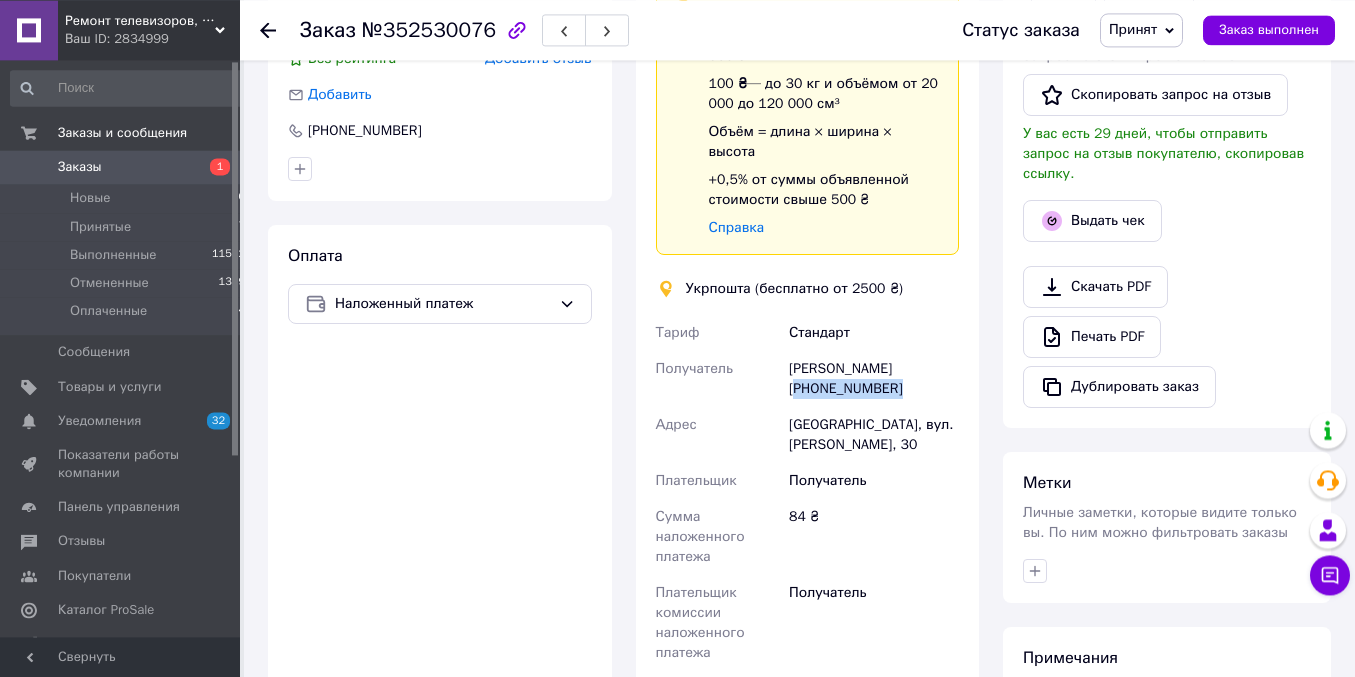 drag, startPoint x: 790, startPoint y: 373, endPoint x: 894, endPoint y: 366, distance: 104.23531 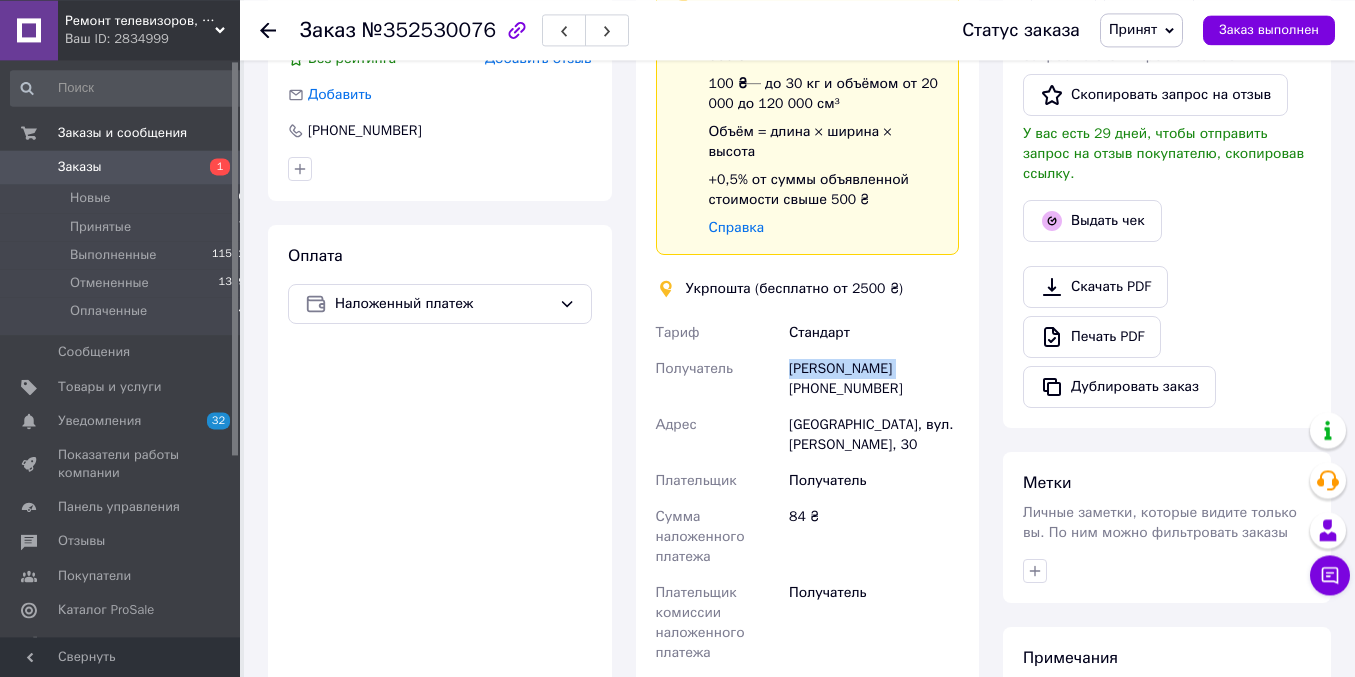 drag, startPoint x: 790, startPoint y: 350, endPoint x: 889, endPoint y: 342, distance: 99.32271 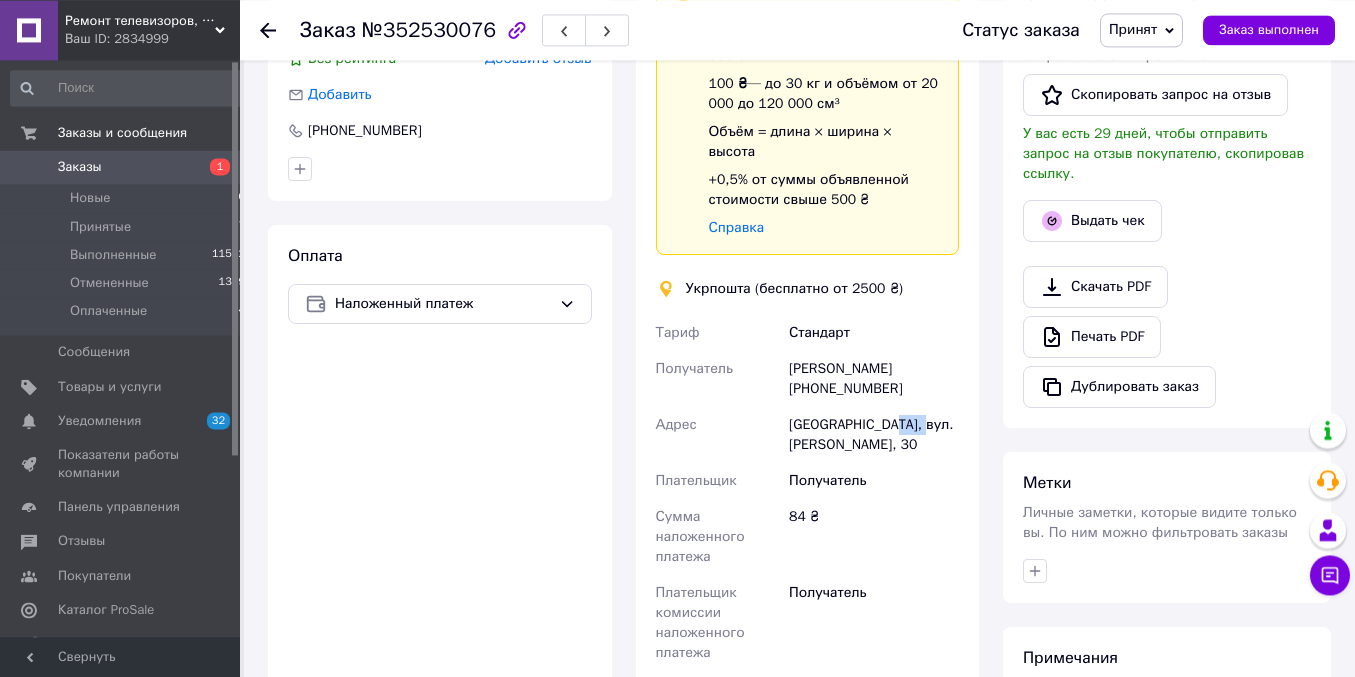 drag, startPoint x: 886, startPoint y: 403, endPoint x: 924, endPoint y: 404, distance: 38.013157 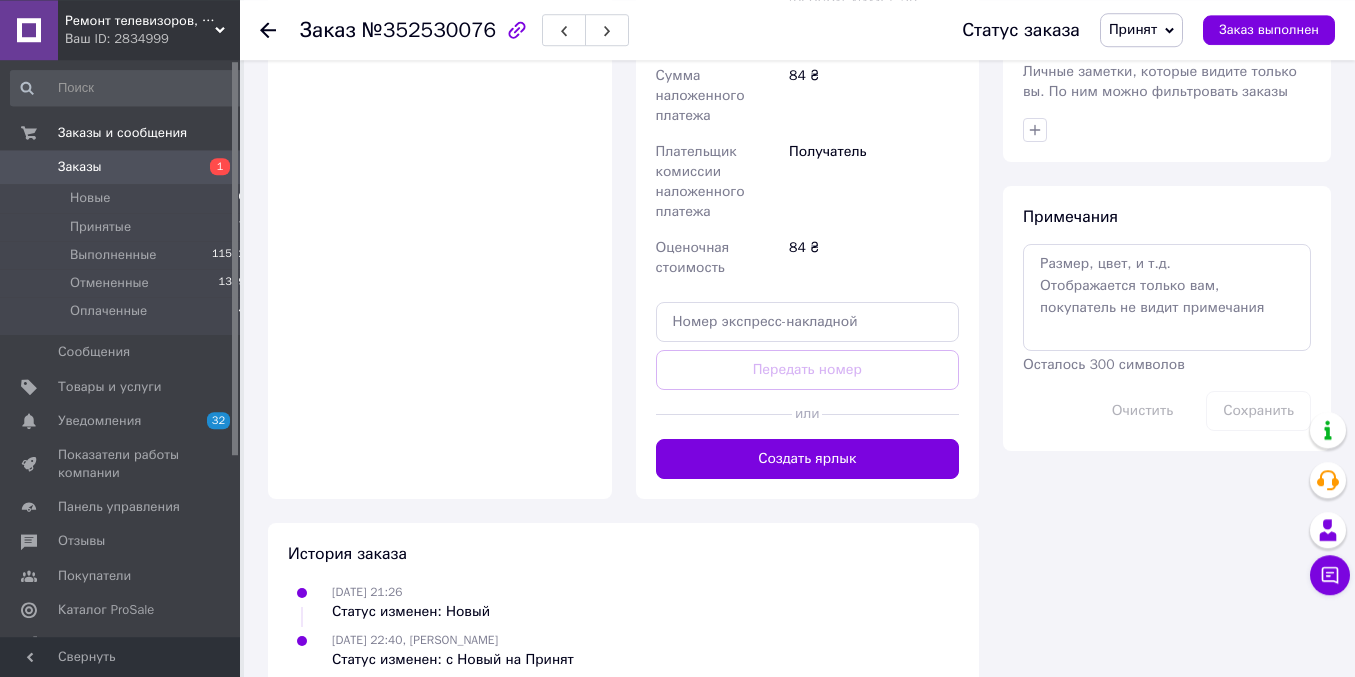scroll, scrollTop: 940, scrollLeft: 0, axis: vertical 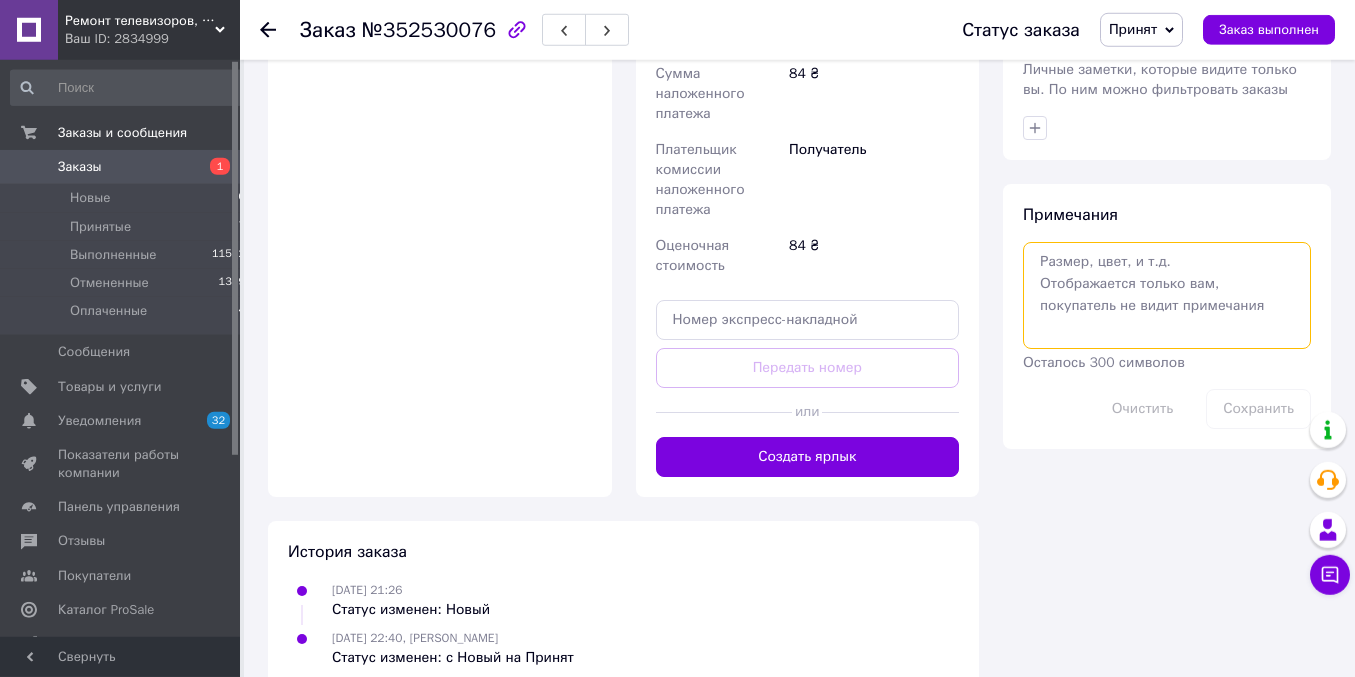 click at bounding box center [1167, 295] 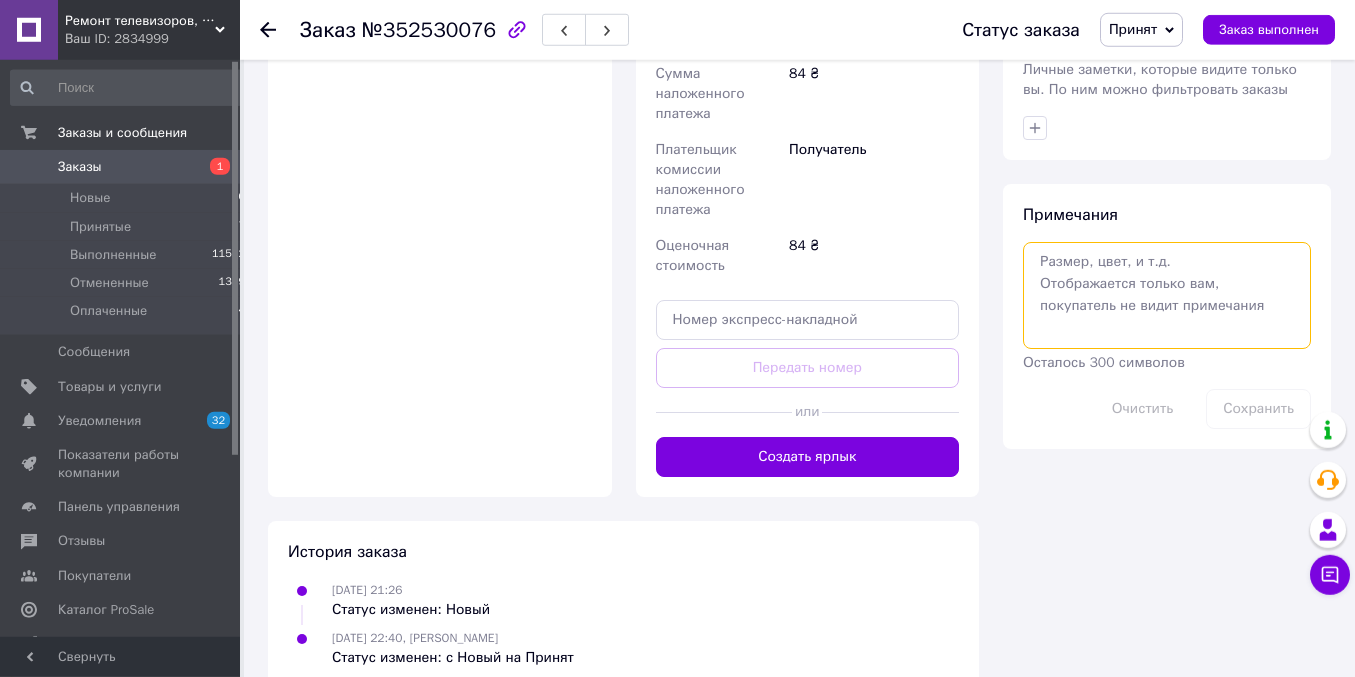 paste on "0505337580267" 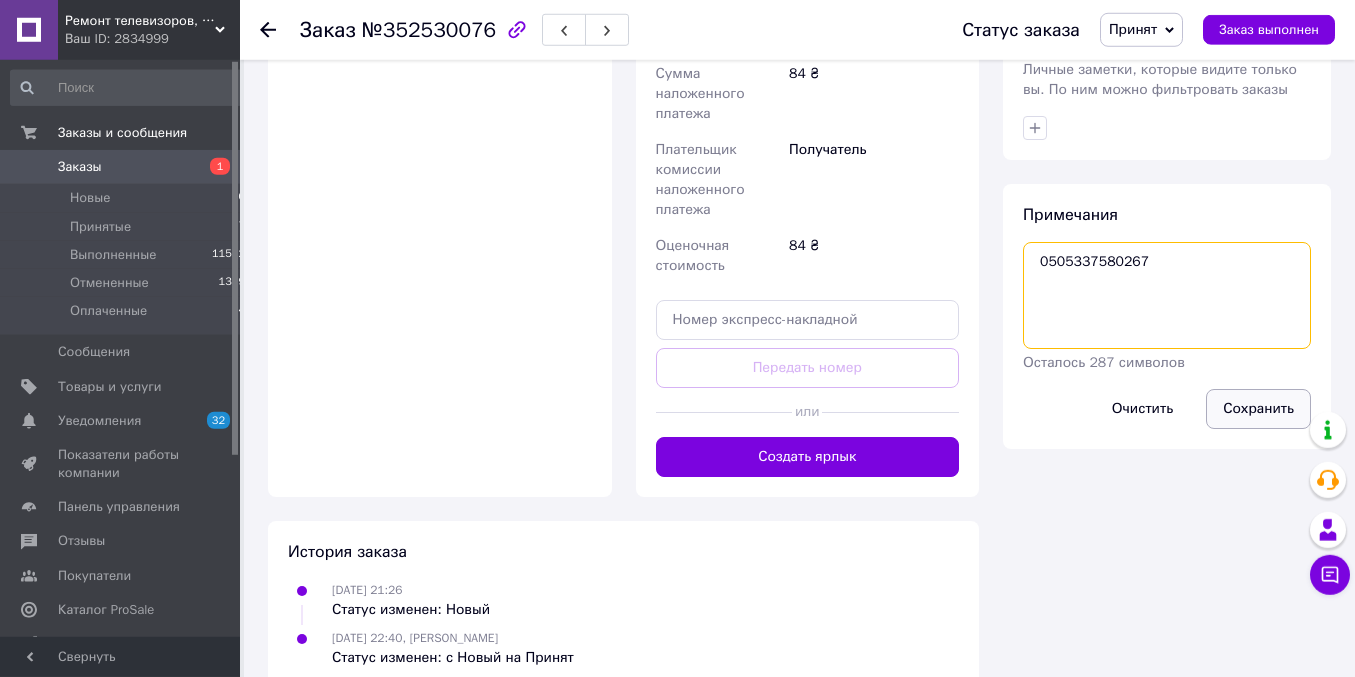 type on "0505337580267" 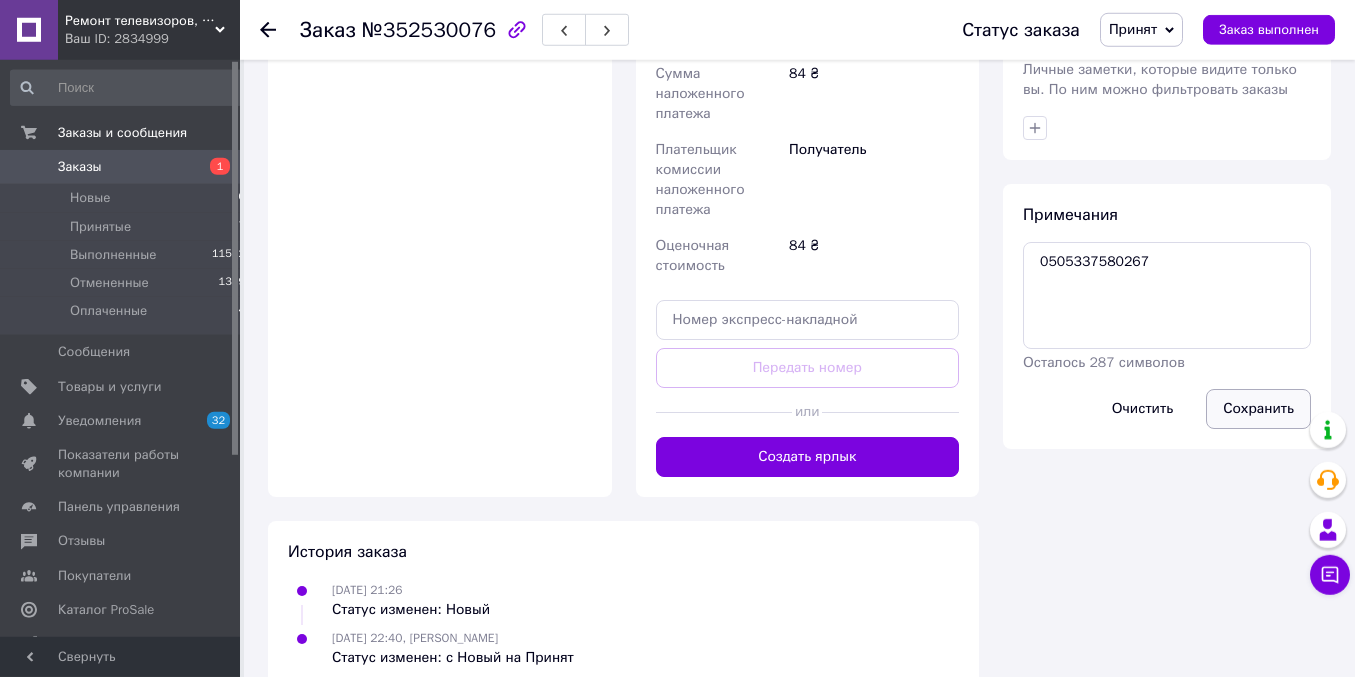 click on "Сохранить" at bounding box center (1258, 409) 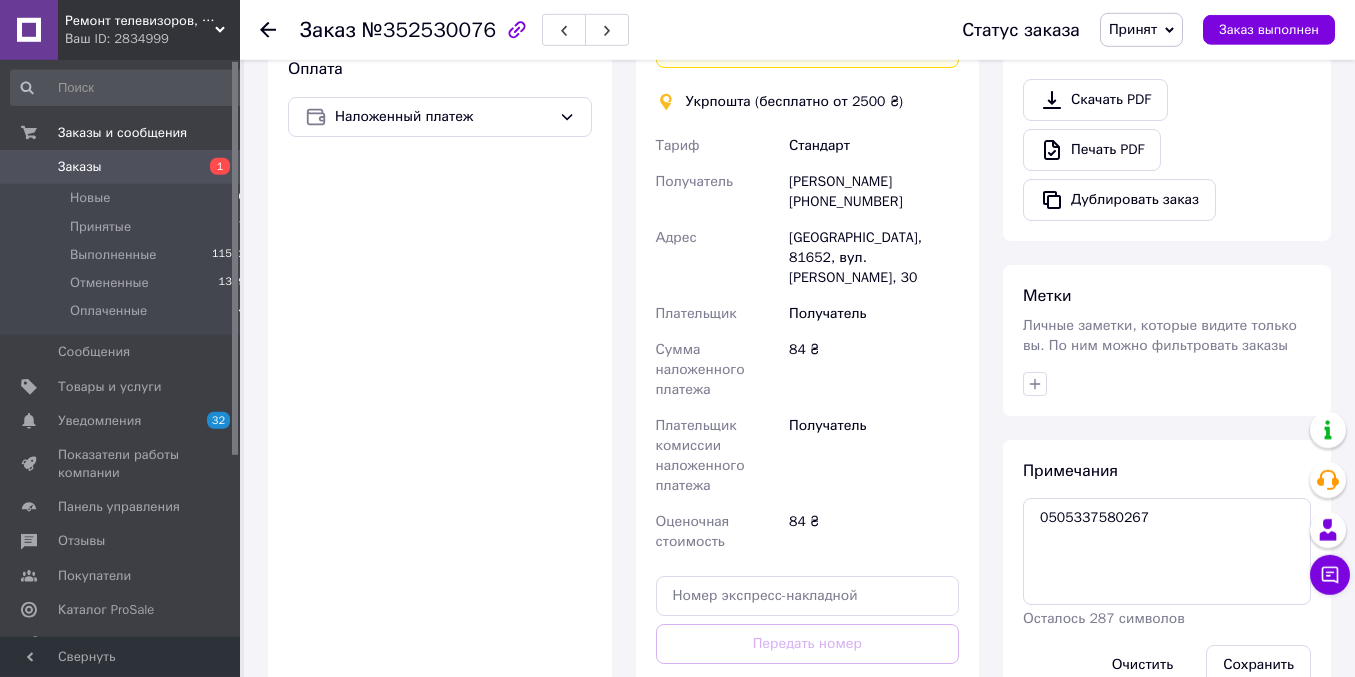 scroll, scrollTop: 616, scrollLeft: 0, axis: vertical 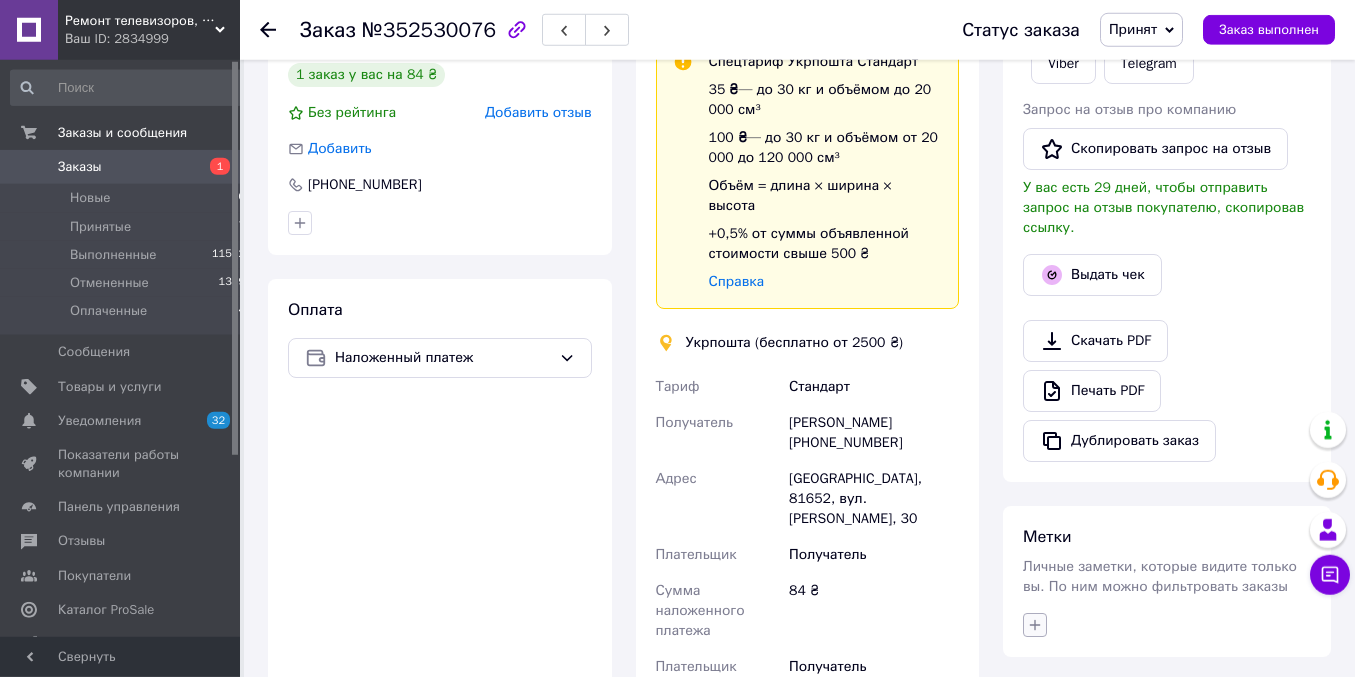 click 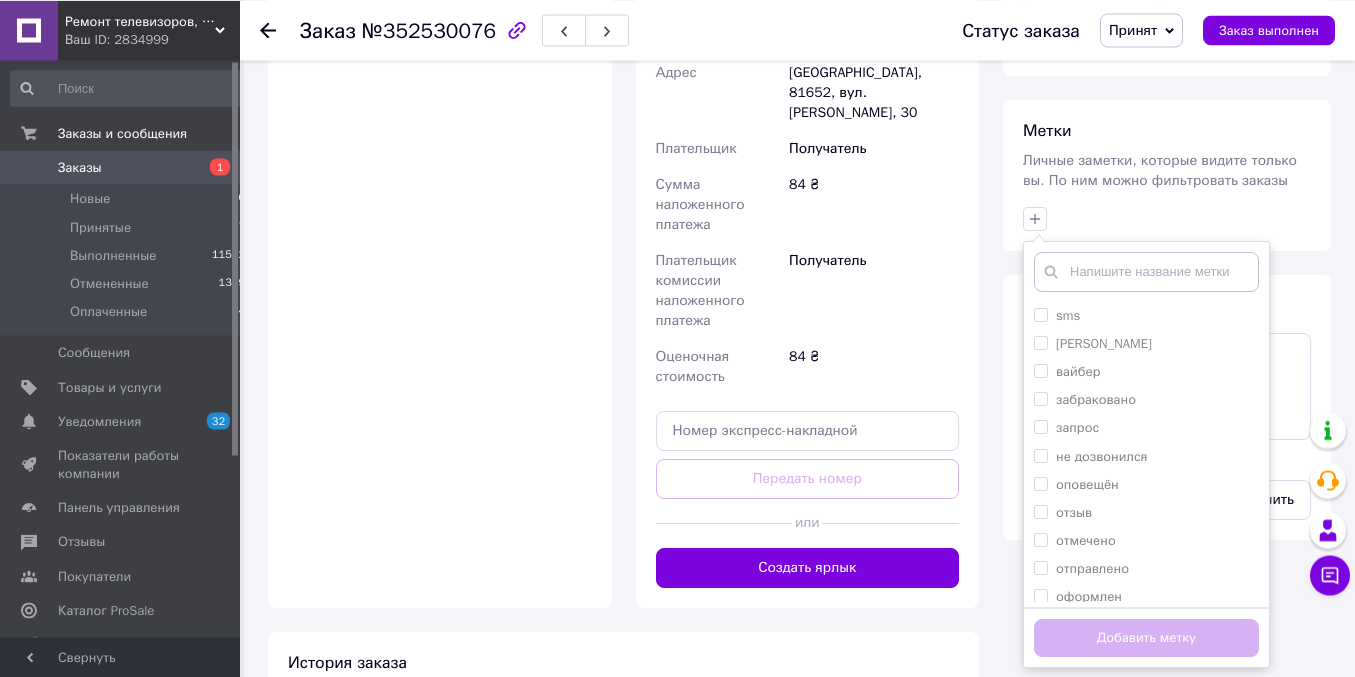 scroll, scrollTop: 899, scrollLeft: 0, axis: vertical 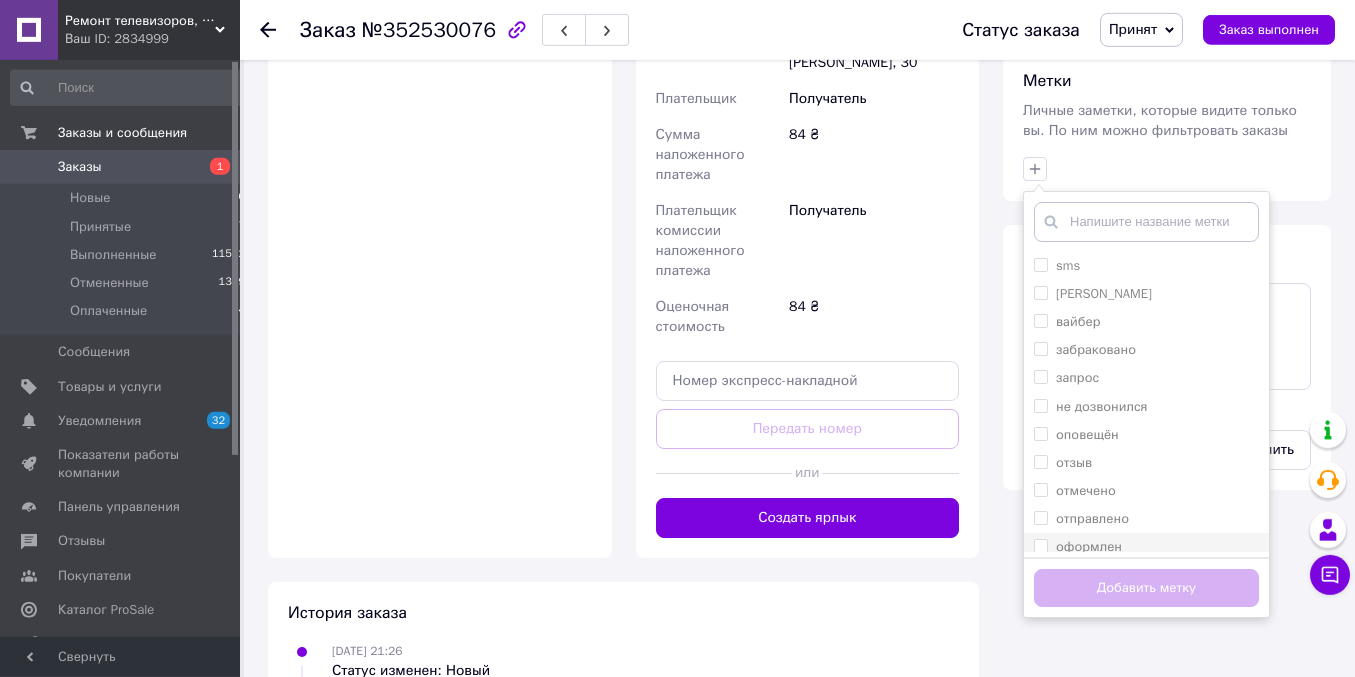 click on "оформлен" at bounding box center (1040, 545) 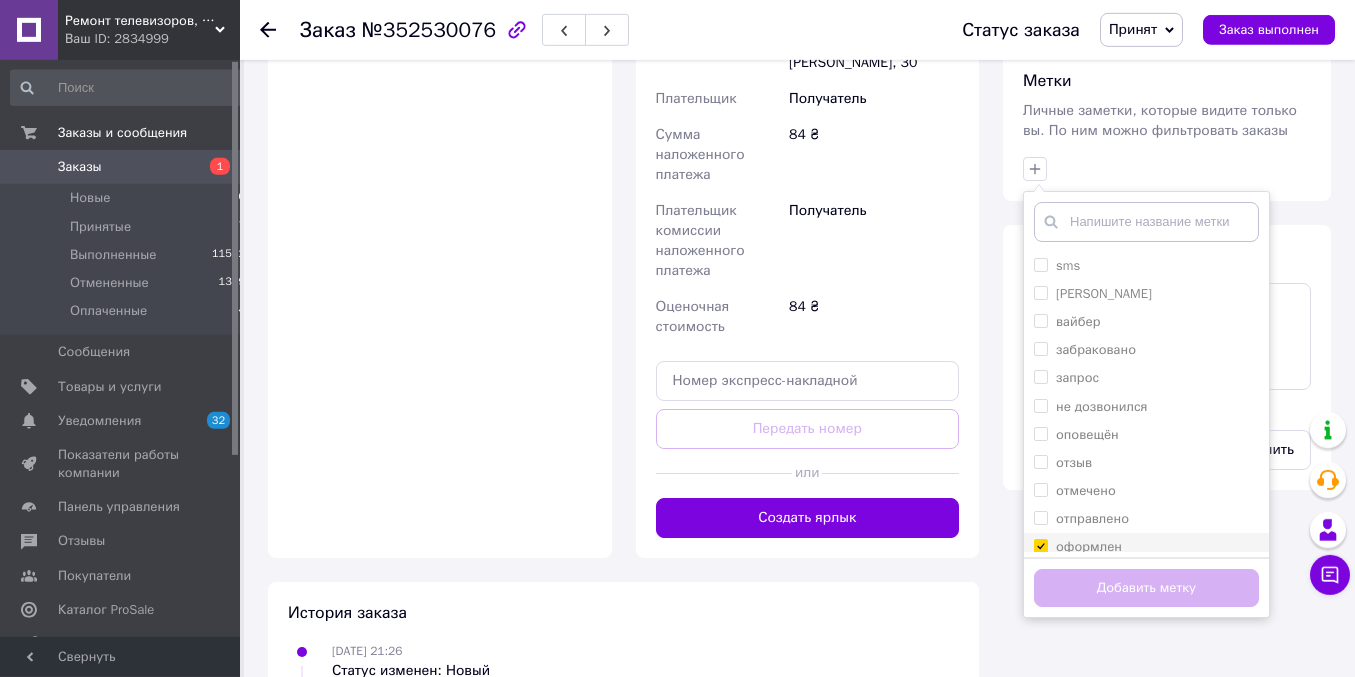 checkbox on "true" 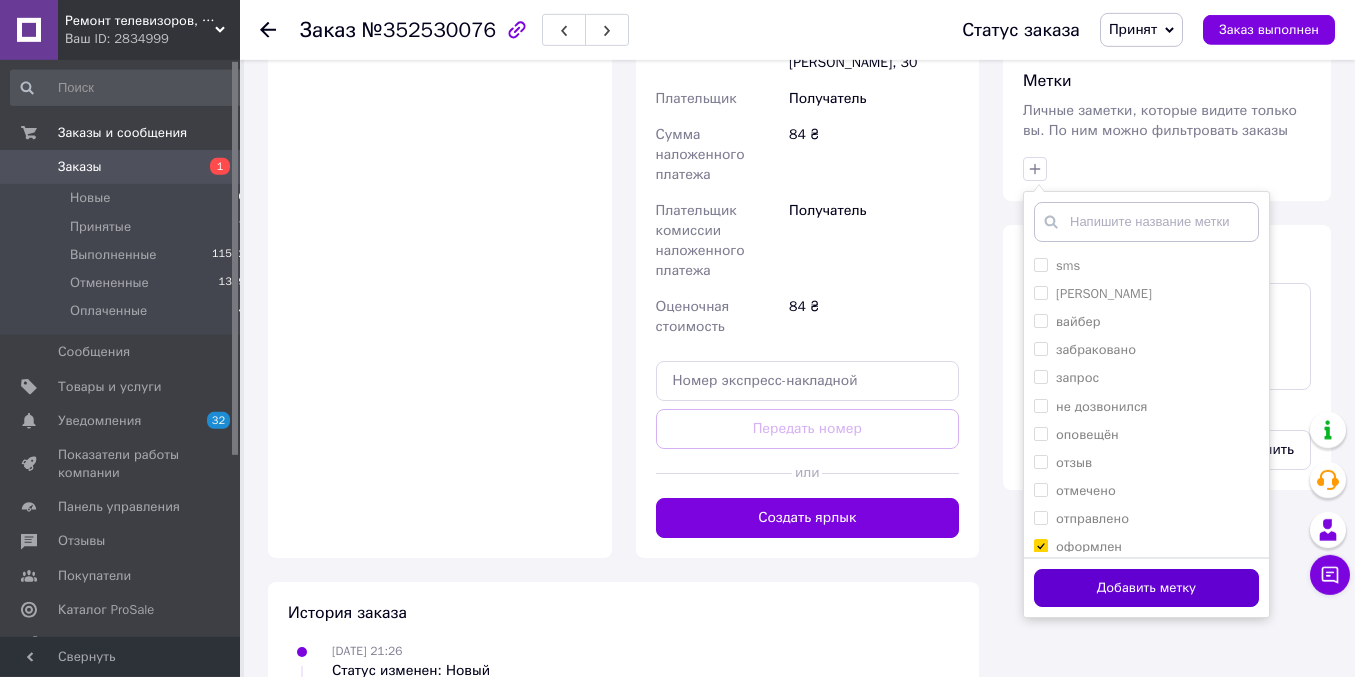 click on "Добавить метку" at bounding box center [1146, 588] 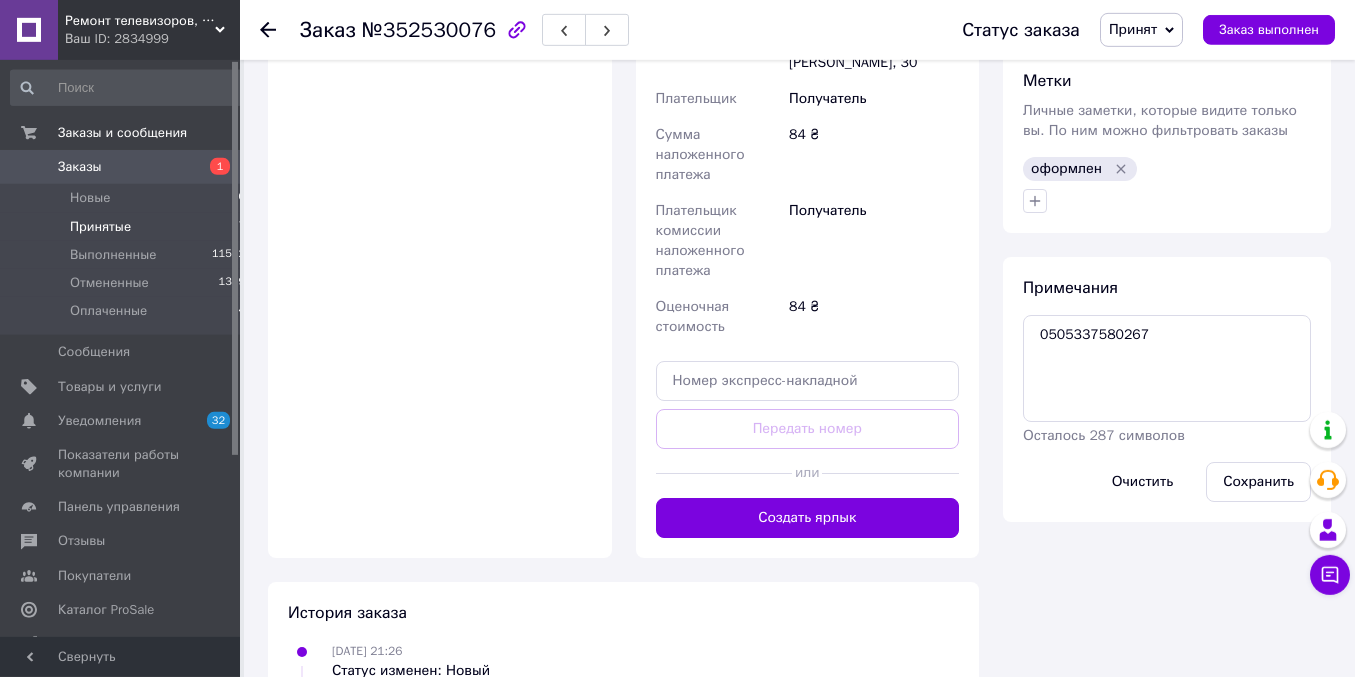 click on "Принятые" at bounding box center [100, 227] 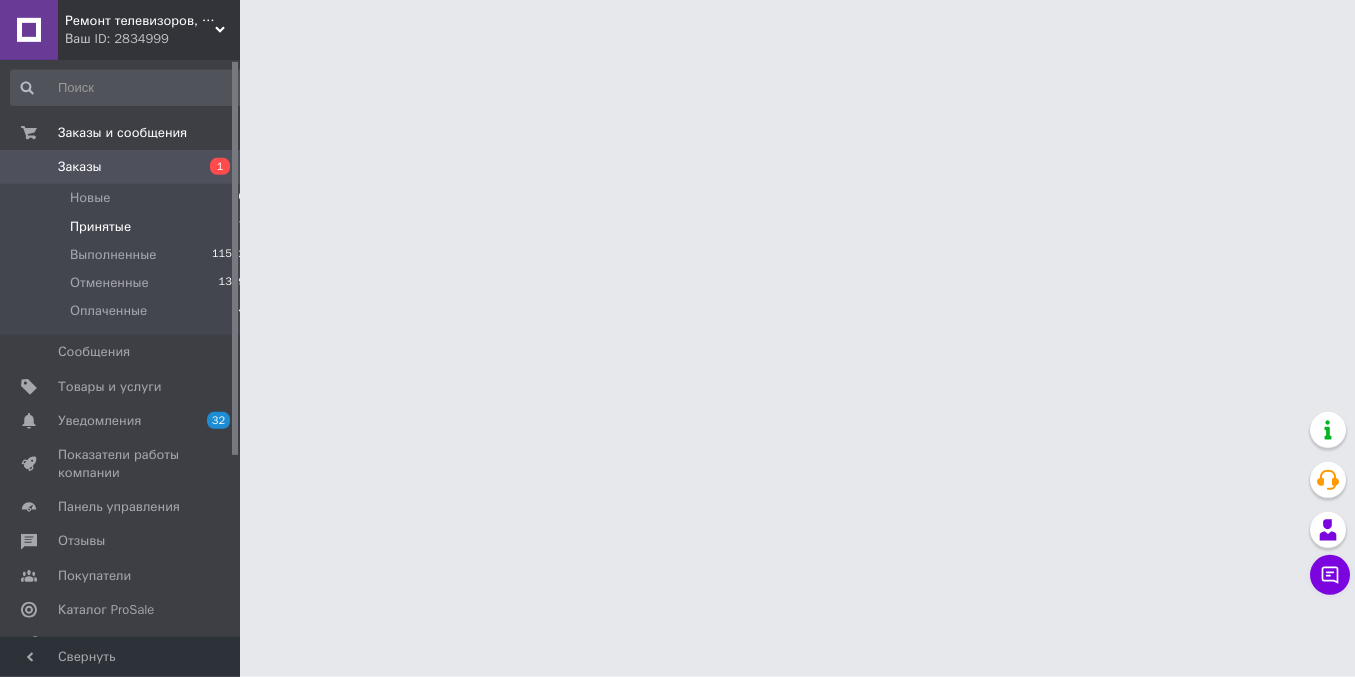 scroll, scrollTop: 0, scrollLeft: 0, axis: both 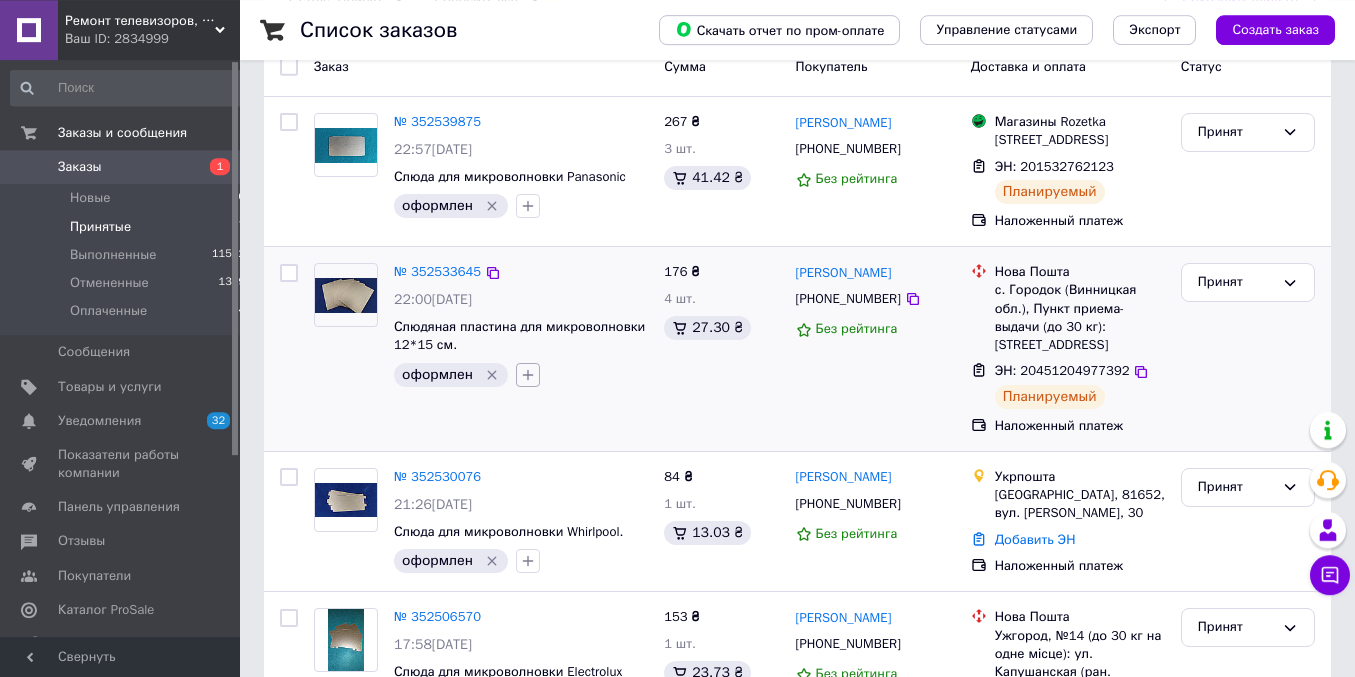 click 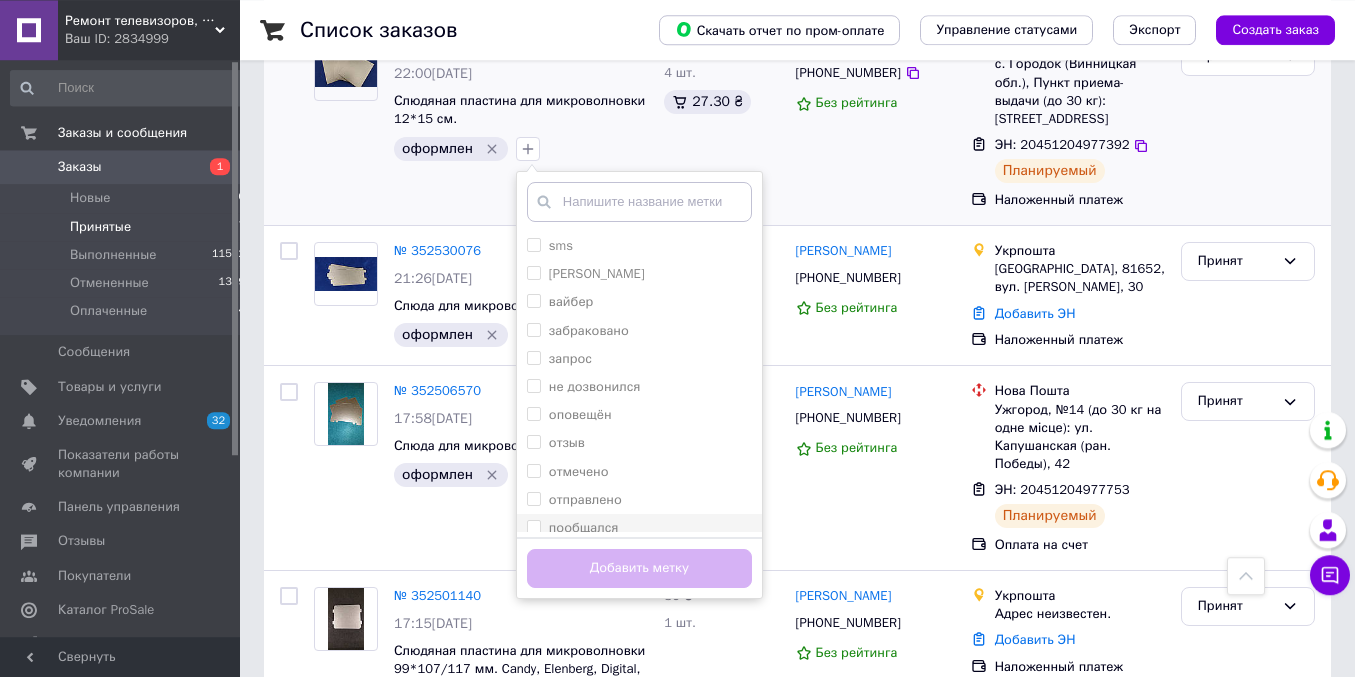 click on "пообщался" at bounding box center (533, 526) 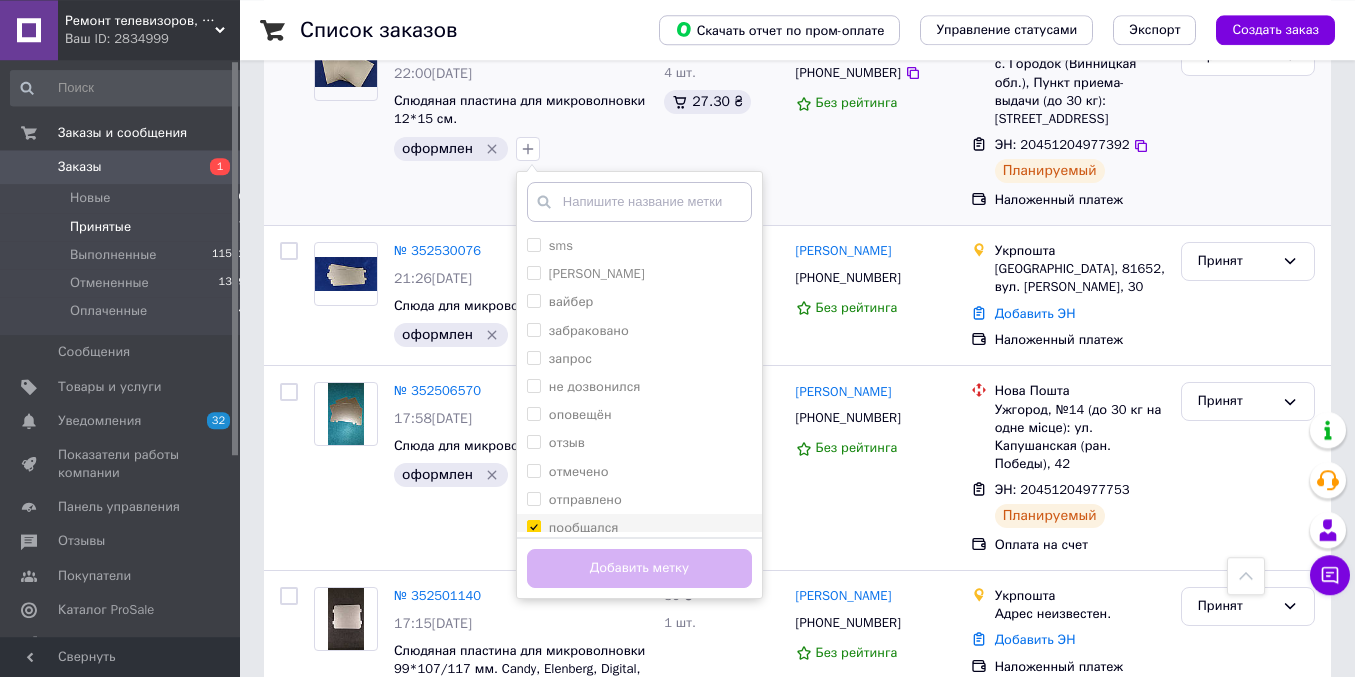 checkbox on "true" 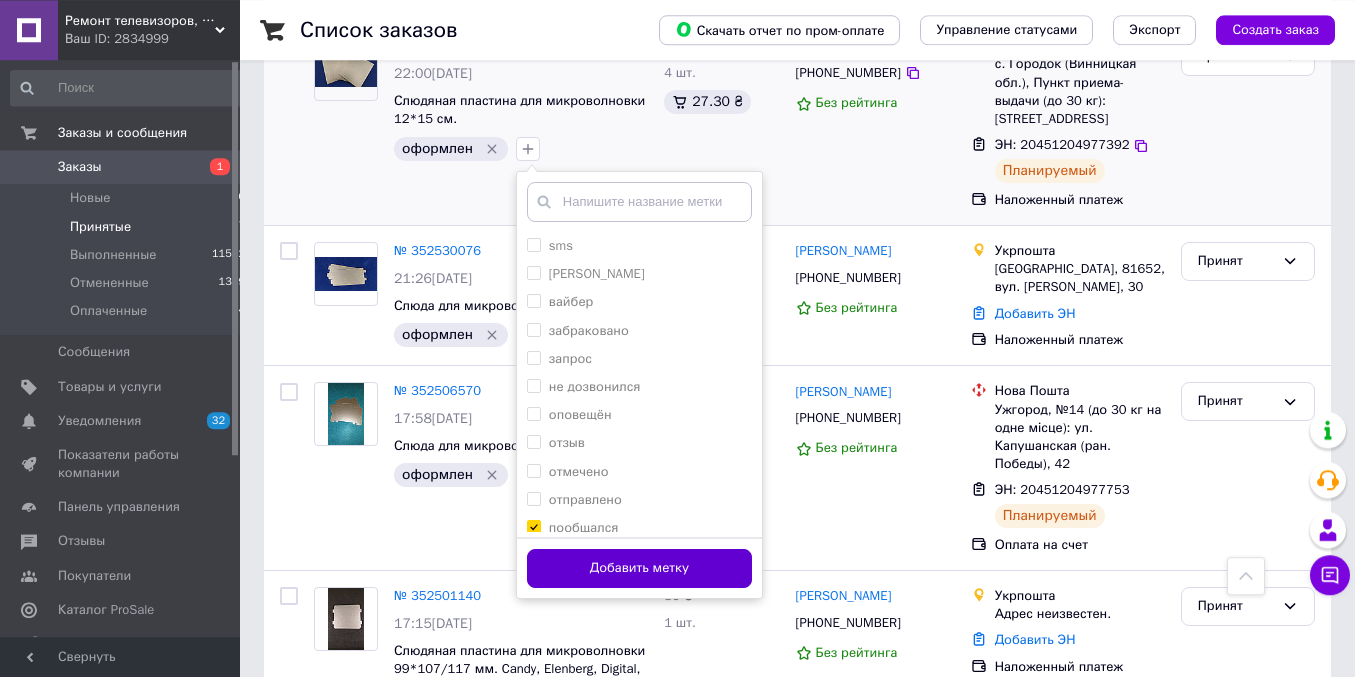 click on "Добавить метку" at bounding box center (639, 568) 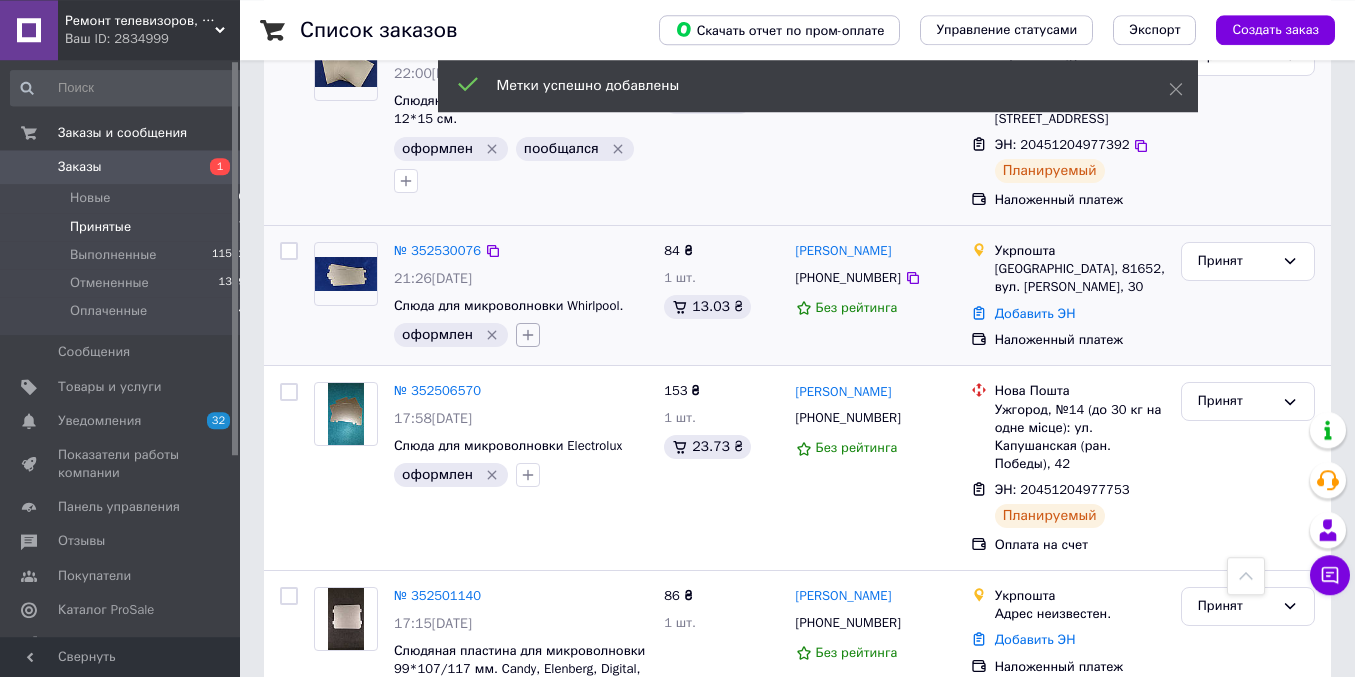 click 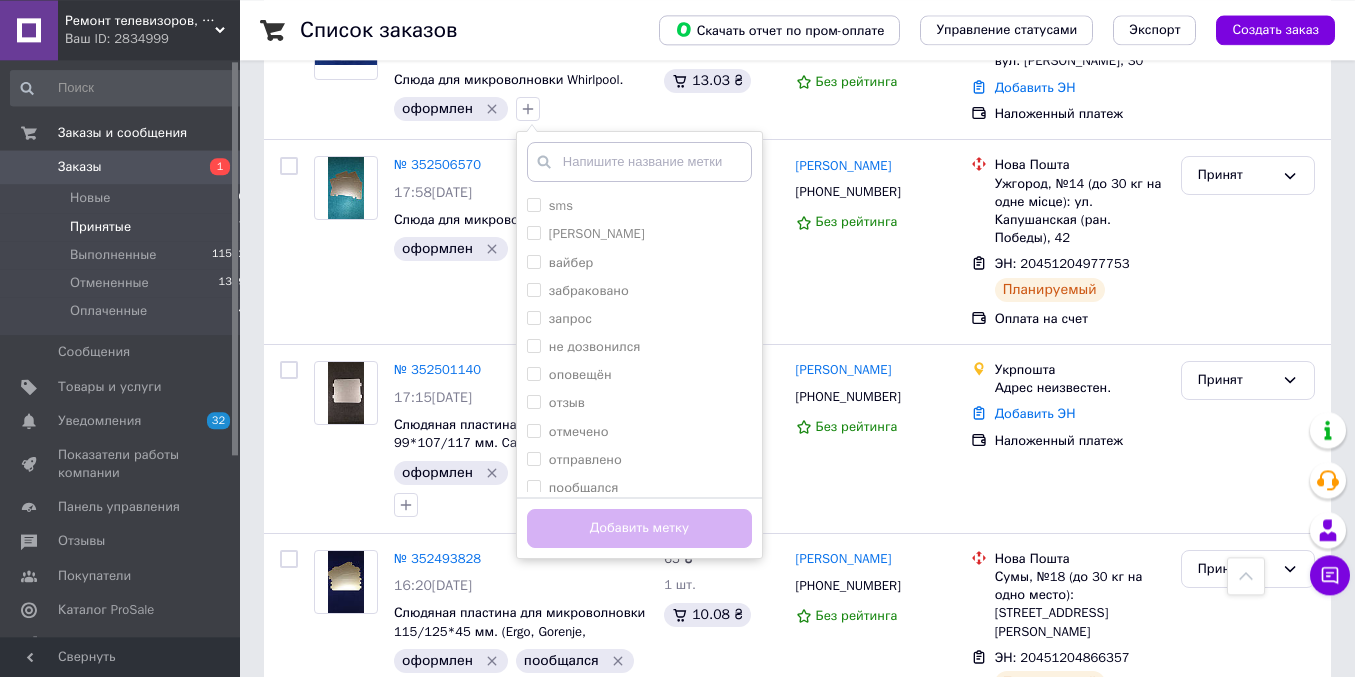scroll, scrollTop: 646, scrollLeft: 0, axis: vertical 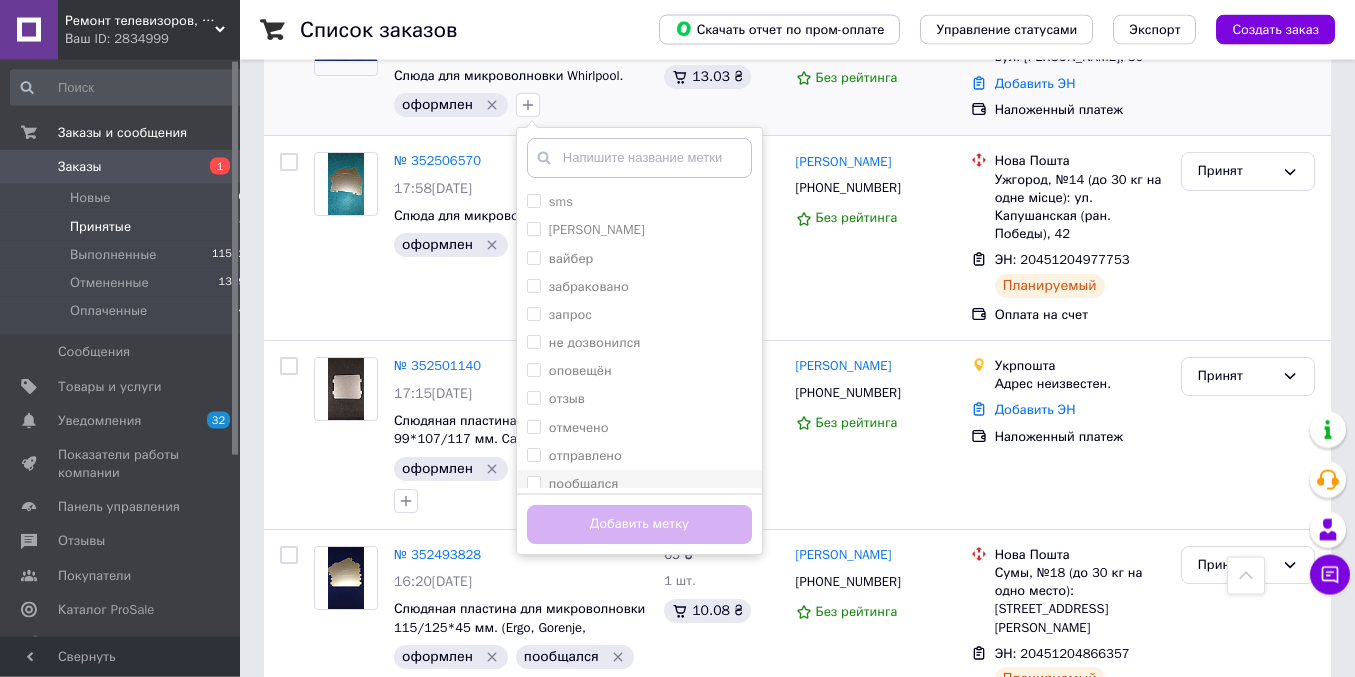 click on "пообщался" at bounding box center [533, 482] 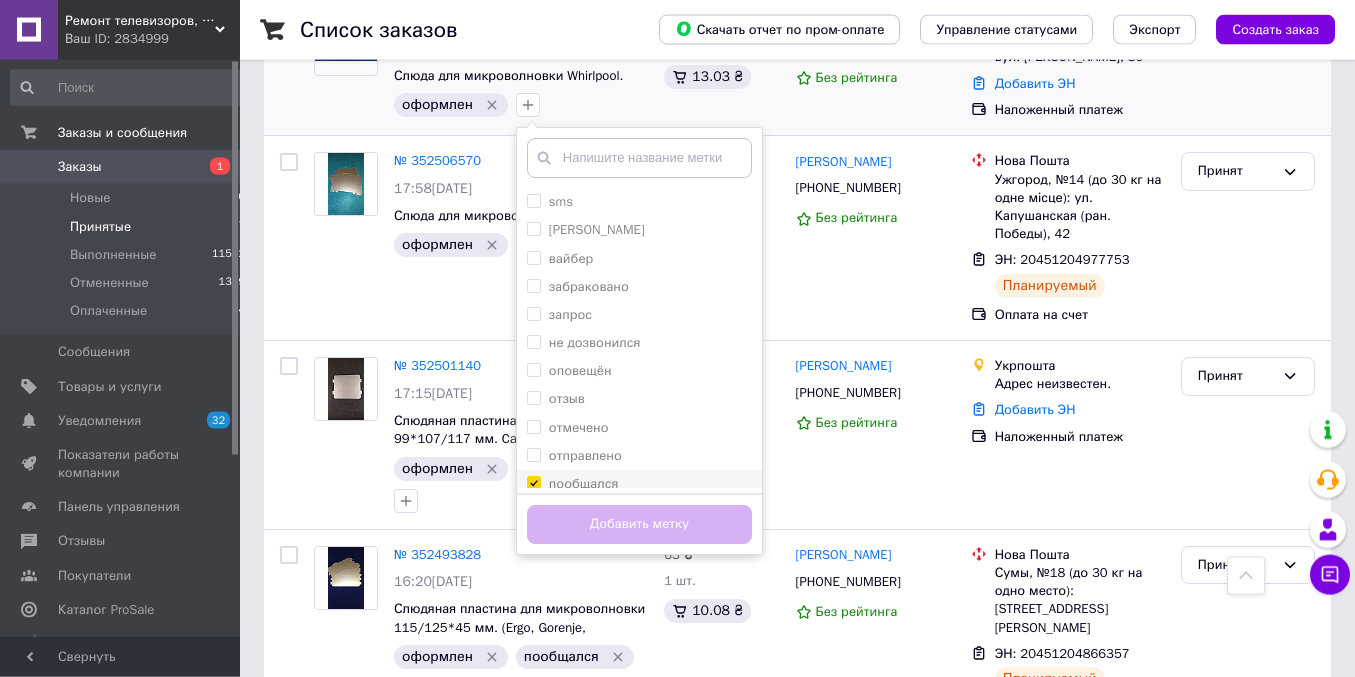checkbox on "true" 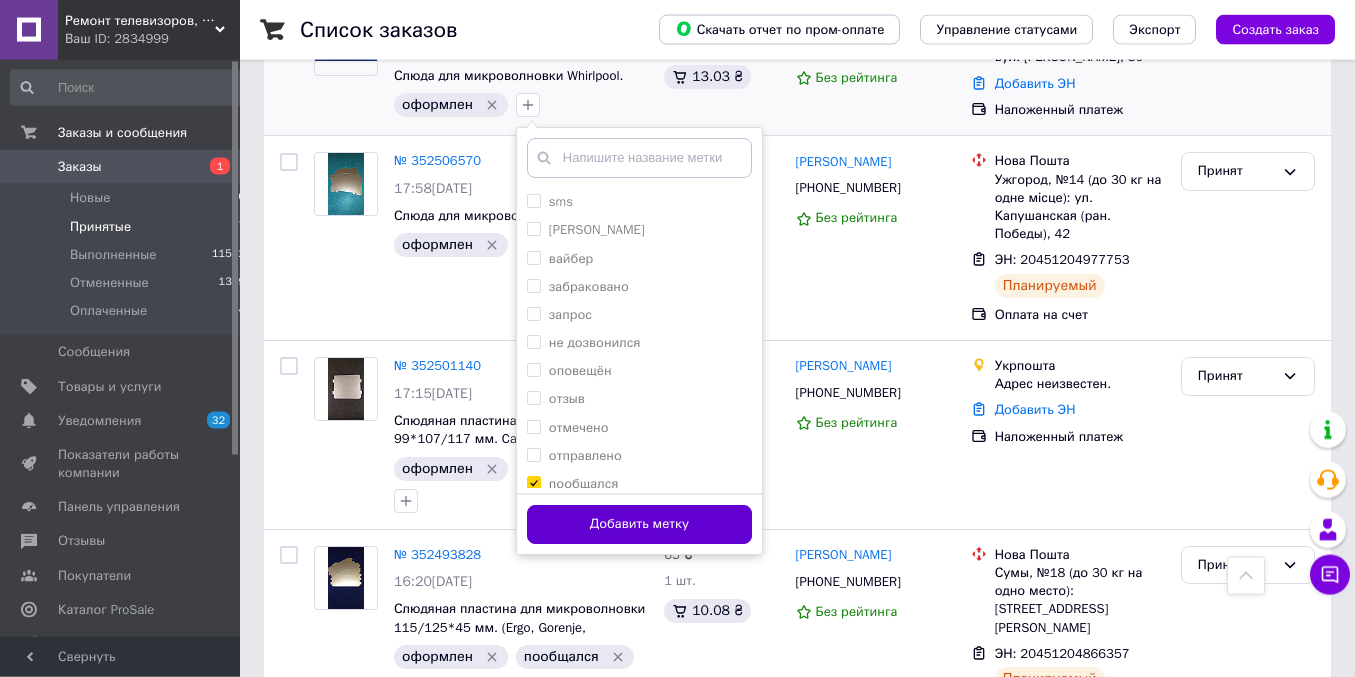 click on "Добавить метку" at bounding box center (639, 524) 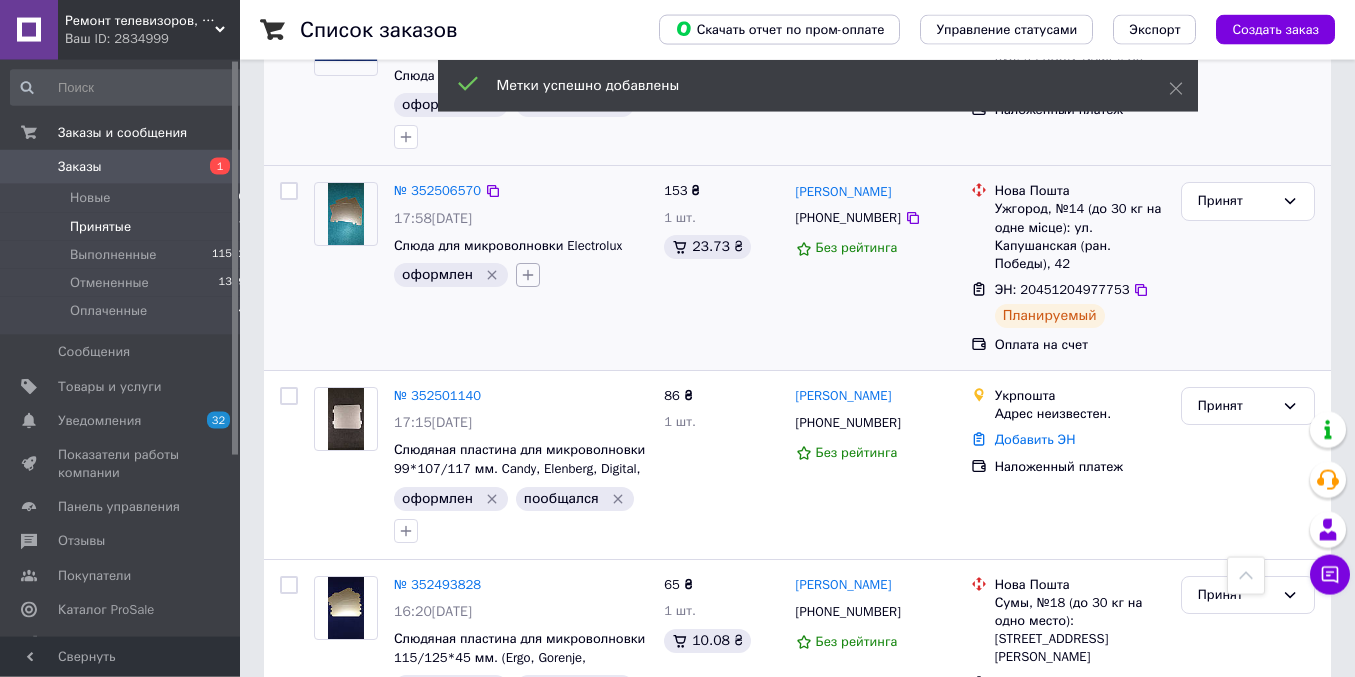 click 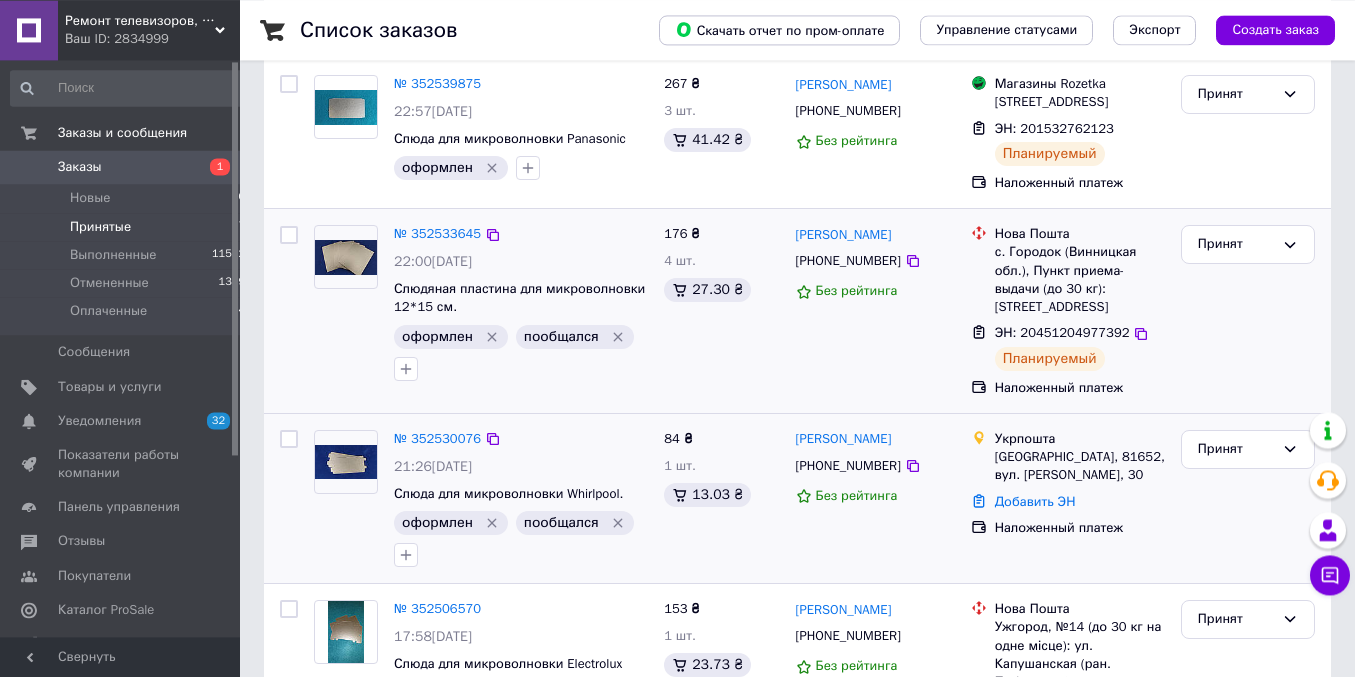 scroll, scrollTop: 223, scrollLeft: 0, axis: vertical 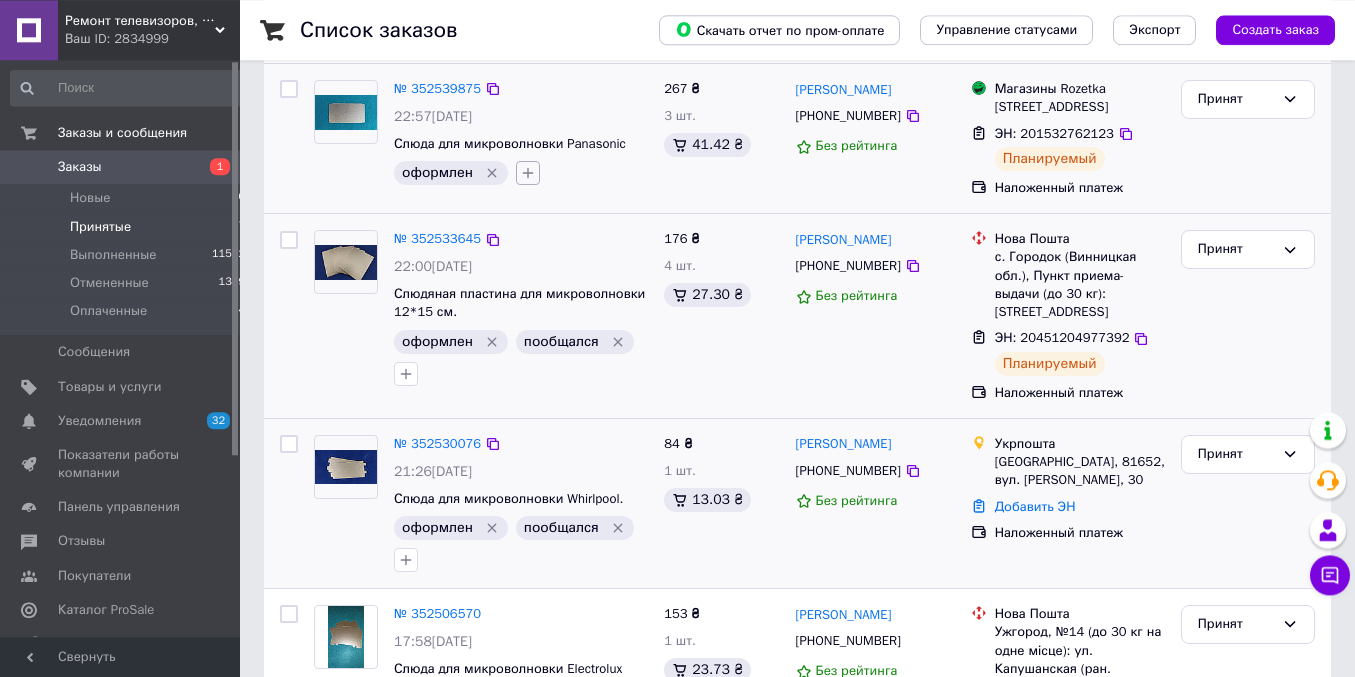 click 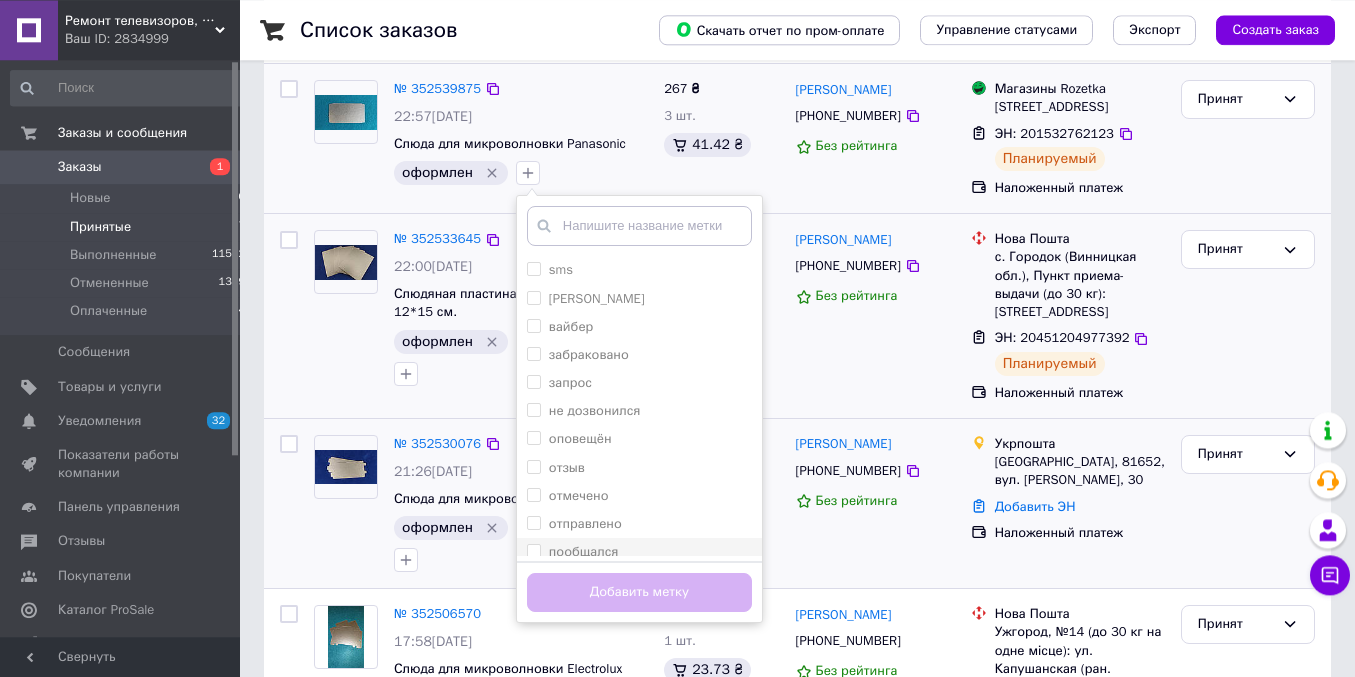 click on "пообщался" at bounding box center [533, 550] 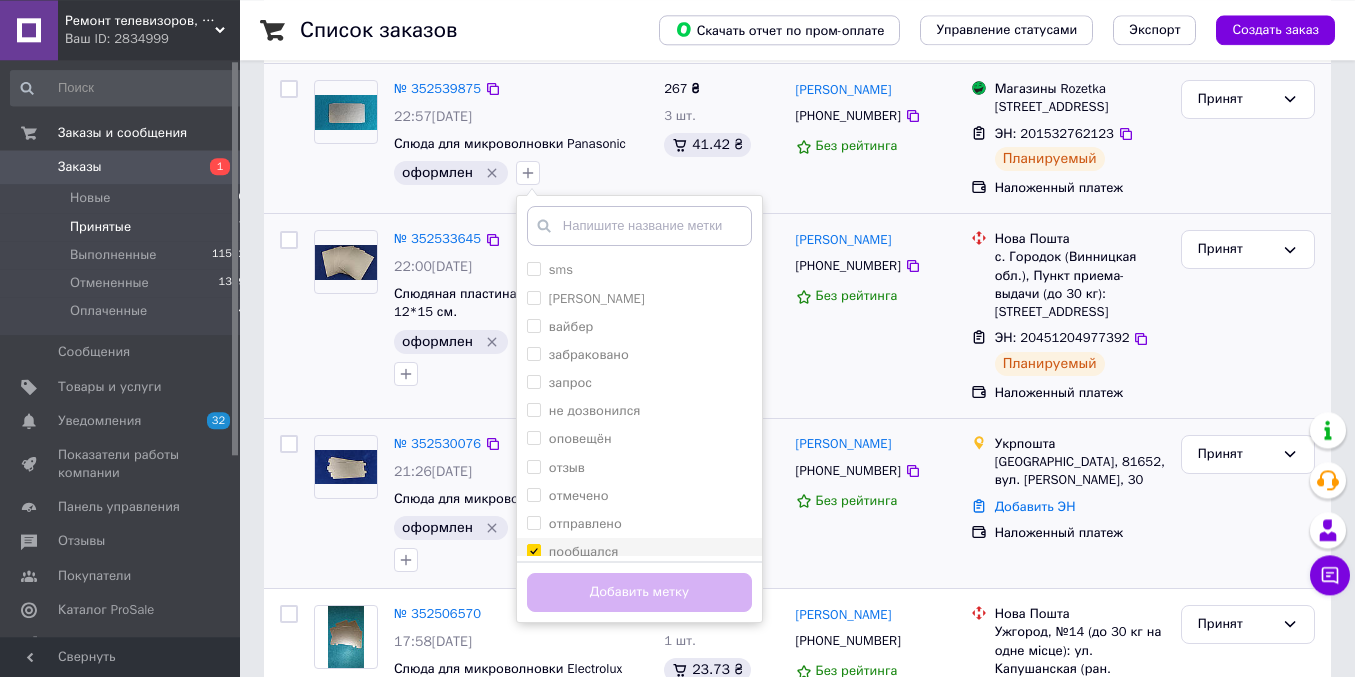checkbox on "true" 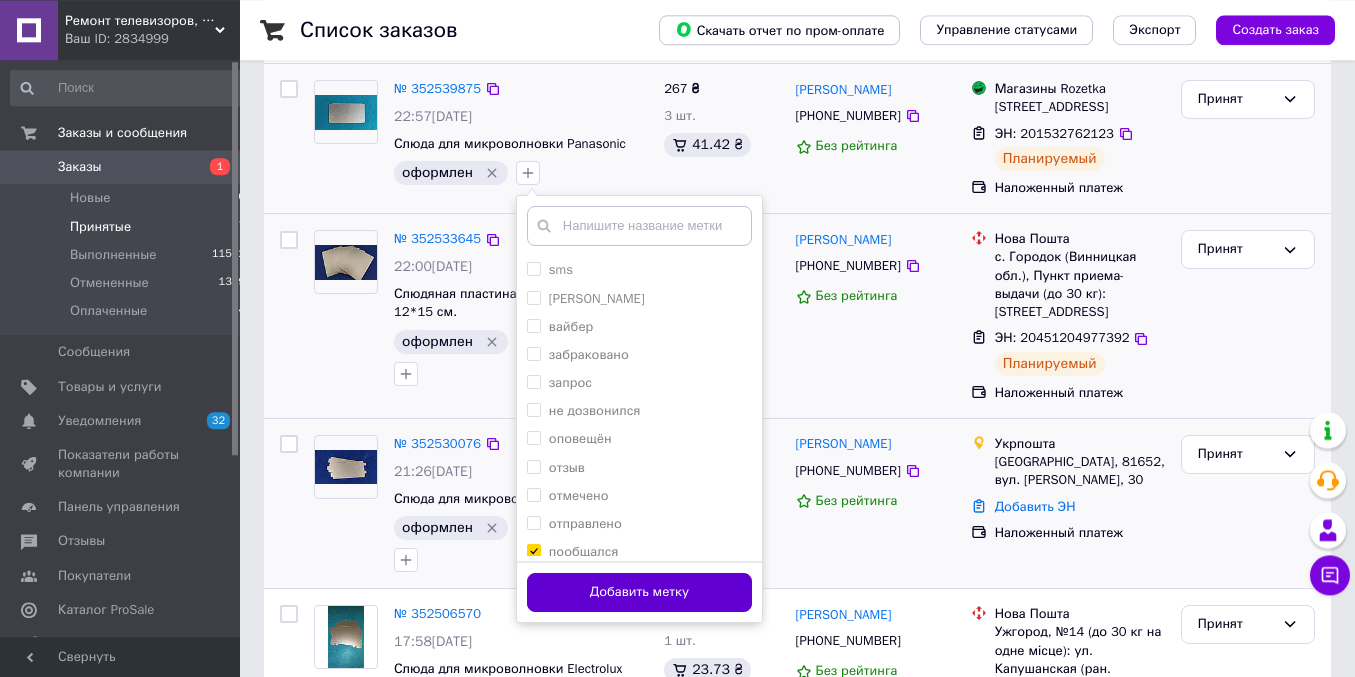 click on "Добавить метку" at bounding box center (639, 592) 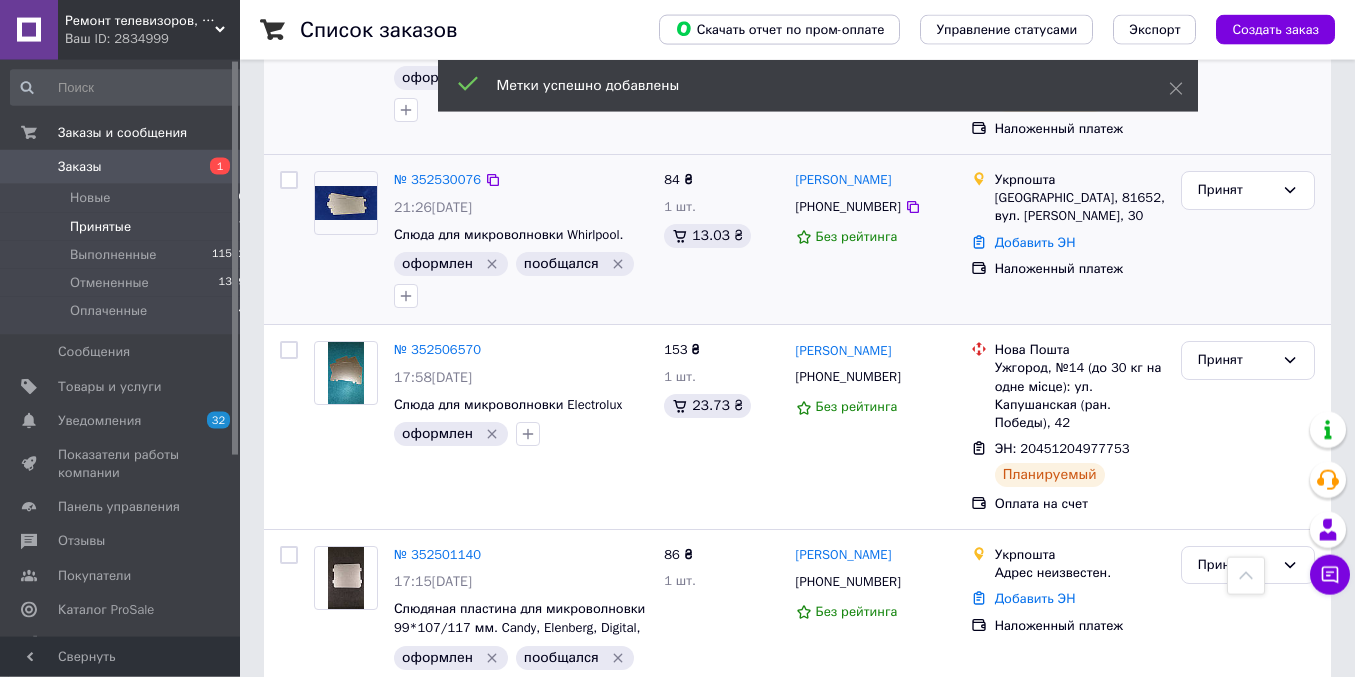 scroll, scrollTop: 637, scrollLeft: 0, axis: vertical 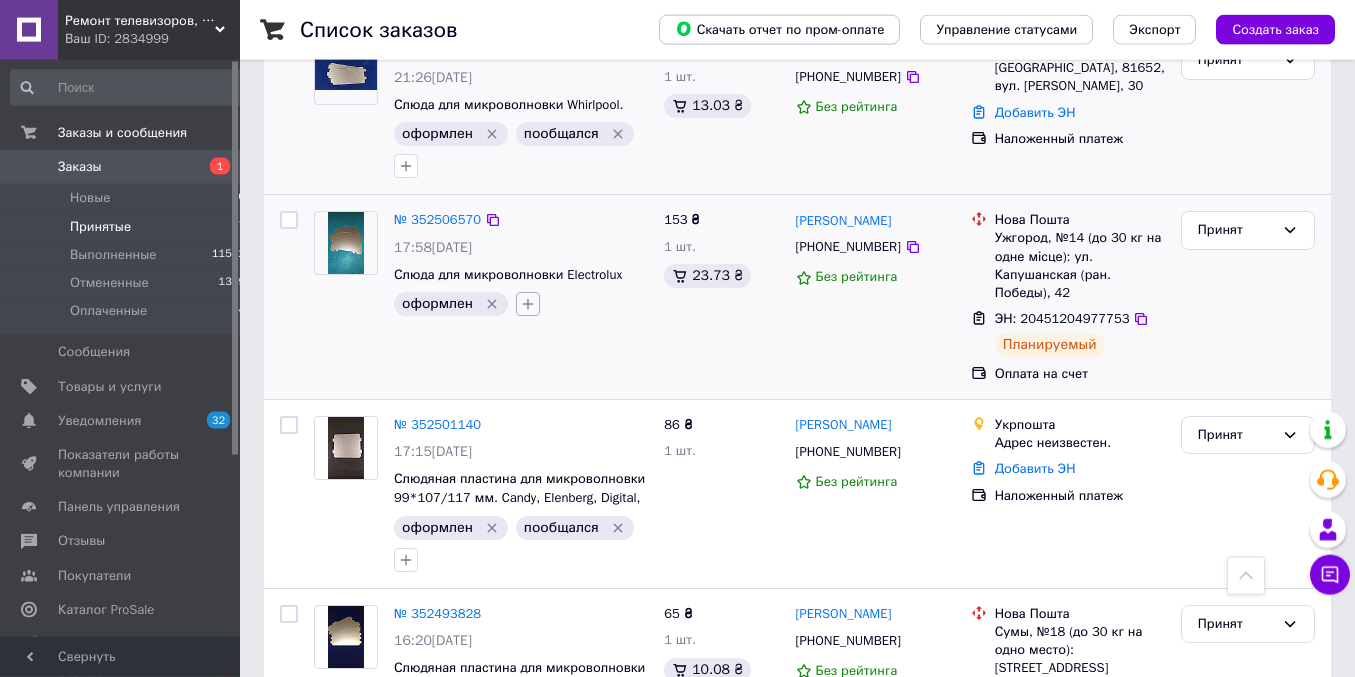 click 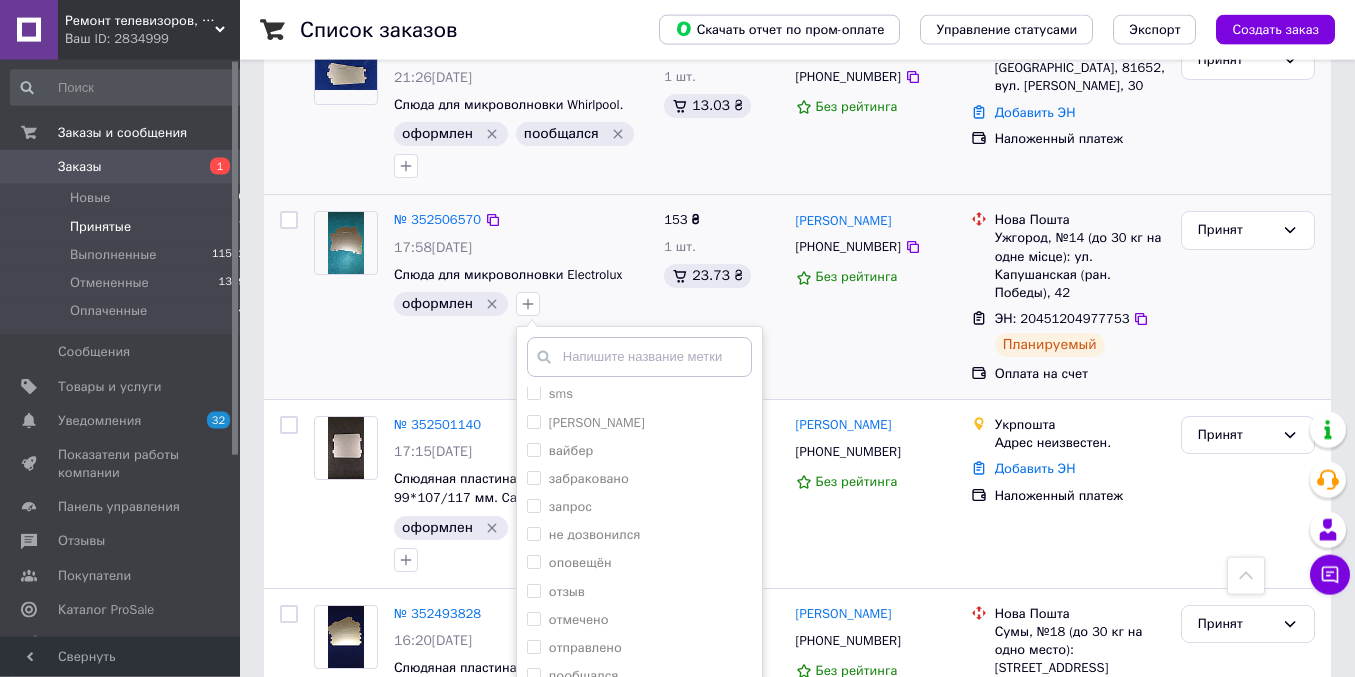 scroll, scrollTop: 67, scrollLeft: 0, axis: vertical 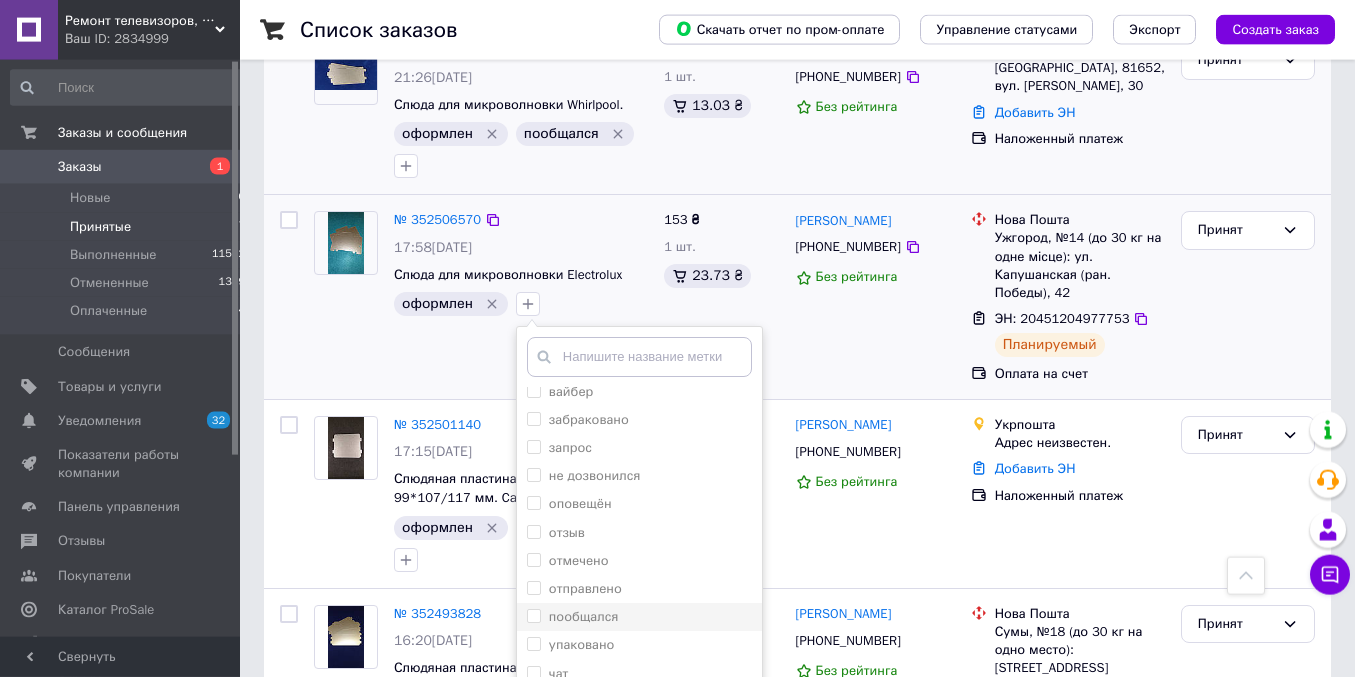 click on "пообщался" at bounding box center [533, 615] 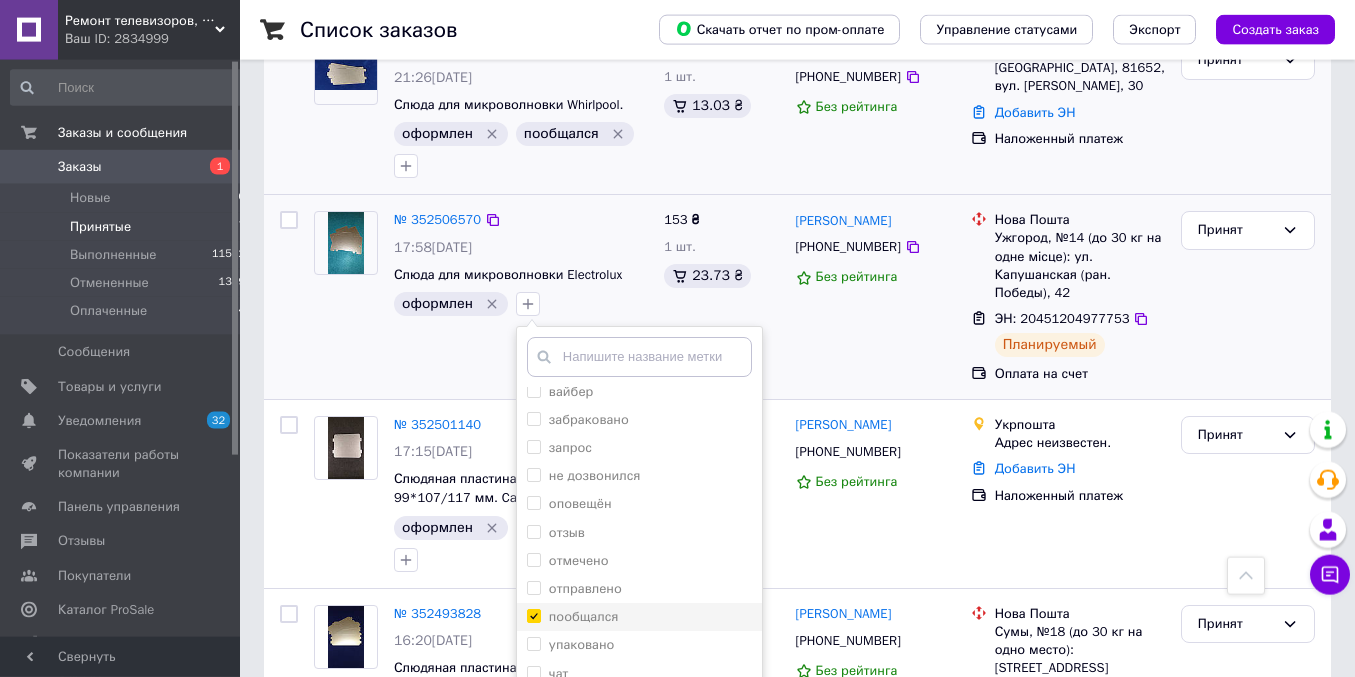 checkbox on "true" 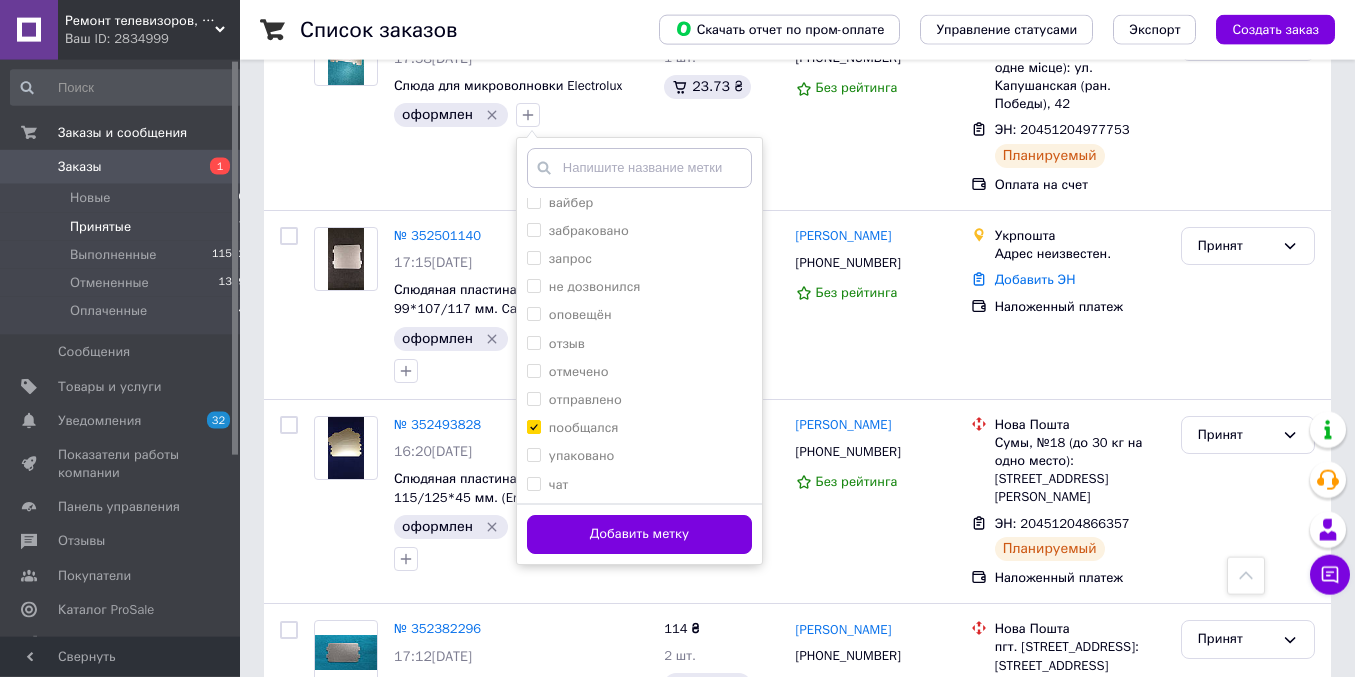 scroll, scrollTop: 900, scrollLeft: 0, axis: vertical 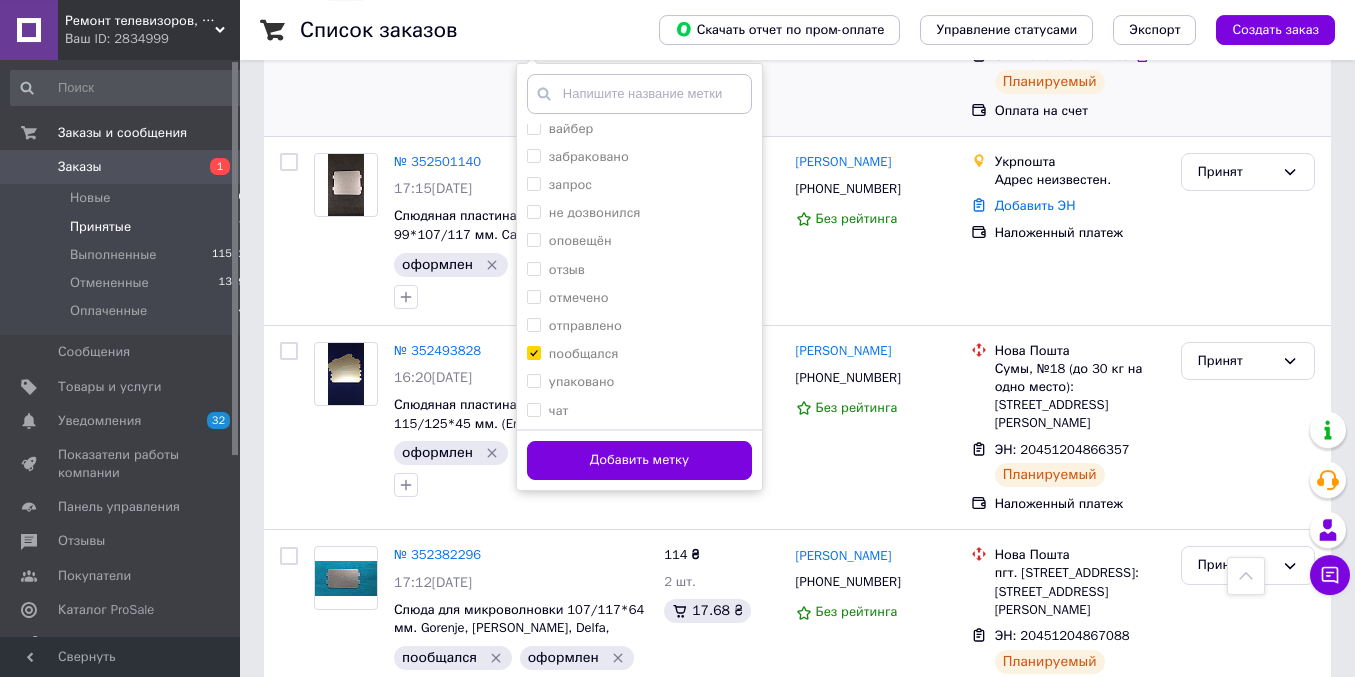 click on "Добавить метку" at bounding box center (639, 459) 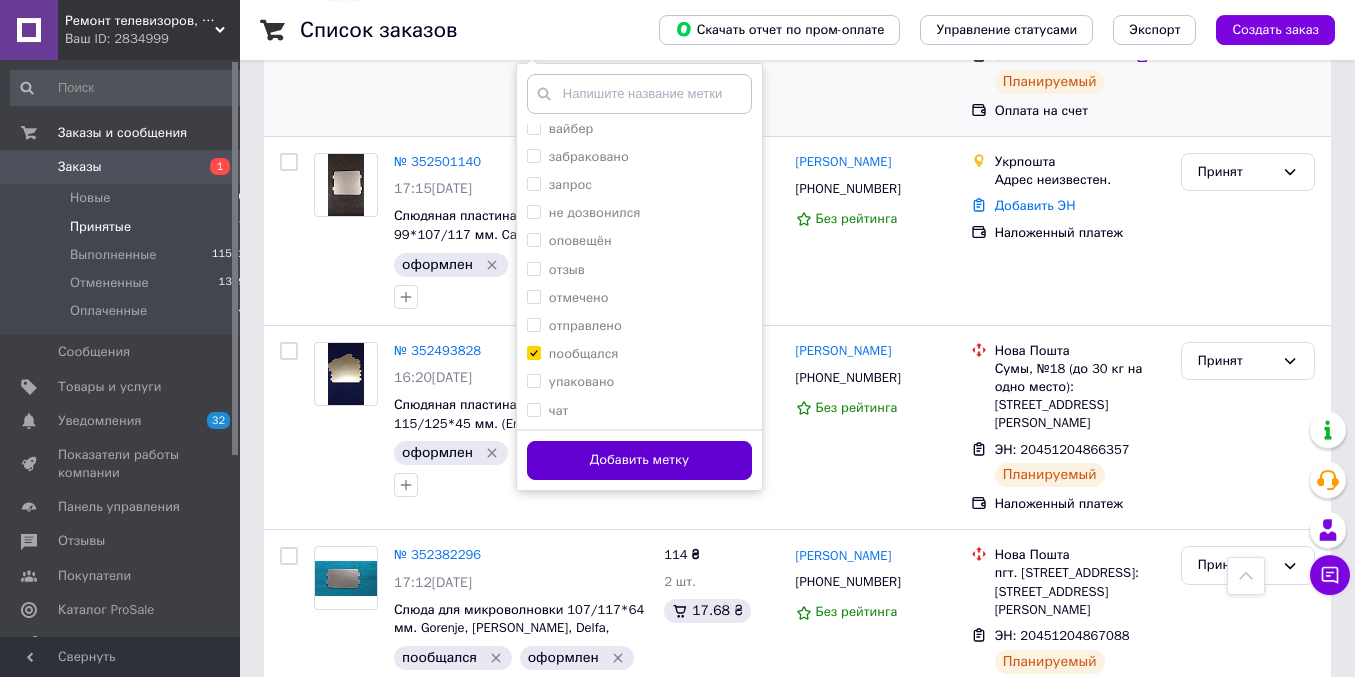 click on "Добавить метку" at bounding box center [639, 460] 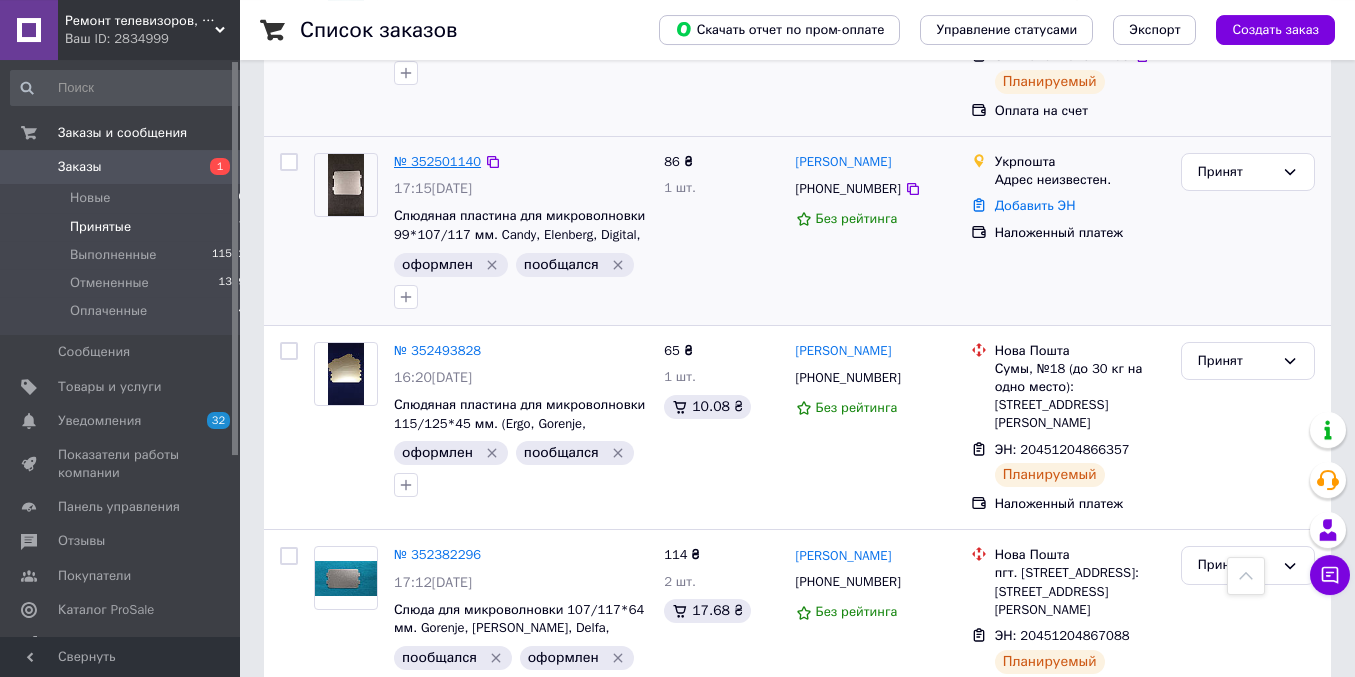 click on "№ 352501140" at bounding box center (437, 161) 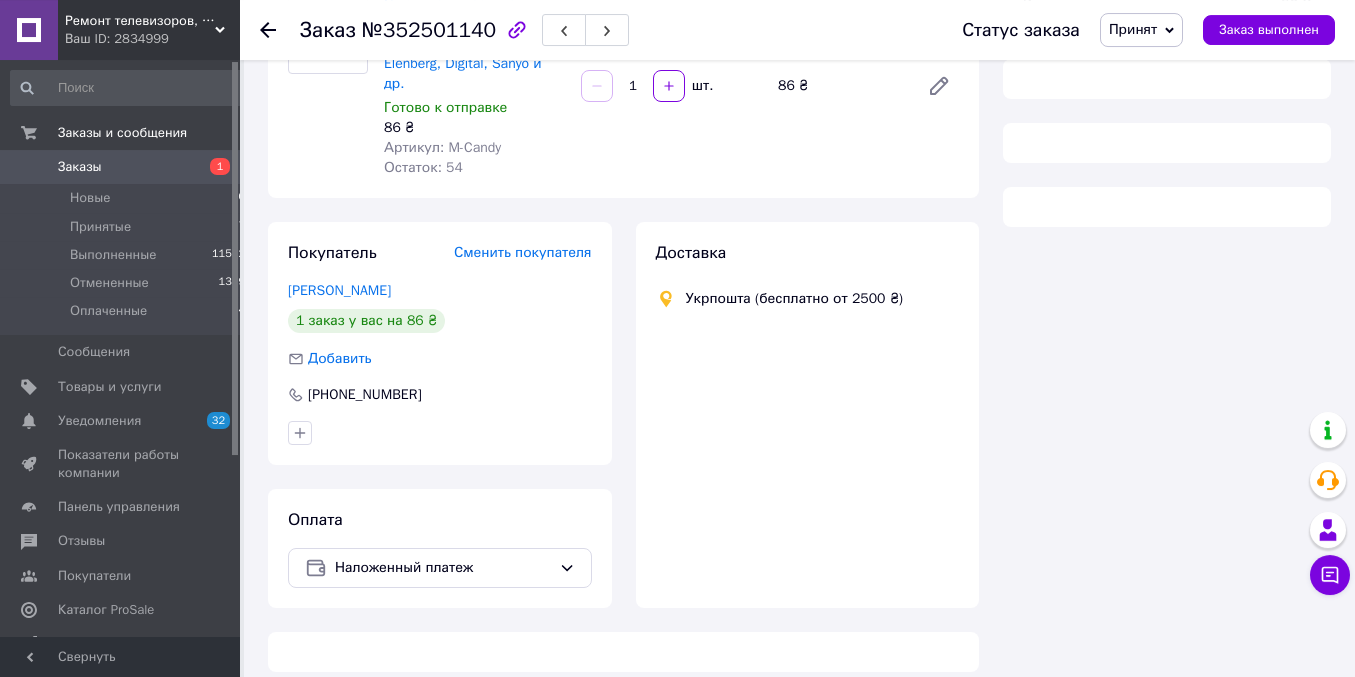 scroll, scrollTop: 236, scrollLeft: 0, axis: vertical 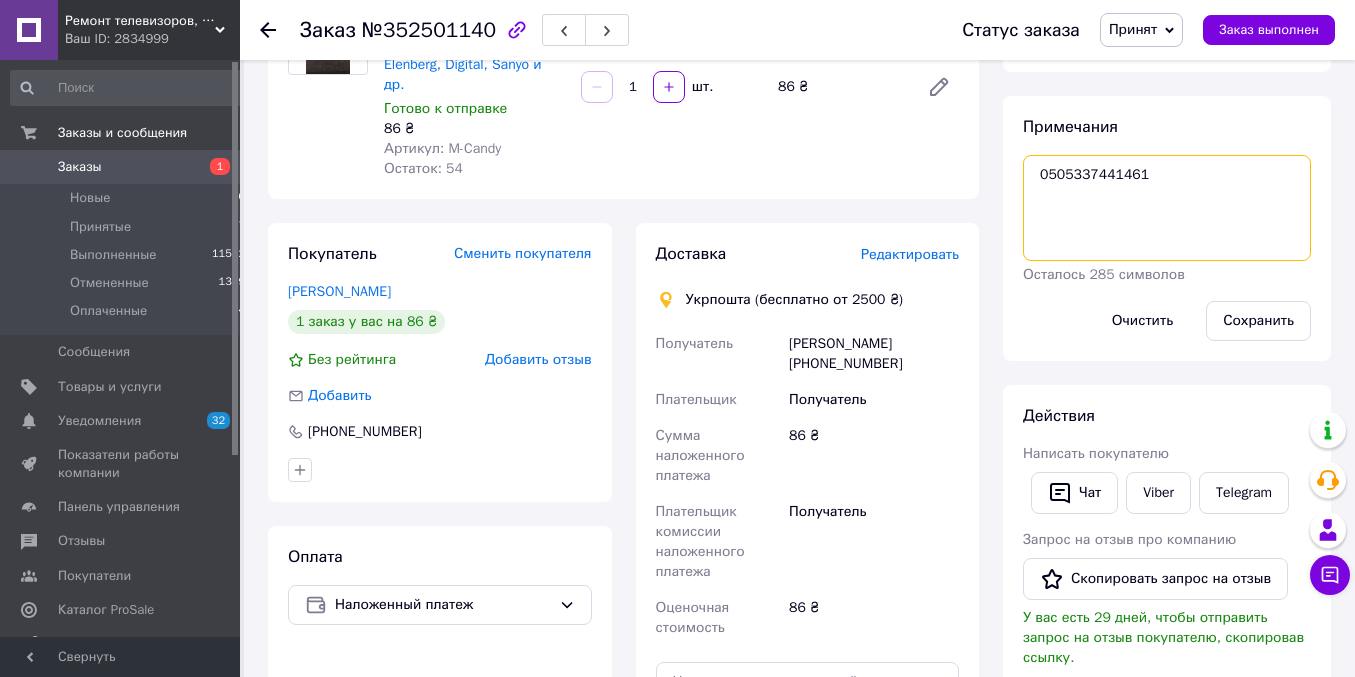 drag, startPoint x: 1213, startPoint y: 187, endPoint x: 1055, endPoint y: 215, distance: 160.46184 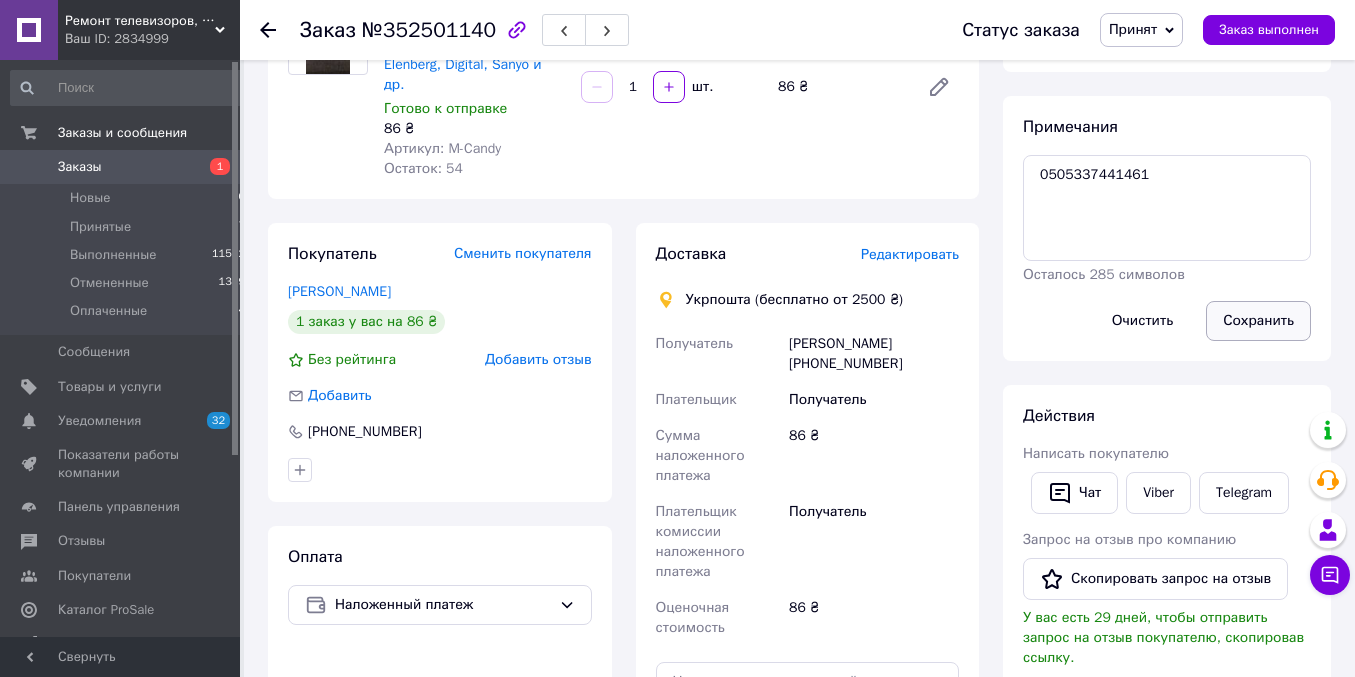 click on "Сохранить" at bounding box center (1258, 321) 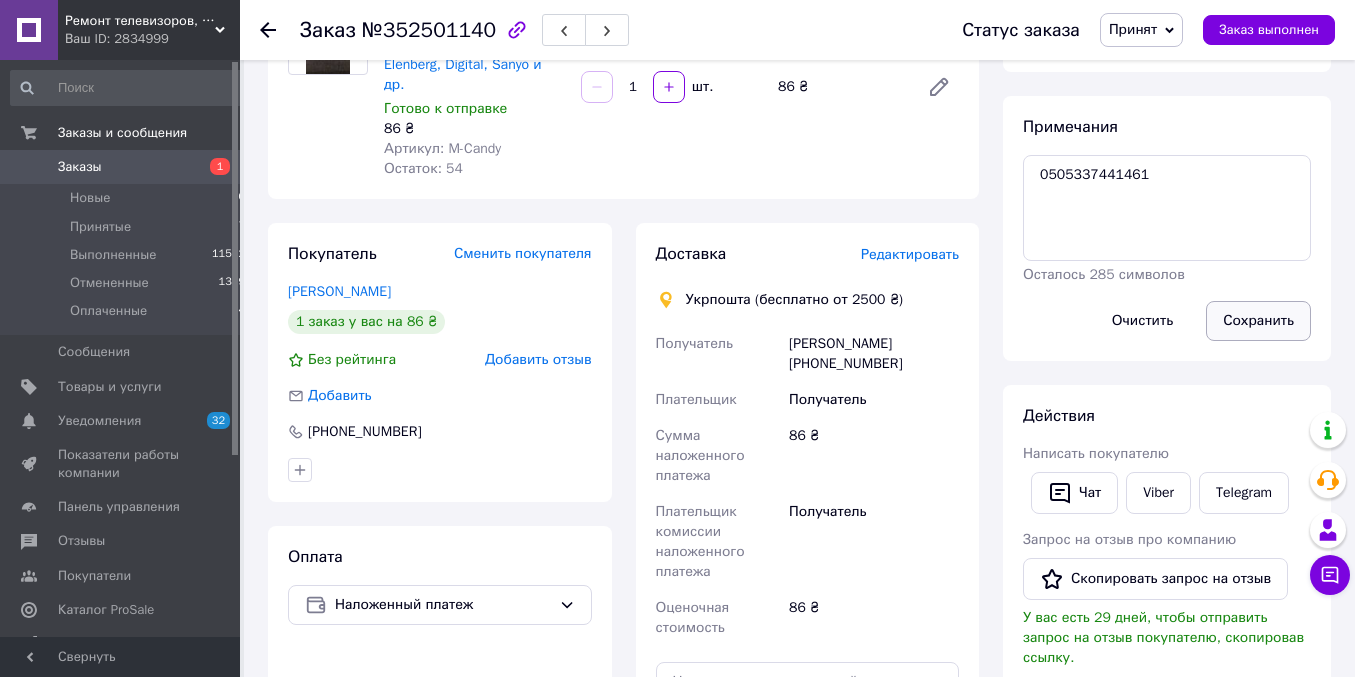 click on "Сохранить" at bounding box center [1258, 321] 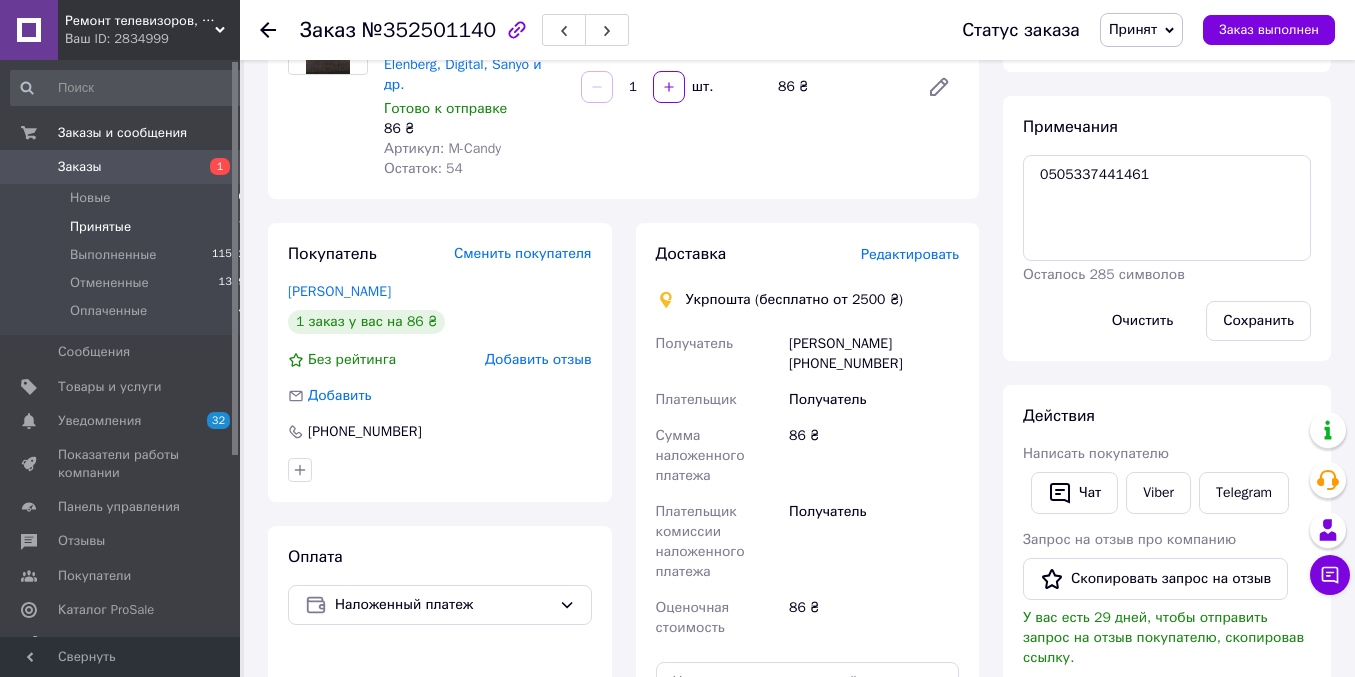 click on "Принятые 7" at bounding box center (128, 227) 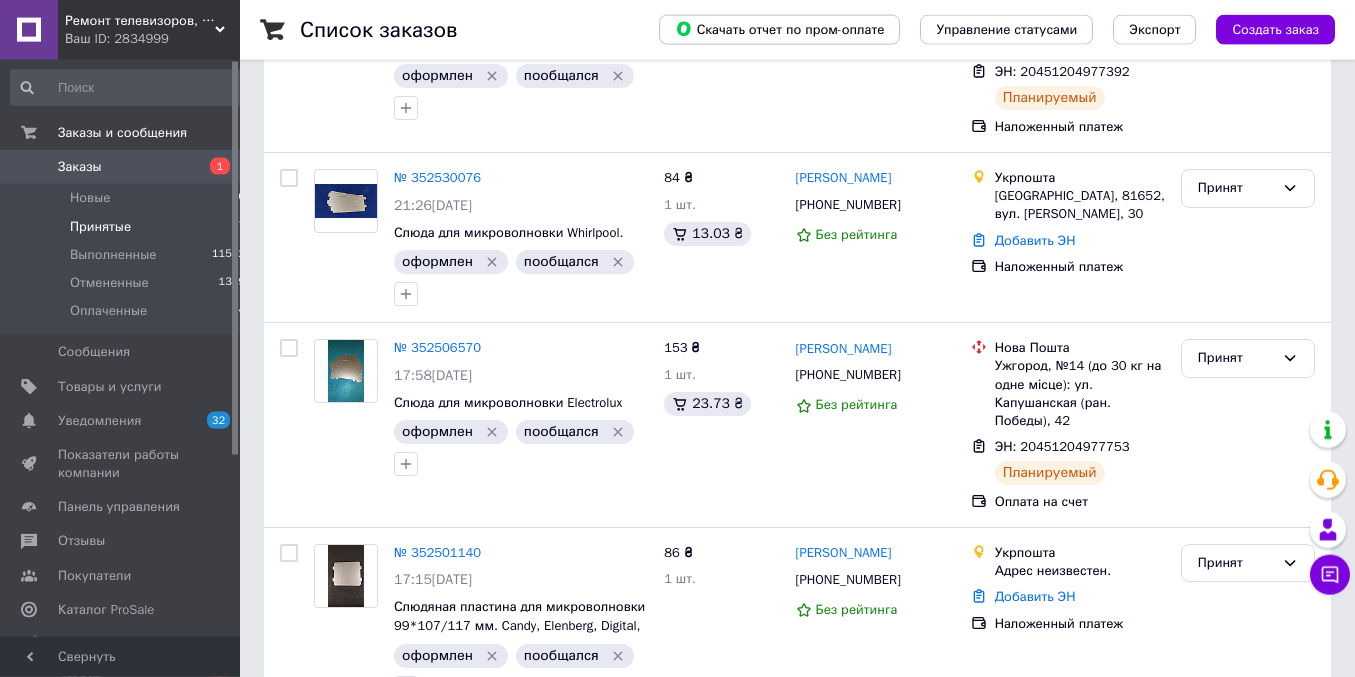 scroll, scrollTop: 583, scrollLeft: 0, axis: vertical 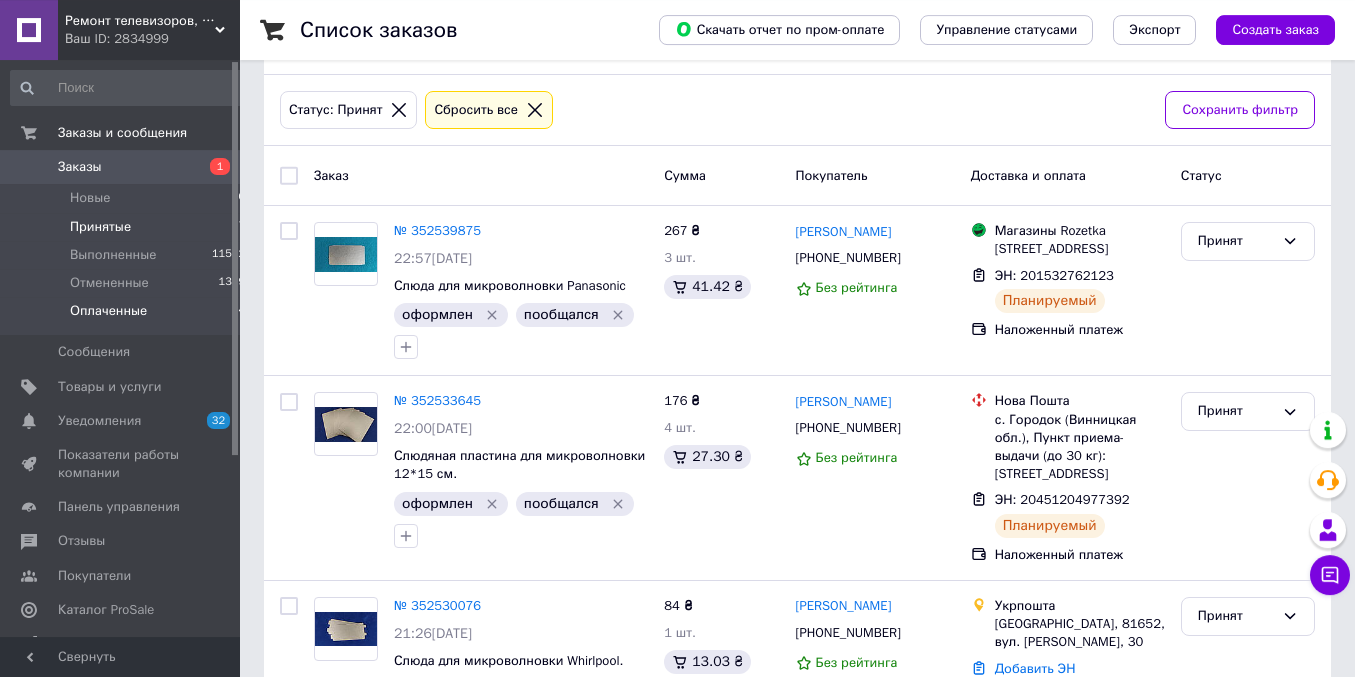 click on "Оплаченные" at bounding box center (108, 311) 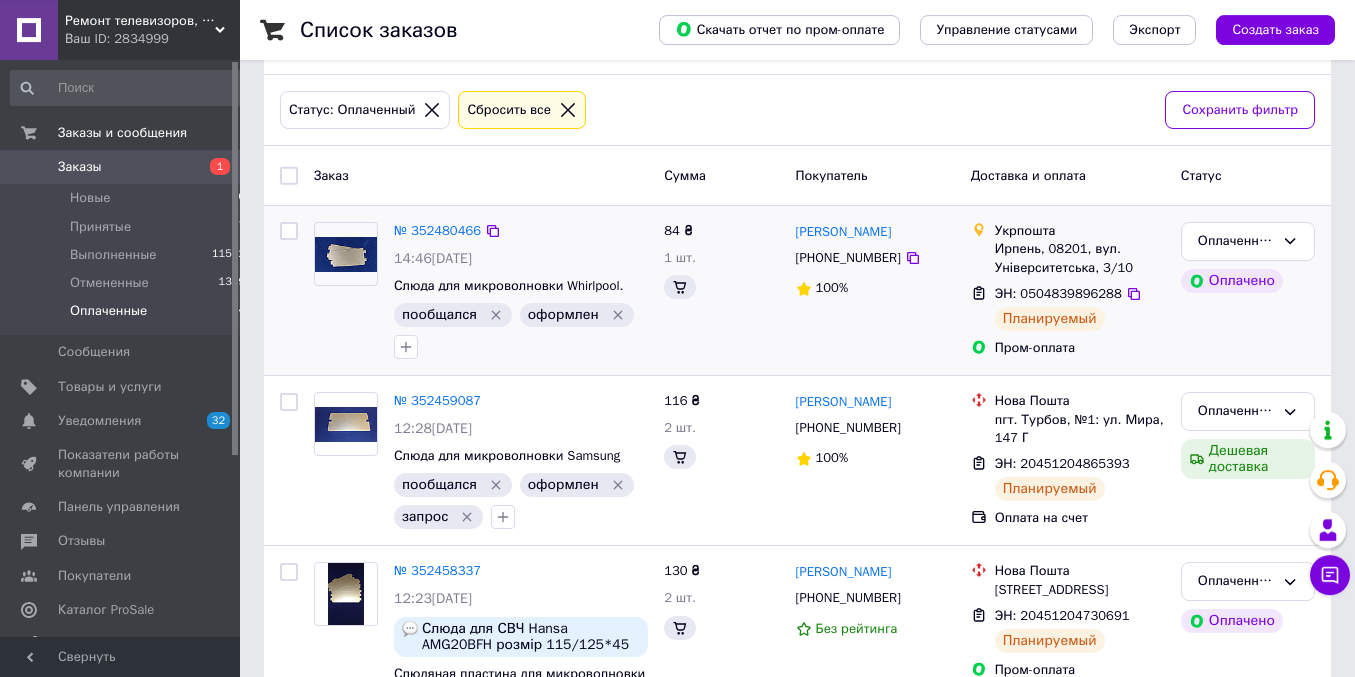 scroll, scrollTop: 0, scrollLeft: 0, axis: both 